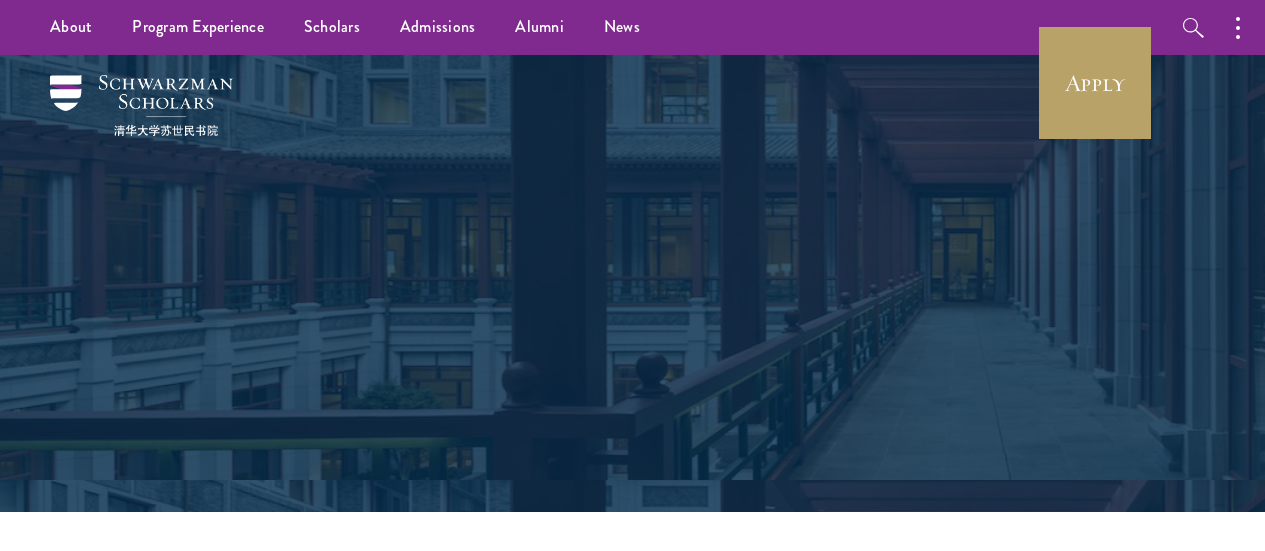 scroll, scrollTop: 0, scrollLeft: 0, axis: both 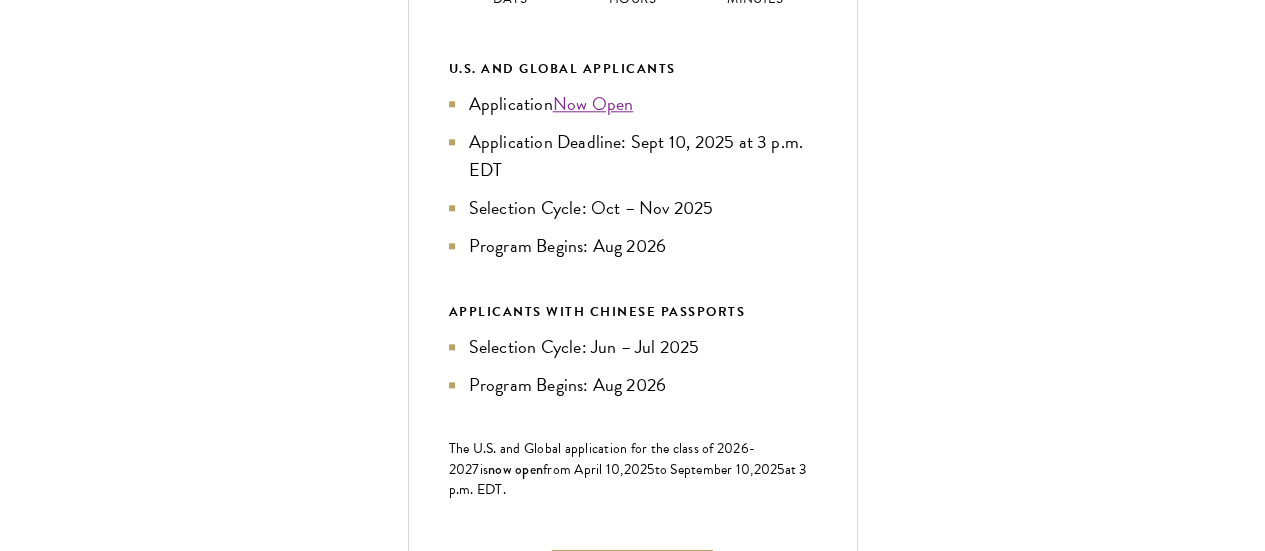 click on "Language Skills" at bounding box center (643, 1127) 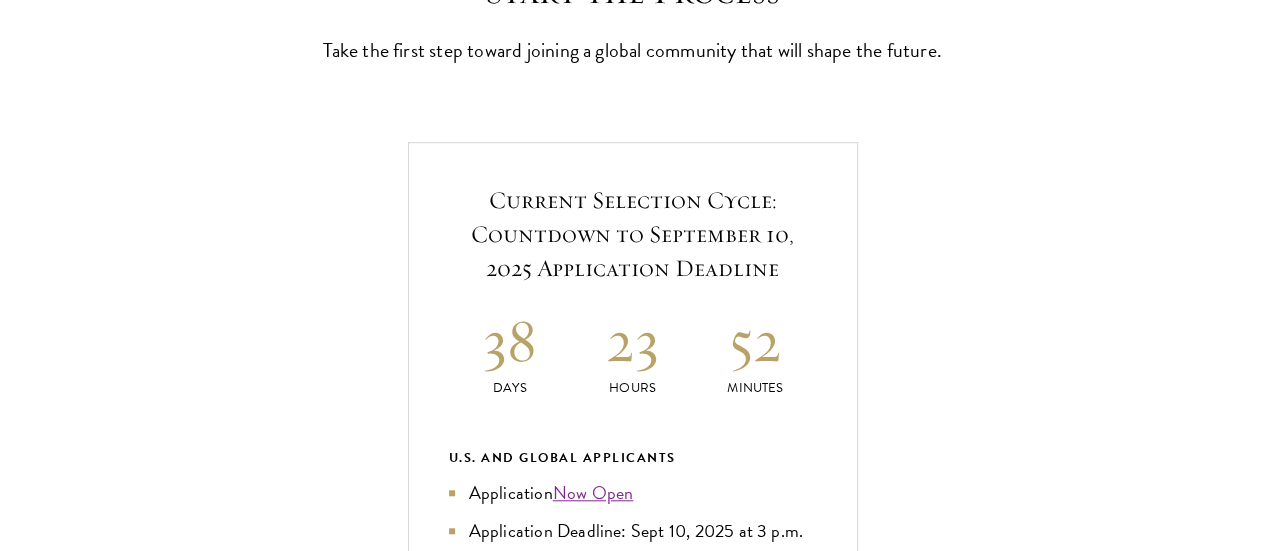 scroll, scrollTop: 614, scrollLeft: 0, axis: vertical 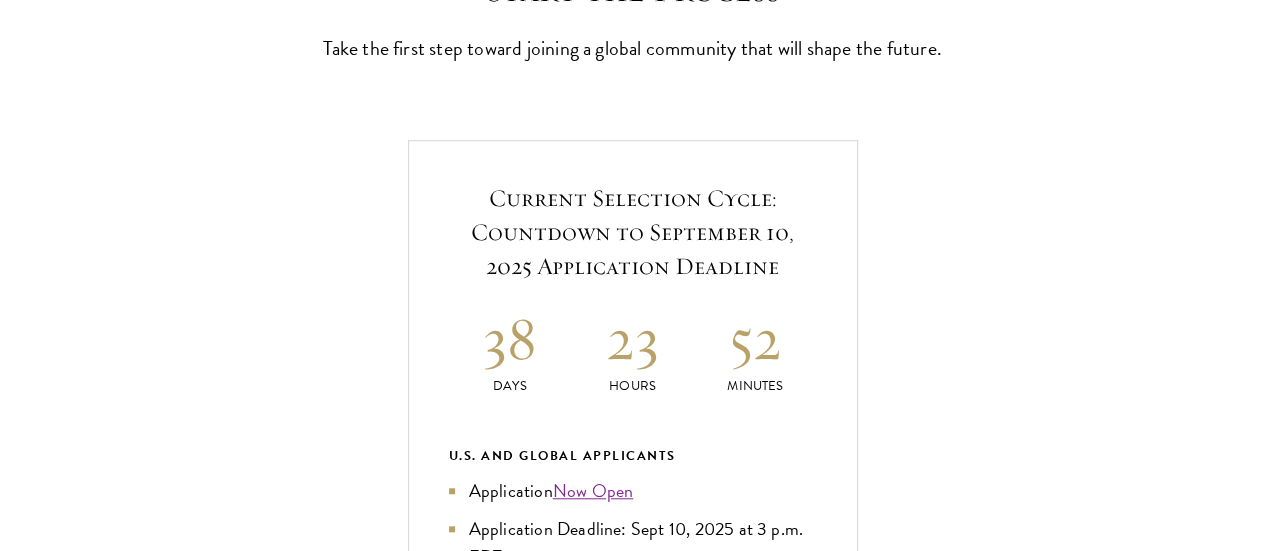 click on "Application Home Page" at bounding box center (643, 1190) 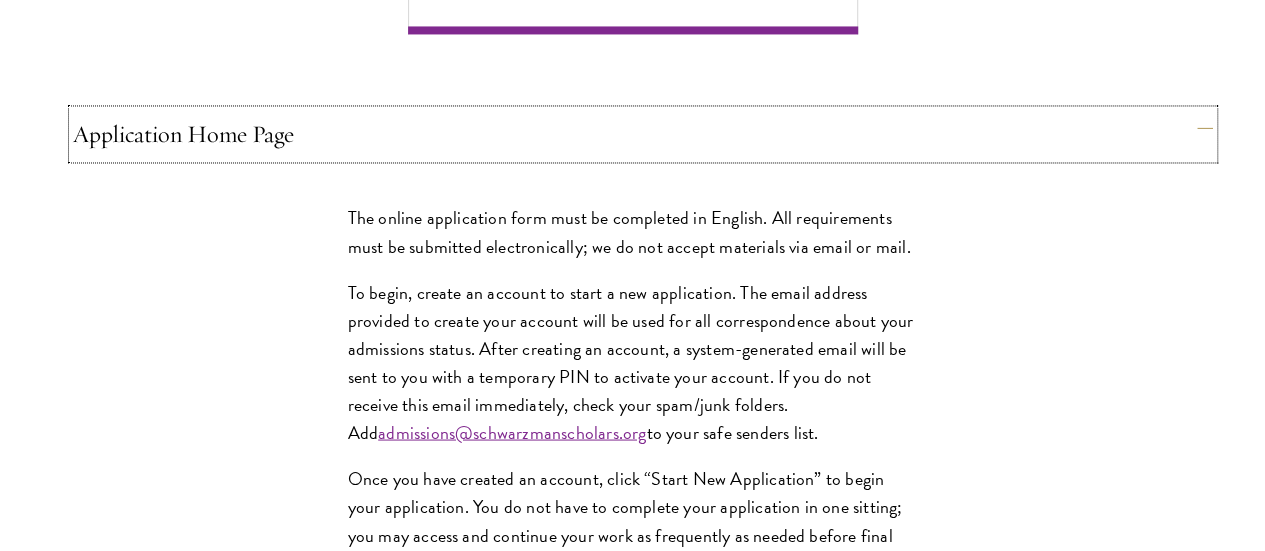 scroll, scrollTop: 1671, scrollLeft: 0, axis: vertical 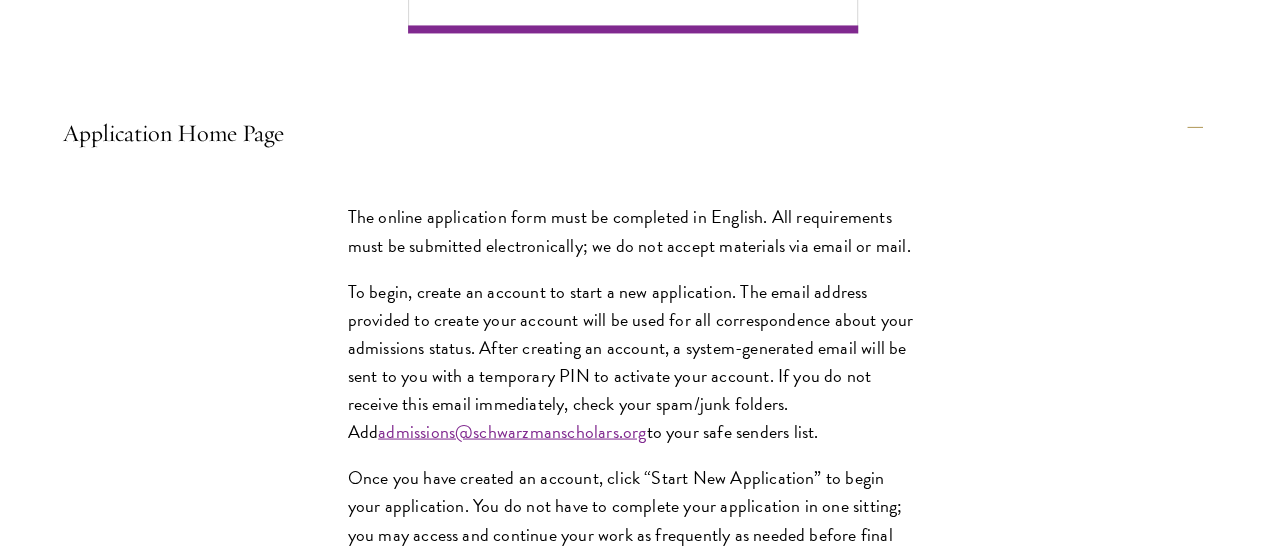 click on "Personal Information" at bounding box center (643, 1165) 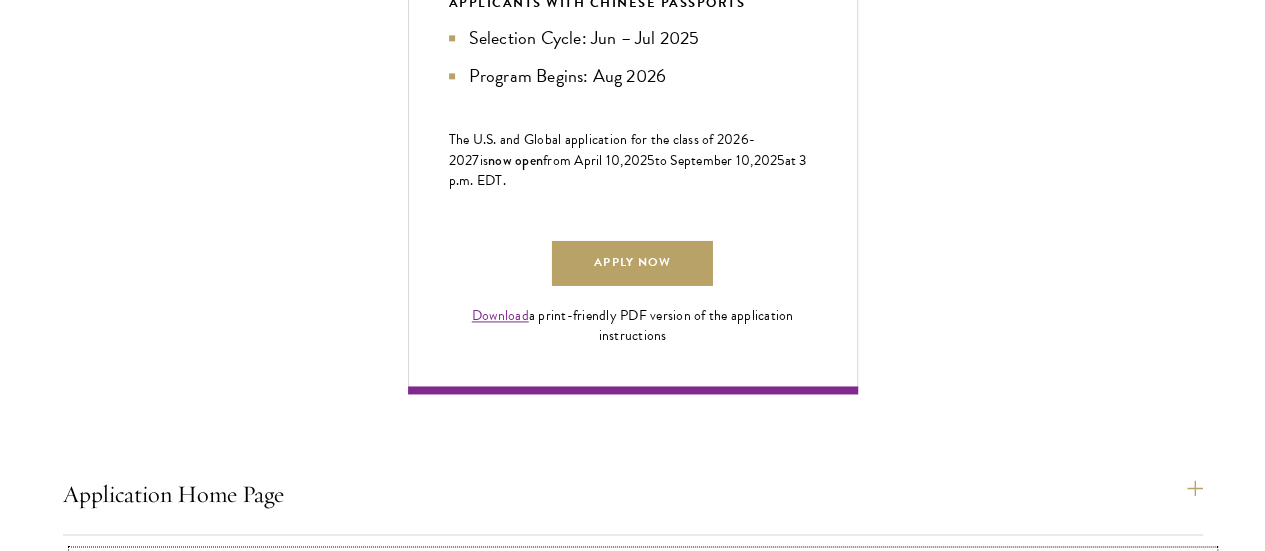 scroll, scrollTop: 1311, scrollLeft: 0, axis: vertical 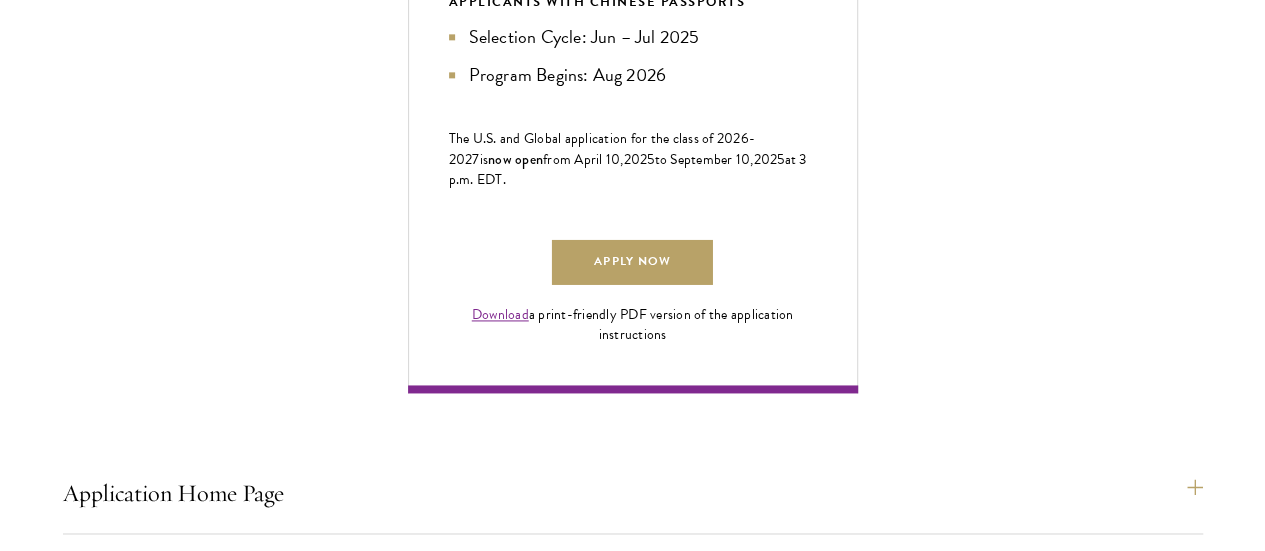 click on "About Me" at bounding box center [643, 1200] 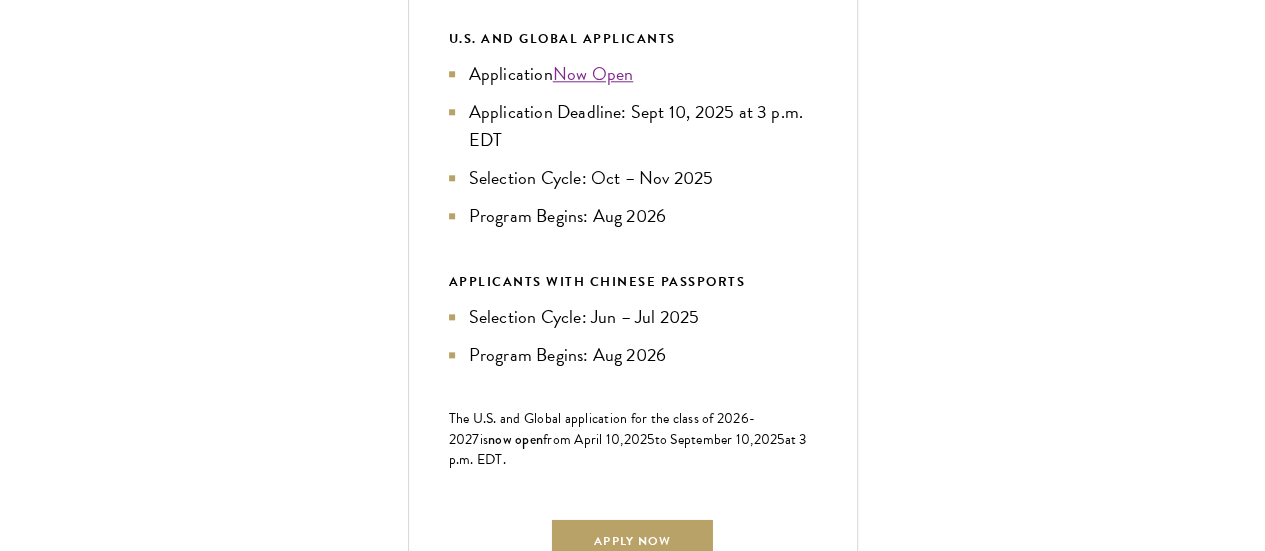 scroll, scrollTop: 1050, scrollLeft: 0, axis: vertical 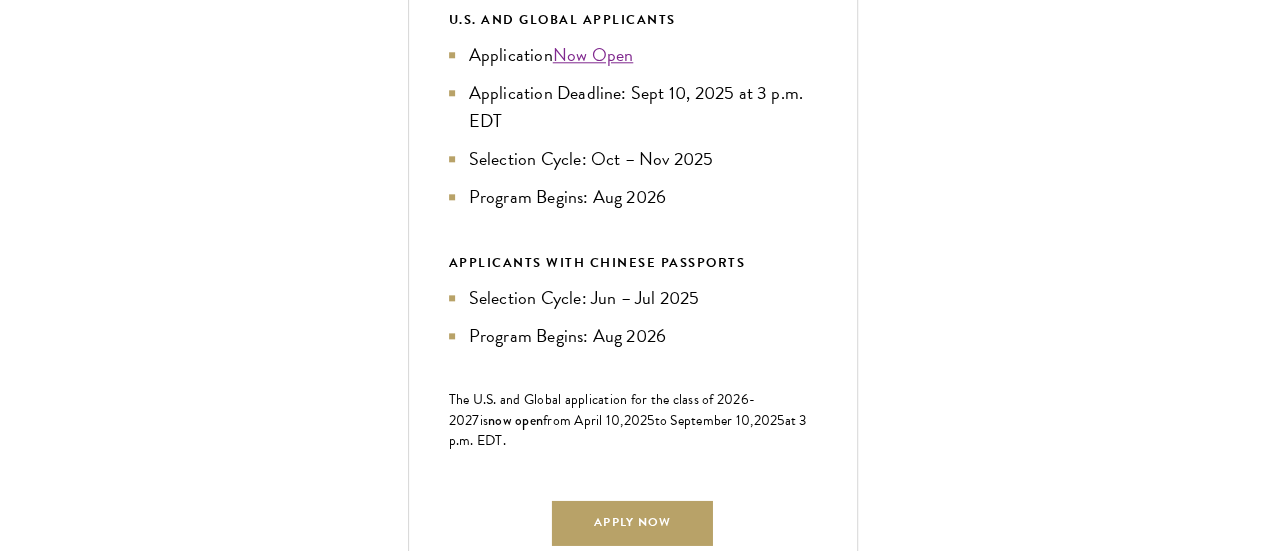 click on "Start the Process
Take the first step toward joining a global community that will shape the future.
Application Home Page
The online application form must be completed in English. All requirements must be submitted electronically; we do not accept materials via email or mail.
To begin, create an account to start a new application. The email address provided to create your account will be used for all correspondence about your admissions status. After creating an account, a system-generated email will be sent to you with a temporary PIN to activate your account. If you do not receive this email immediately, check your spam/junk folders. Add  admissions@schwarzmanscholars.org  to your safe senders list.
Personal Information
About Me
Biographical Profile:  Scholars .
Resume/Curriculum Vitae:
Video Introduction:
Interests:
Reapplicant Information:" at bounding box center (632, 1300) 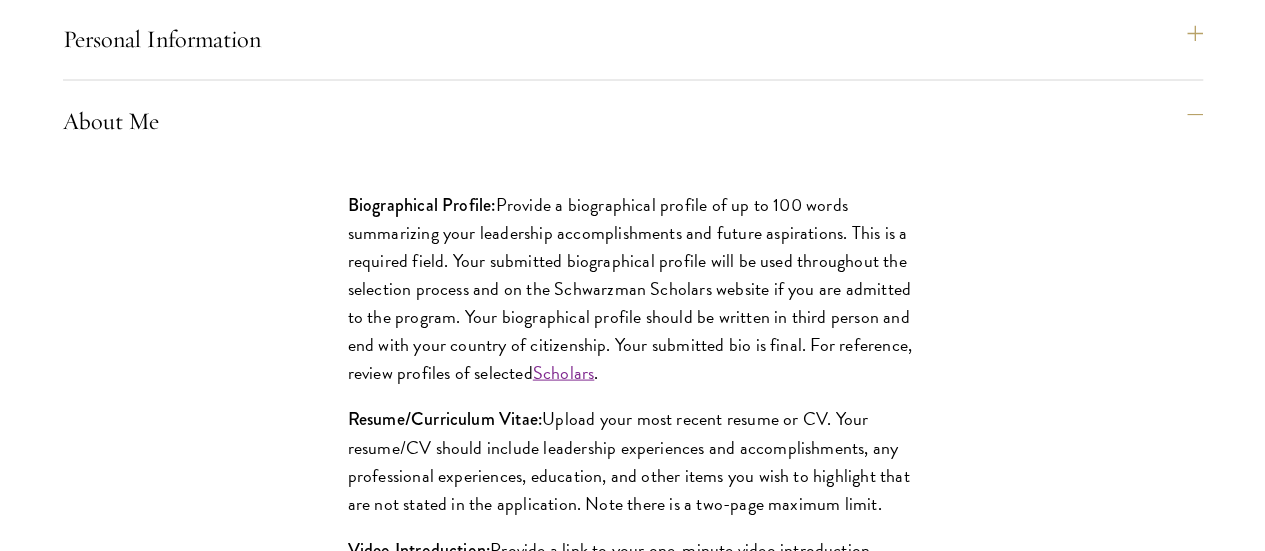 scroll, scrollTop: 1848, scrollLeft: 0, axis: vertical 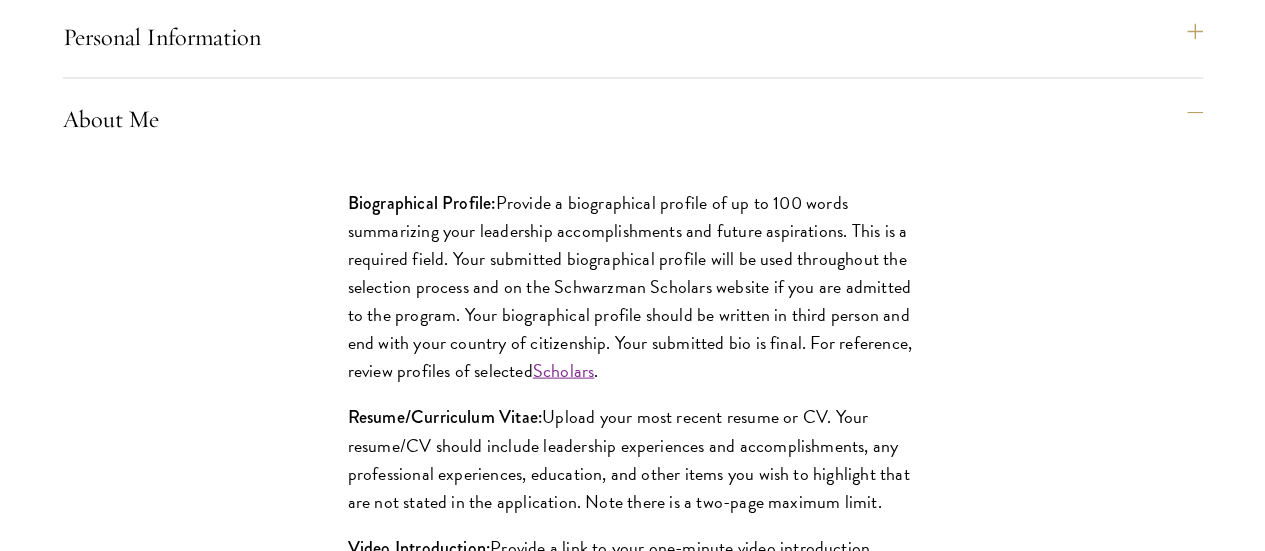 click on "Education" at bounding box center (643, 1256) 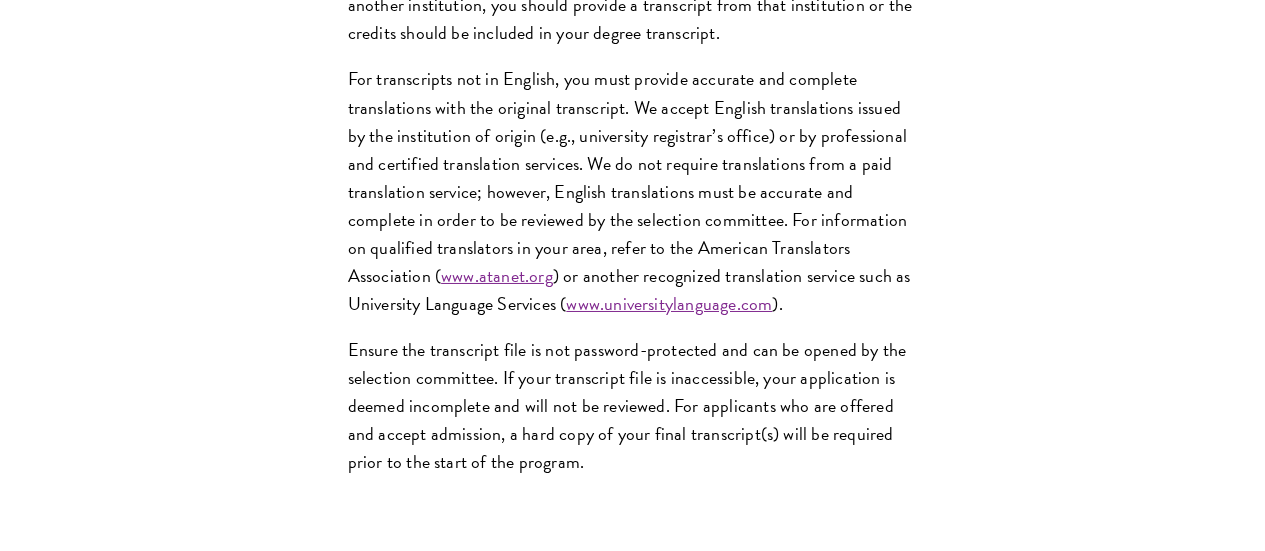 scroll, scrollTop: 3371, scrollLeft: 0, axis: vertical 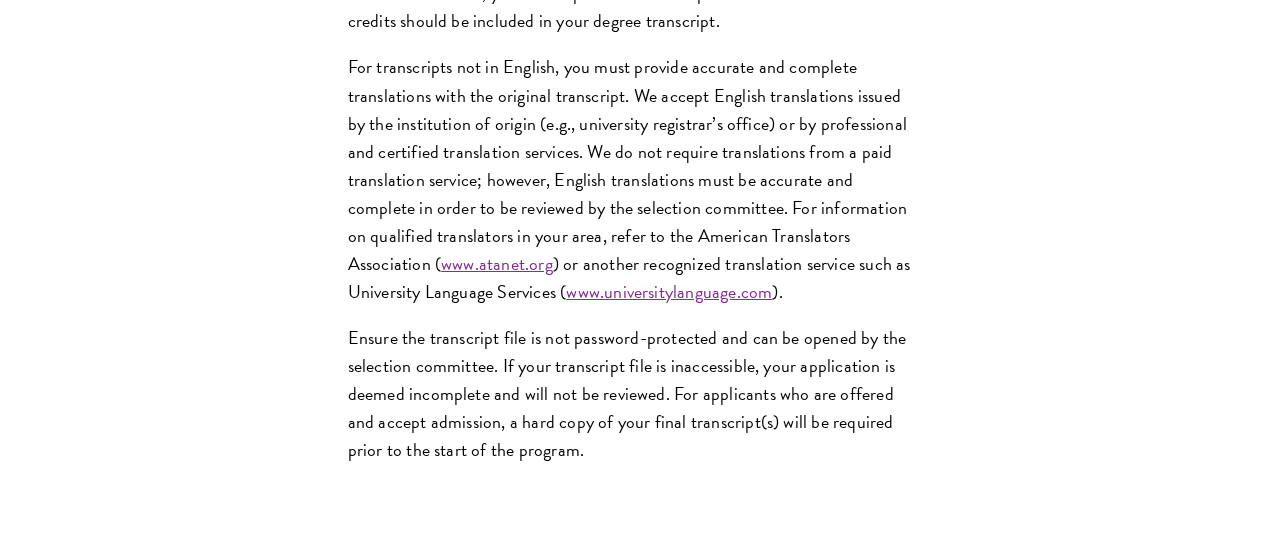 click on "Language Skills" at bounding box center [643, 1315] 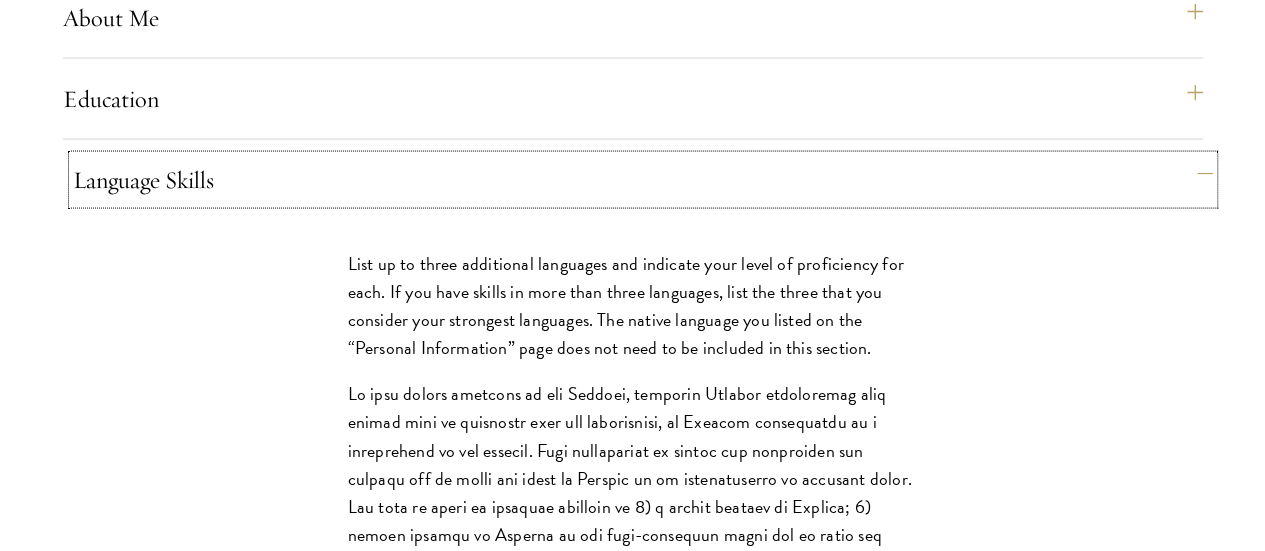 scroll, scrollTop: 1951, scrollLeft: 0, axis: vertical 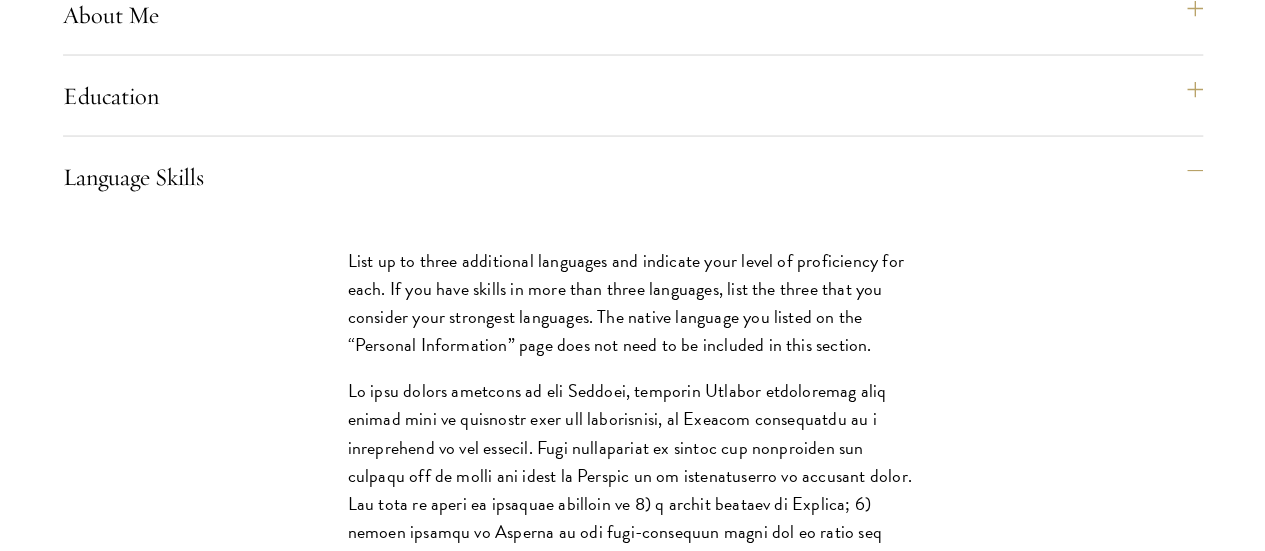 click on "Leadership Roles" at bounding box center (643, 1306) 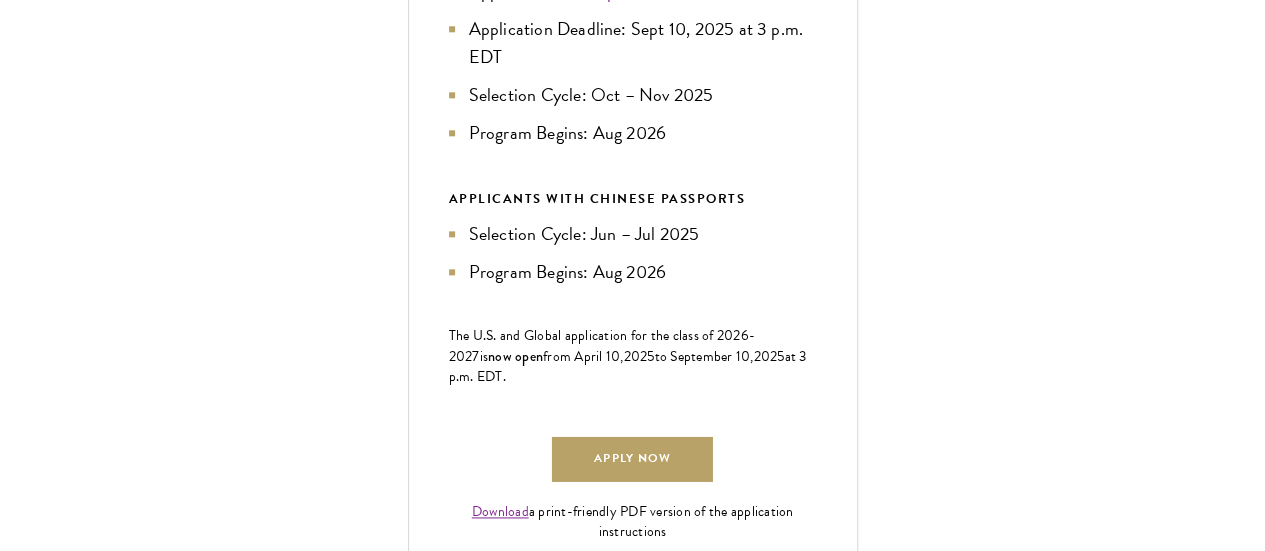 scroll, scrollTop: 1115, scrollLeft: 0, axis: vertical 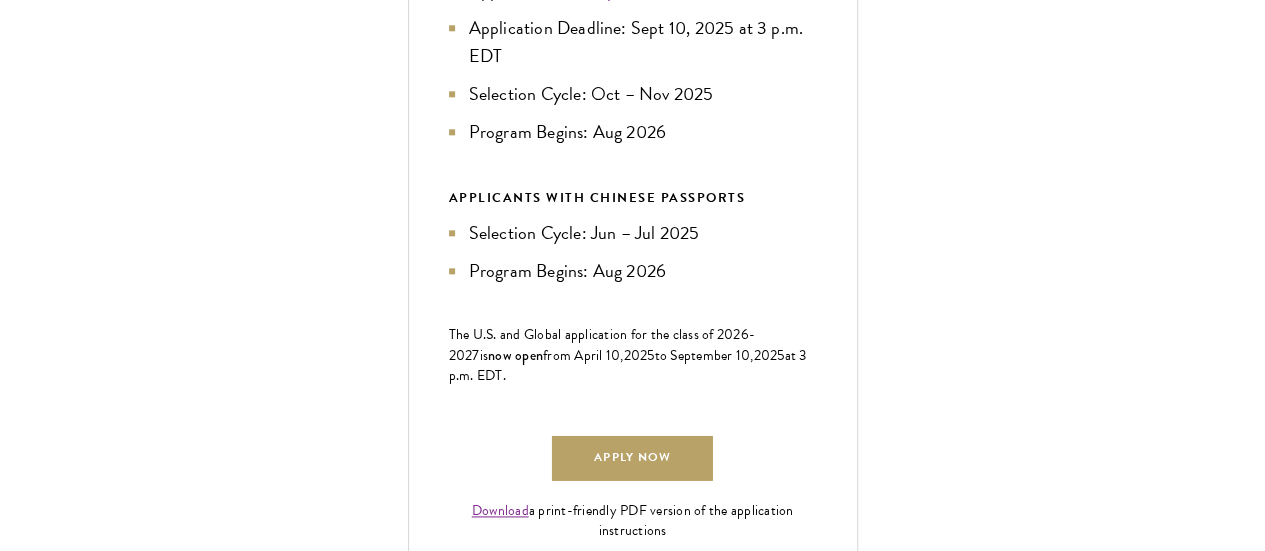drag, startPoint x: 162, startPoint y: 194, endPoint x: 292, endPoint y: 469, distance: 304.17923 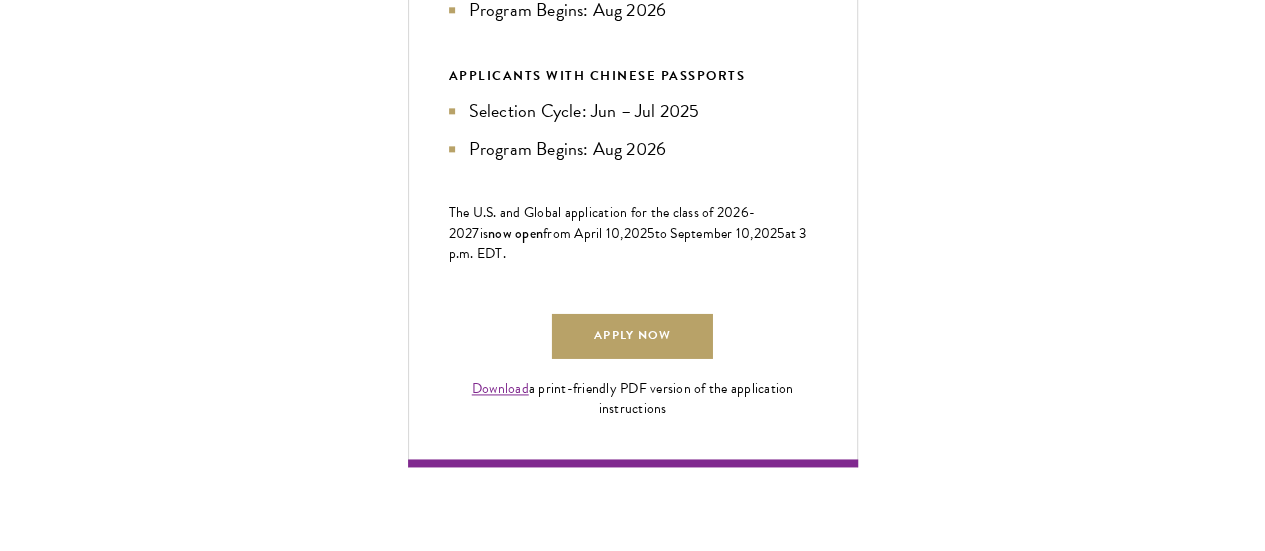 click on "This section is an opportunity to showcase up to five leadership roles that illustrate your demonstrated leadership experience to the selection committee. Each item should provide insight into your leadership trajectory and experience. For each entry, include a concise explanation of why the role is significant to your leadership profile, as well as your distinct contribution, outcome, or initiative. These activities will be displayed in order by the most recent start date." at bounding box center (633, 1150) 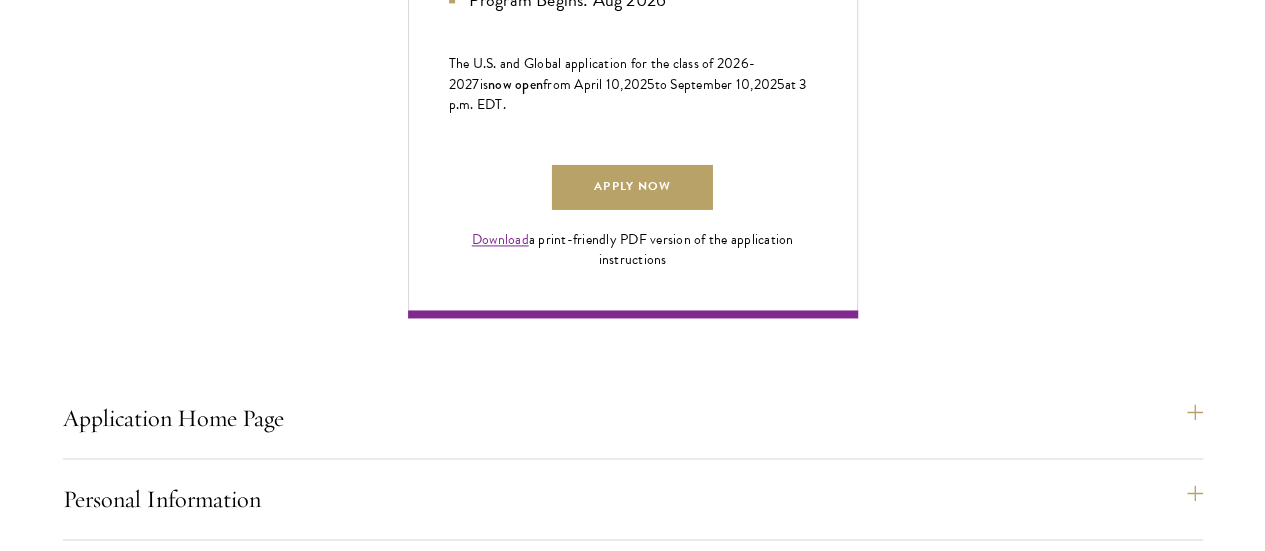 scroll, scrollTop: 1387, scrollLeft: 0, axis: vertical 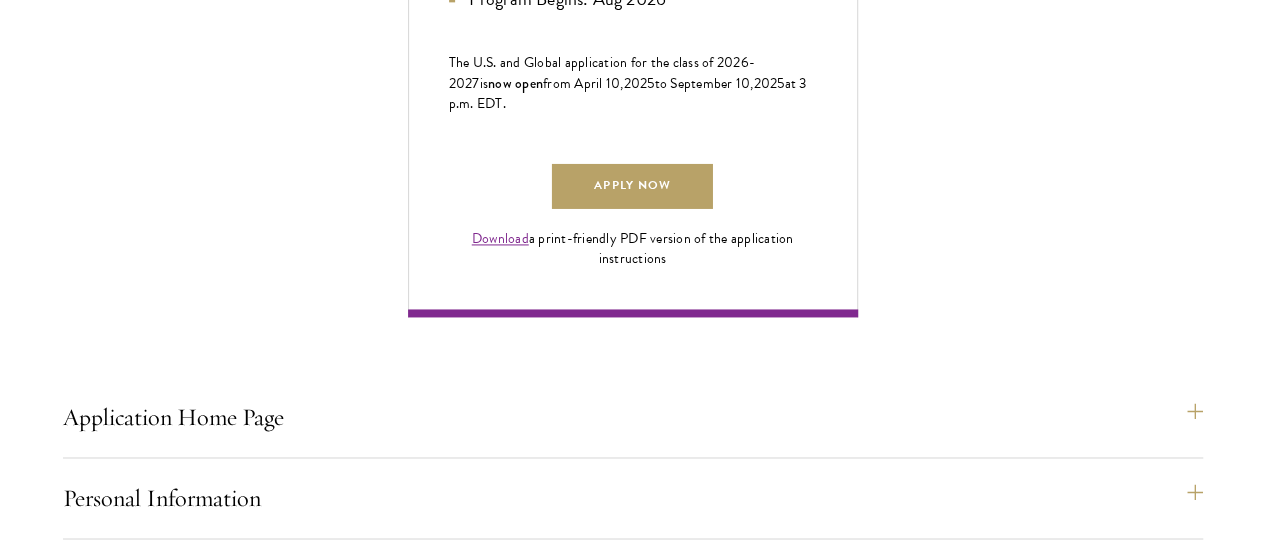 click on "Awards and Recognition" at bounding box center (643, 1274) 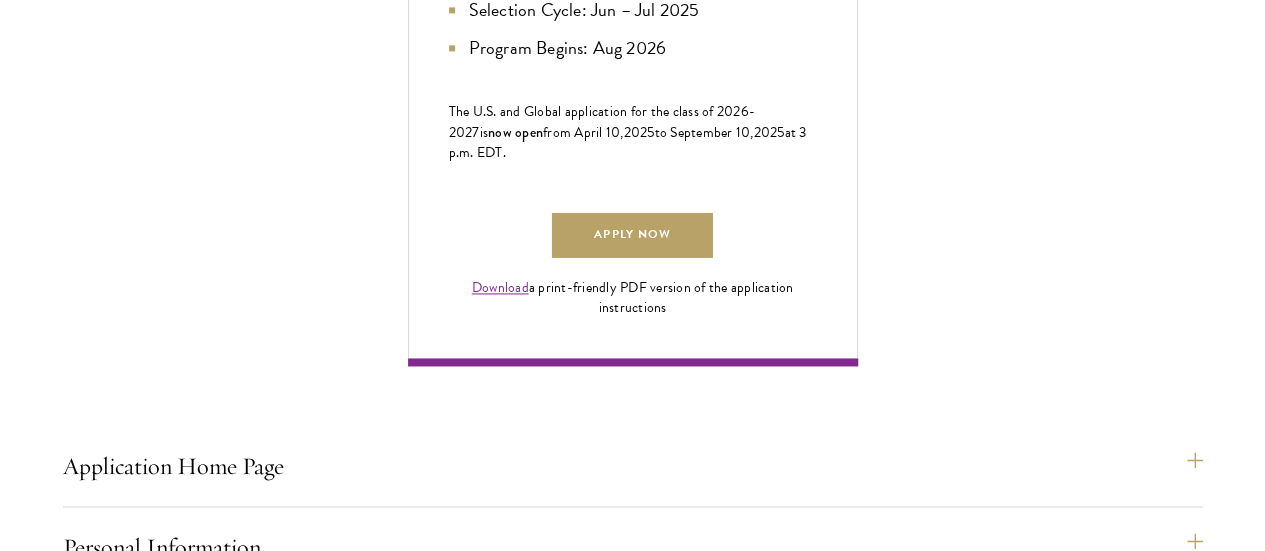 scroll, scrollTop: 1343, scrollLeft: 0, axis: vertical 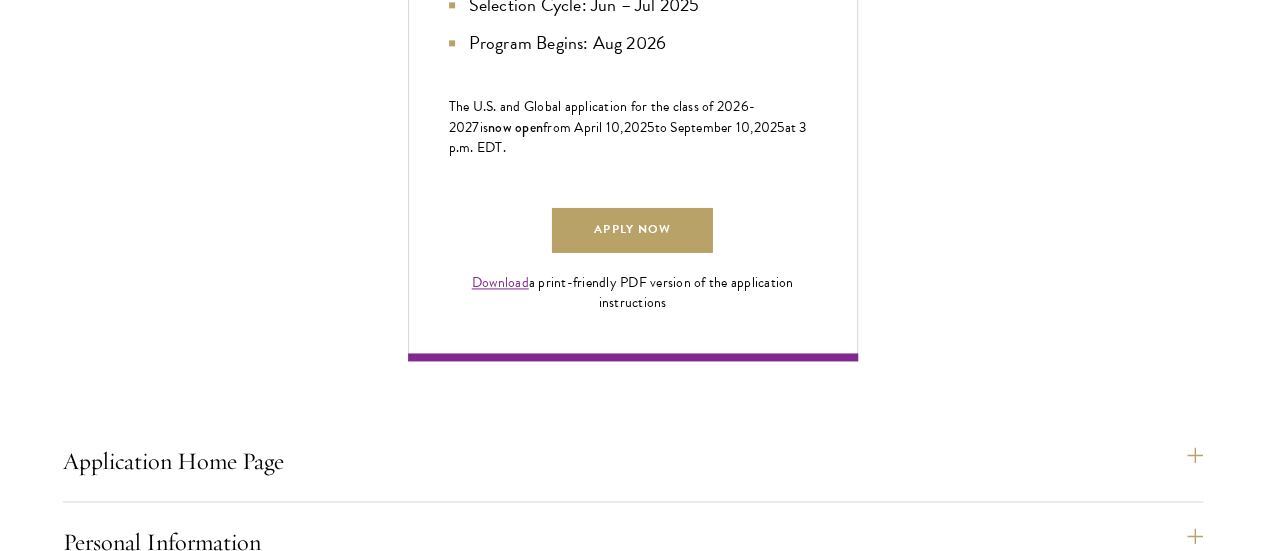 click on "Professional Experience" at bounding box center (643, 1341) 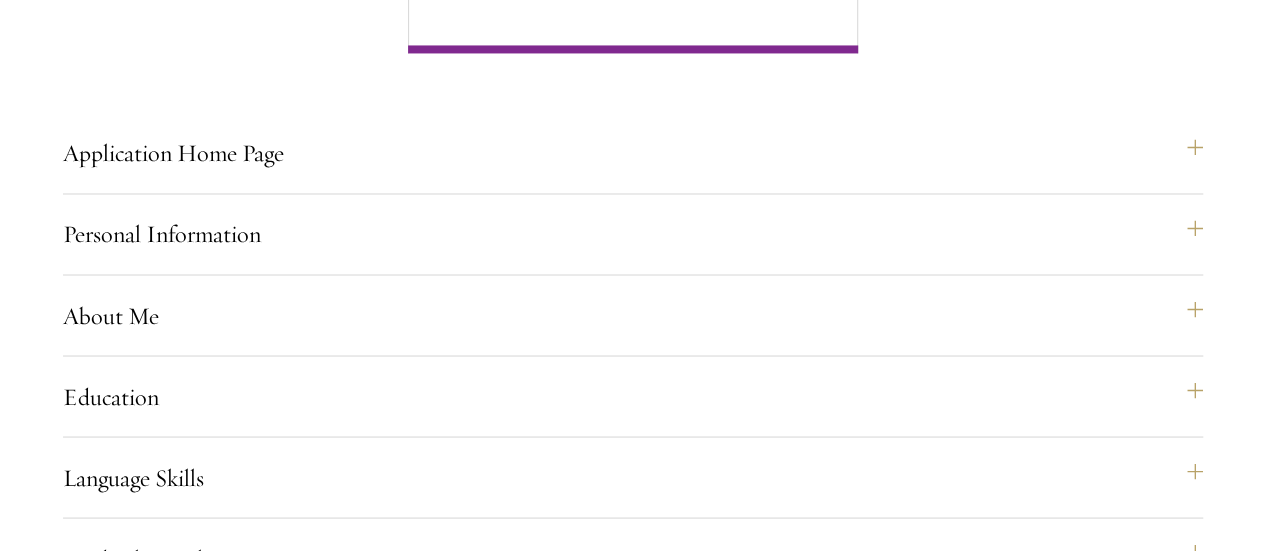 scroll, scrollTop: 1683, scrollLeft: 0, axis: vertical 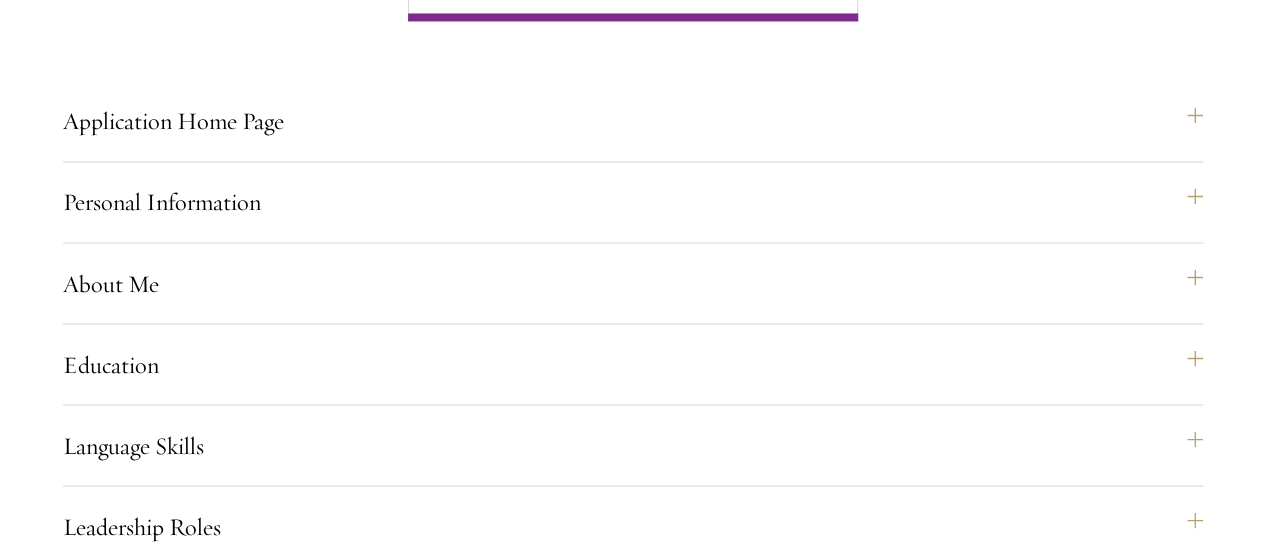 click on "List up to two full-time work experiences. If you are a student and have no full-time employment, you are not required to complete this section. Having no full-time work experience does not count against you as an  applicant. If you are a young professional with full-time, post-bachelor’s work experience, select the category most relevant to your employment. If you have military experience (military student, active duty, or veteran) you may include these in this section and select either Military or Military, Student. Do not list part-time work, internships, or volunteer experiences; these may be highlighted in your Resume/CV. For full-time remote work or full-time work in more than one country or city, list the location where you spent most of your time in the position. Provide a brief description of the role and most notable accomplishment(s). Lastly, select an Experience Category that best describes your professional experience as Business, Government, Non-Profit, etc." at bounding box center (633, 950) 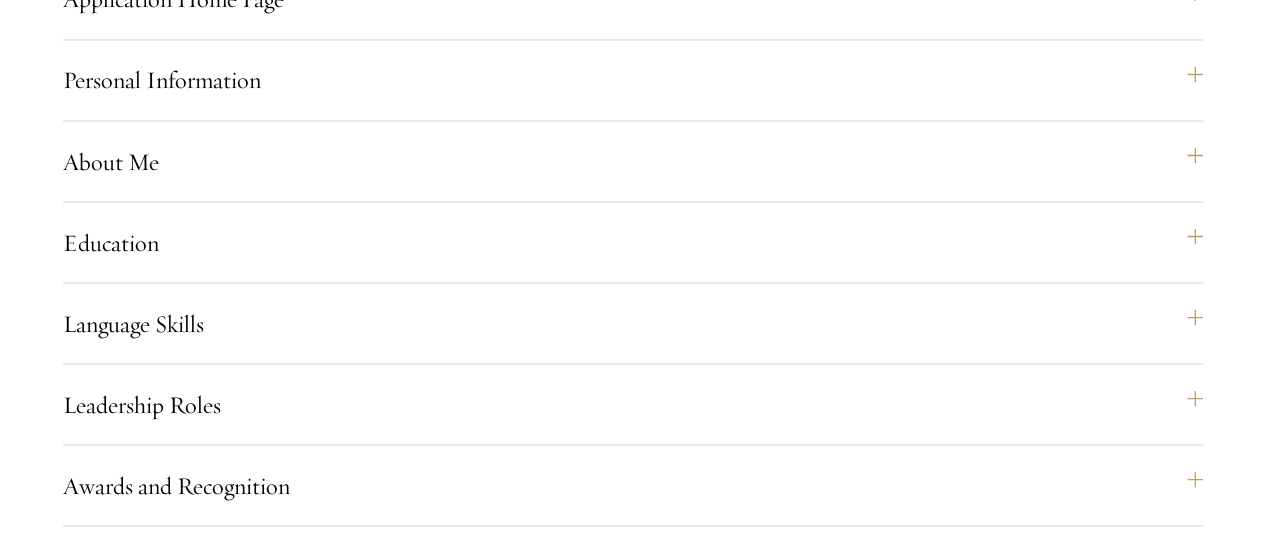 scroll, scrollTop: 1806, scrollLeft: 0, axis: vertical 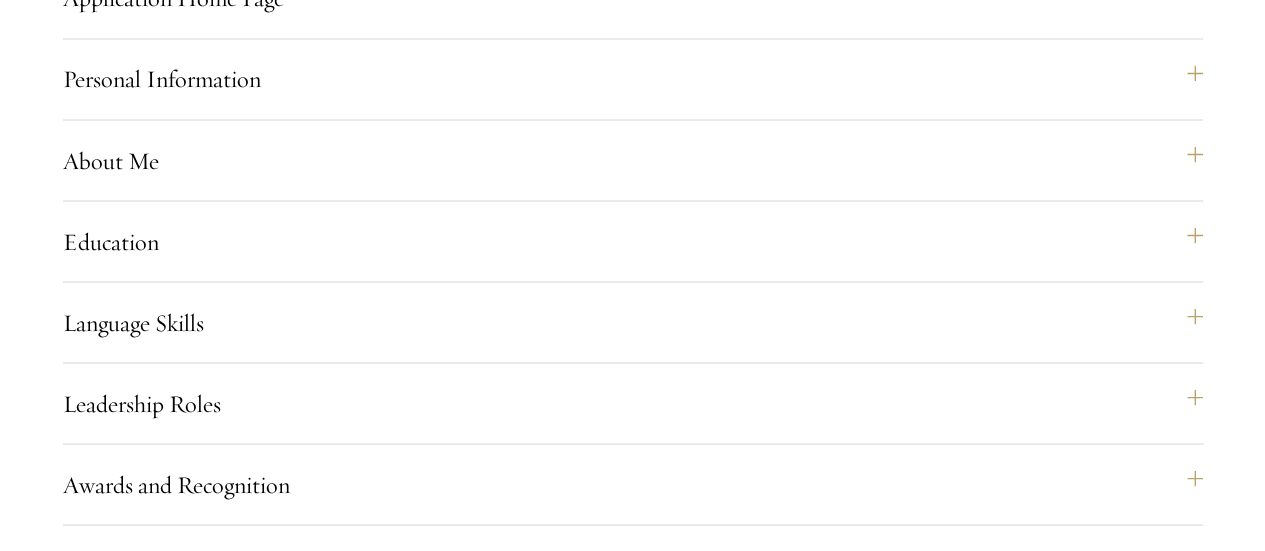 click on "Recommendations" at bounding box center [633, 1465] 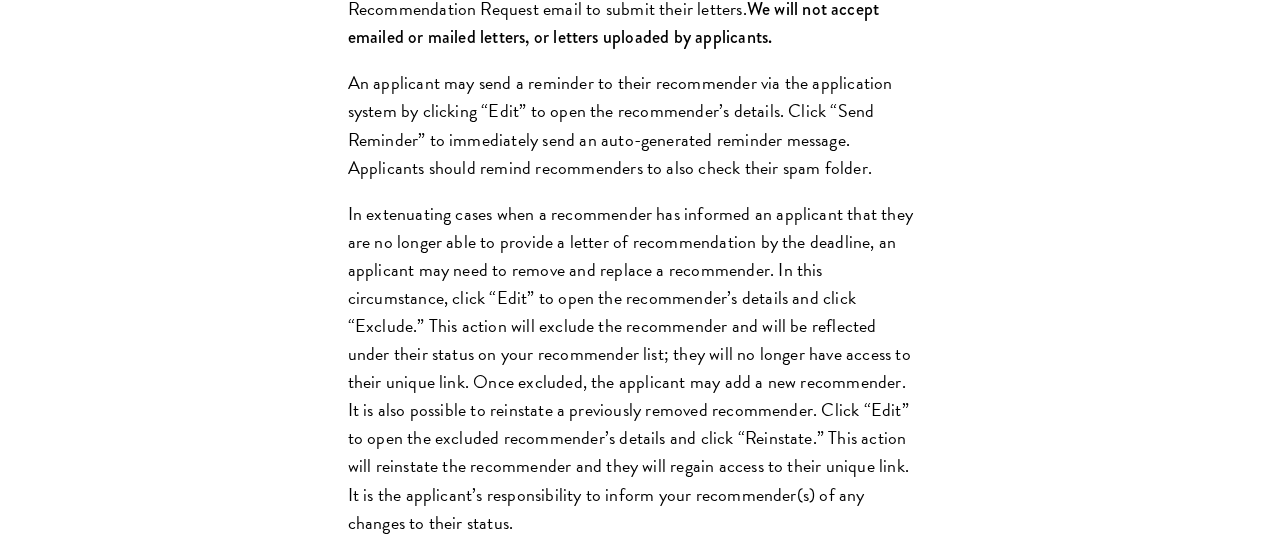 scroll, scrollTop: 2890, scrollLeft: 0, axis: vertical 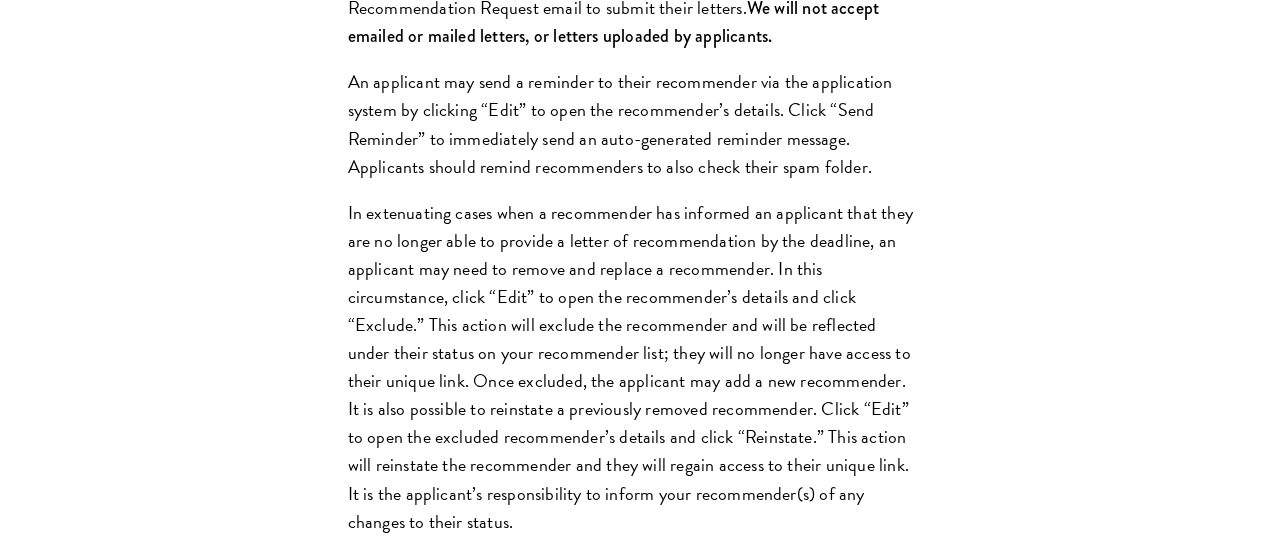 click on "Disciplinary Action" at bounding box center (633, 1478) 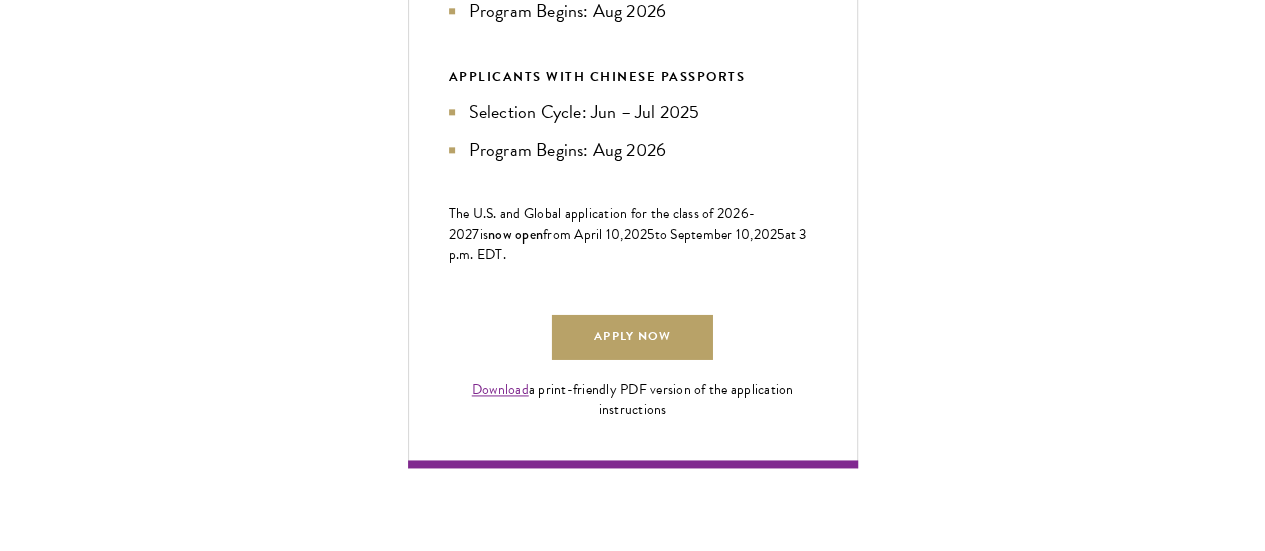 scroll, scrollTop: 1211, scrollLeft: 0, axis: vertical 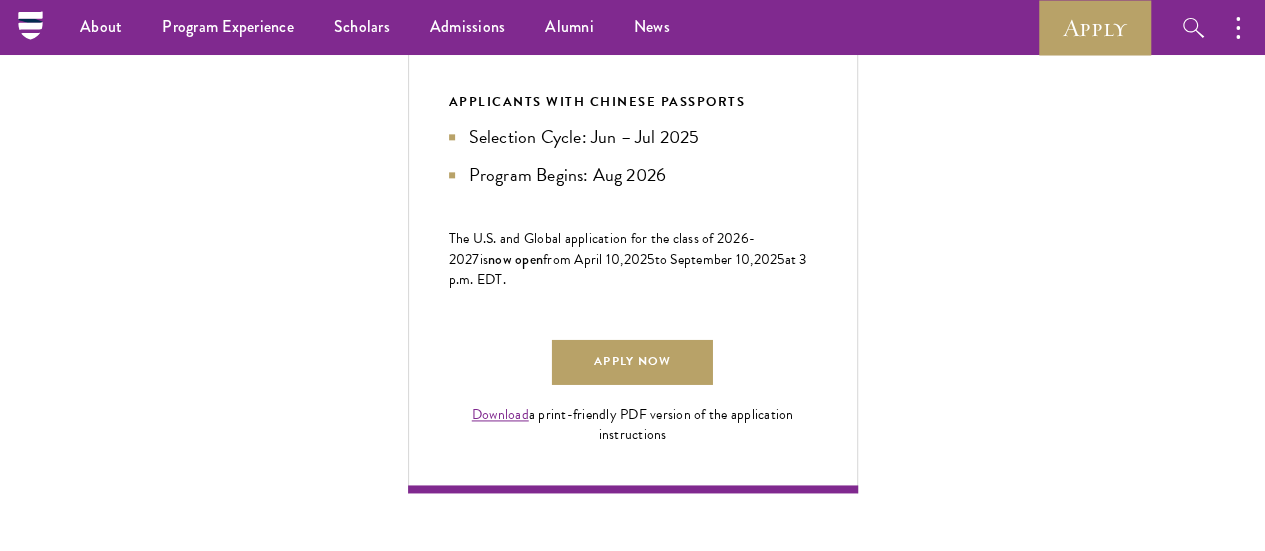 click on "Recommendations" at bounding box center (643, 1322) 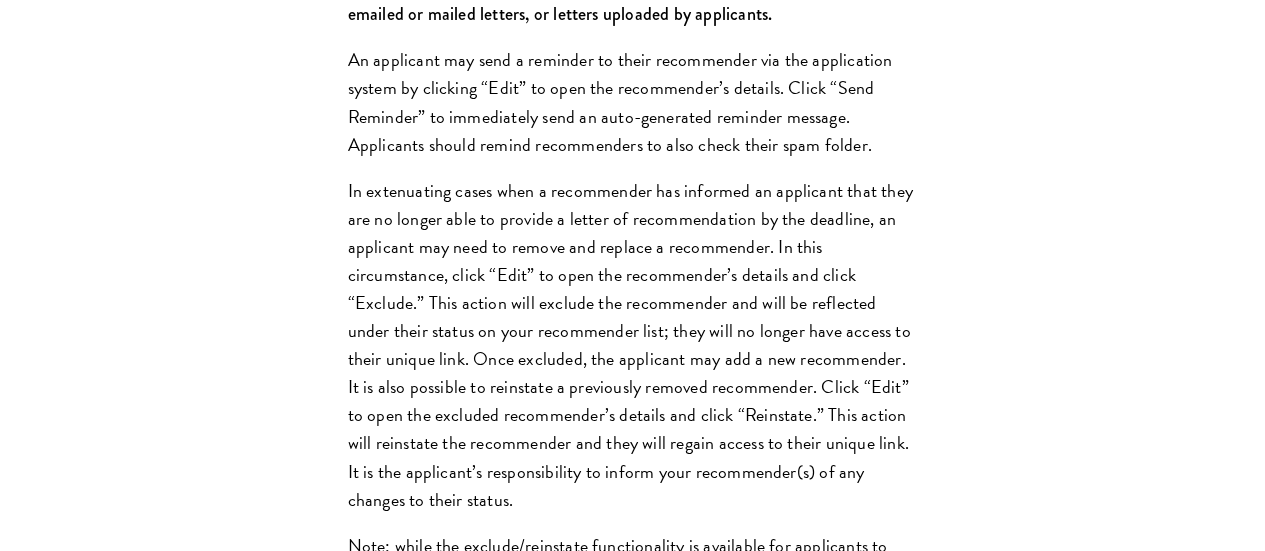 scroll, scrollTop: 2913, scrollLeft: 0, axis: vertical 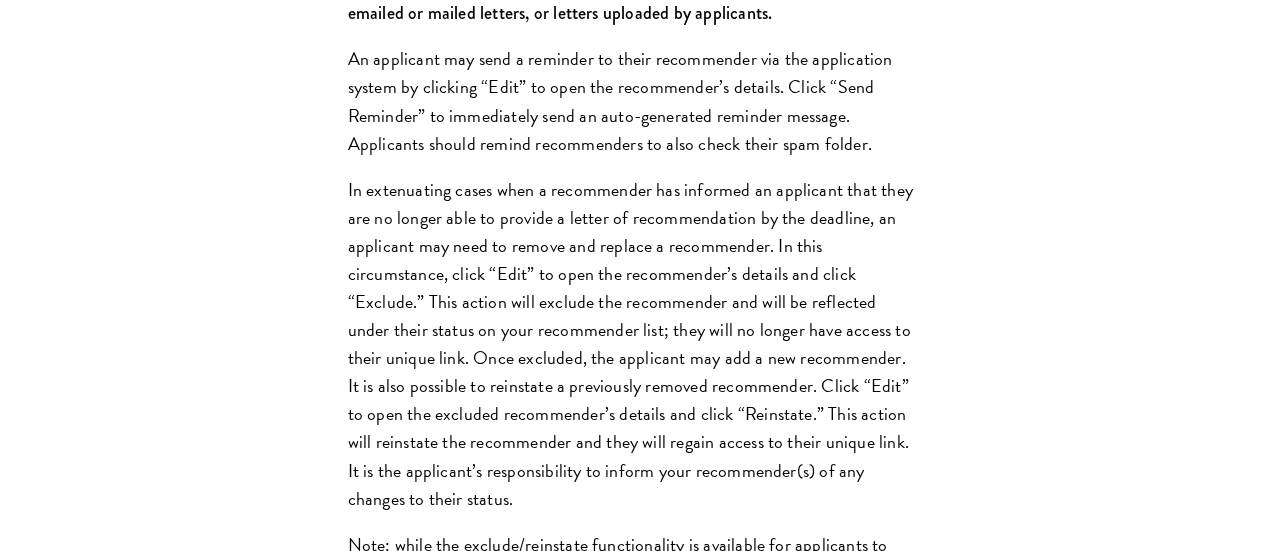 click on "Disciplinary Action" at bounding box center [643, 1455] 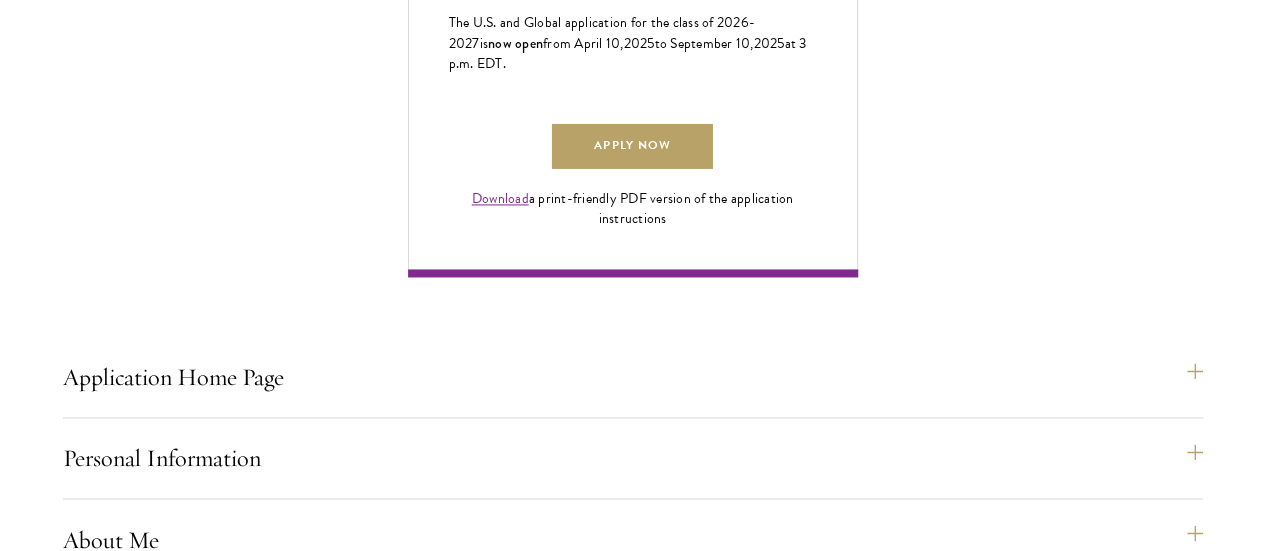 scroll, scrollTop: 1429, scrollLeft: 0, axis: vertical 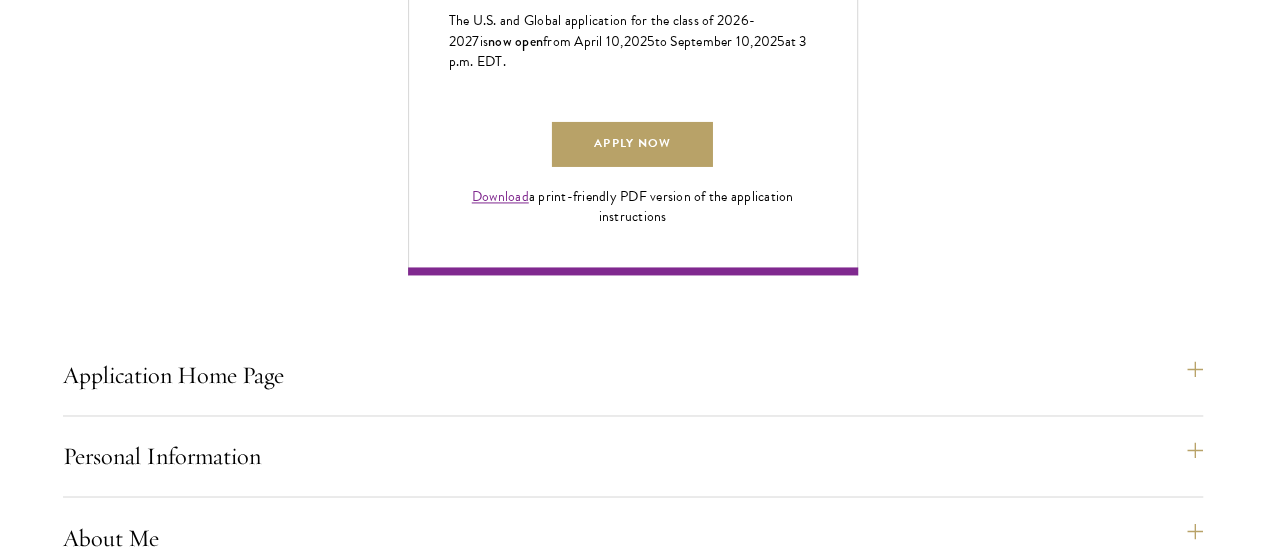 click on "Additional Information" at bounding box center (643, 1434) 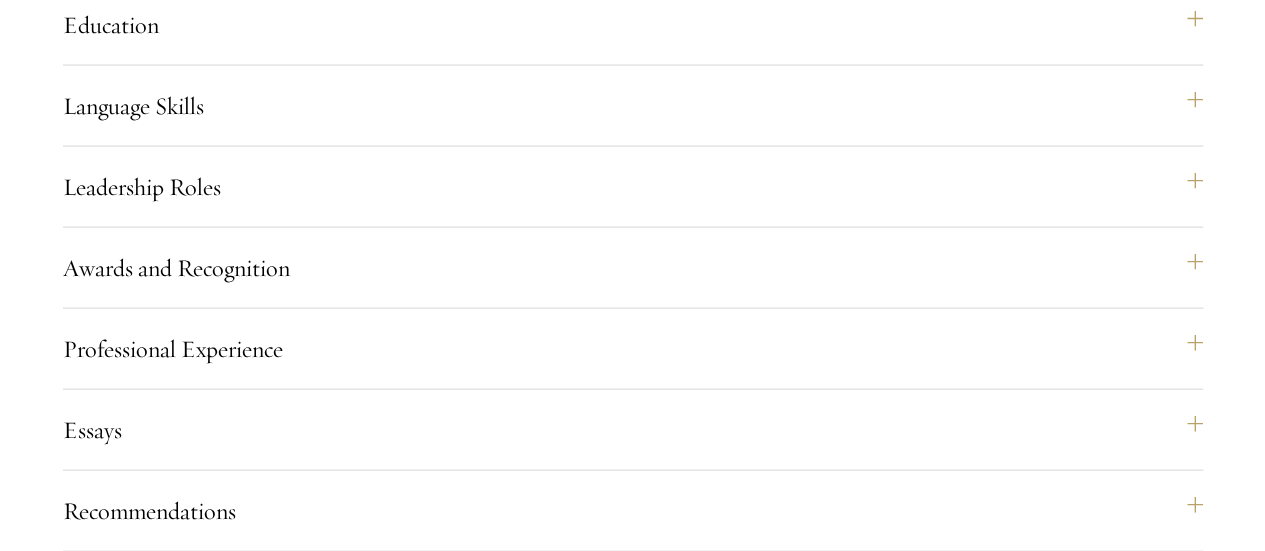 scroll, scrollTop: 2023, scrollLeft: 0, axis: vertical 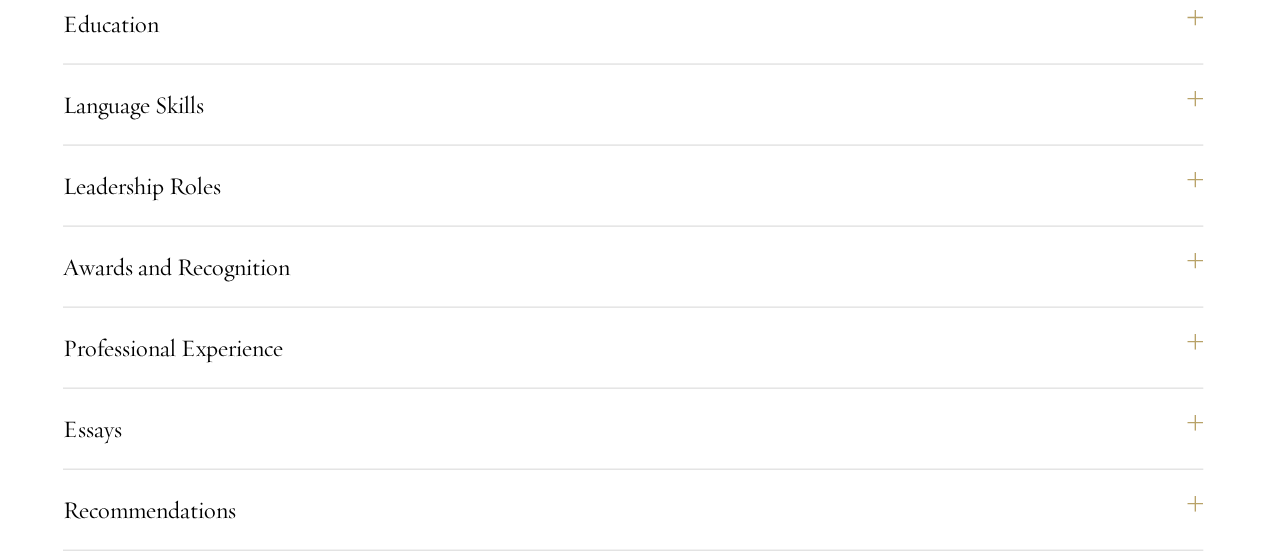 click on "Application Home Page
The online application form must be completed in English. All requirements must be submitted electronically; we do not accept materials via email or mail.
To begin, create an account to start a new application. The email address provided to create your account will be used for all correspondence about your admissions status. After creating an account, a system-generated email will be sent to you with a temporary PIN to activate your account. If you do not receive this email immediately, check your spam/junk folders. Add  admissions@schwarzmanscholars.org  to your safe senders list.
Once you have created an account, click “Start New Application” to begin your application. You do not have to complete your application in one sitting; you may access and continue your work as frequently as needed before final submission. To save your work, click on the “Continue” button.
Personal Information
About Me" at bounding box center [633, 747] 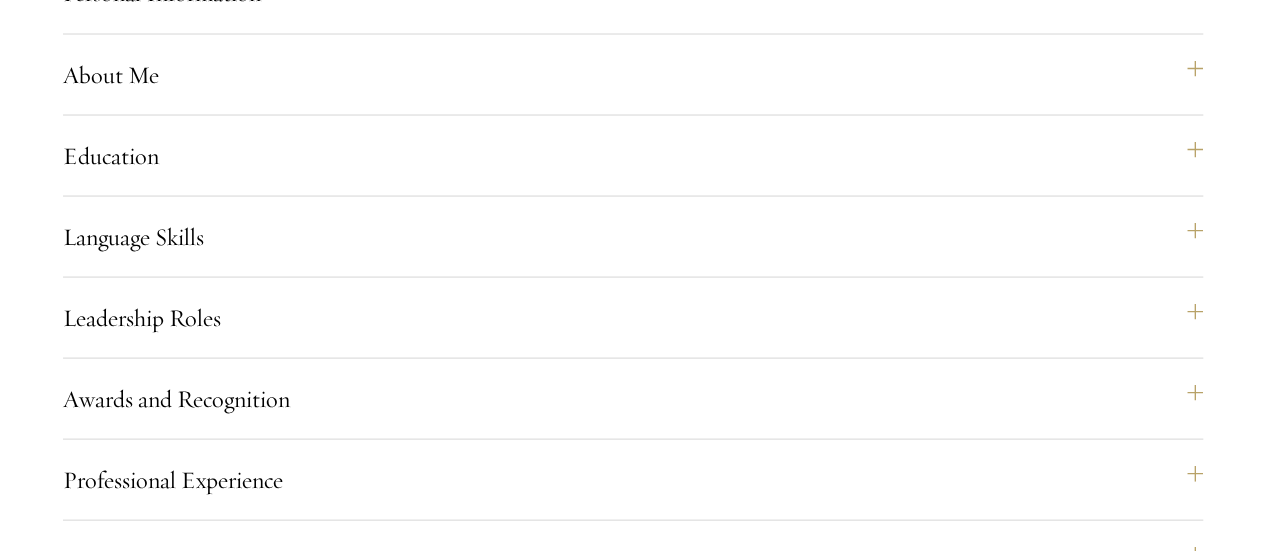 scroll, scrollTop: 1893, scrollLeft: 0, axis: vertical 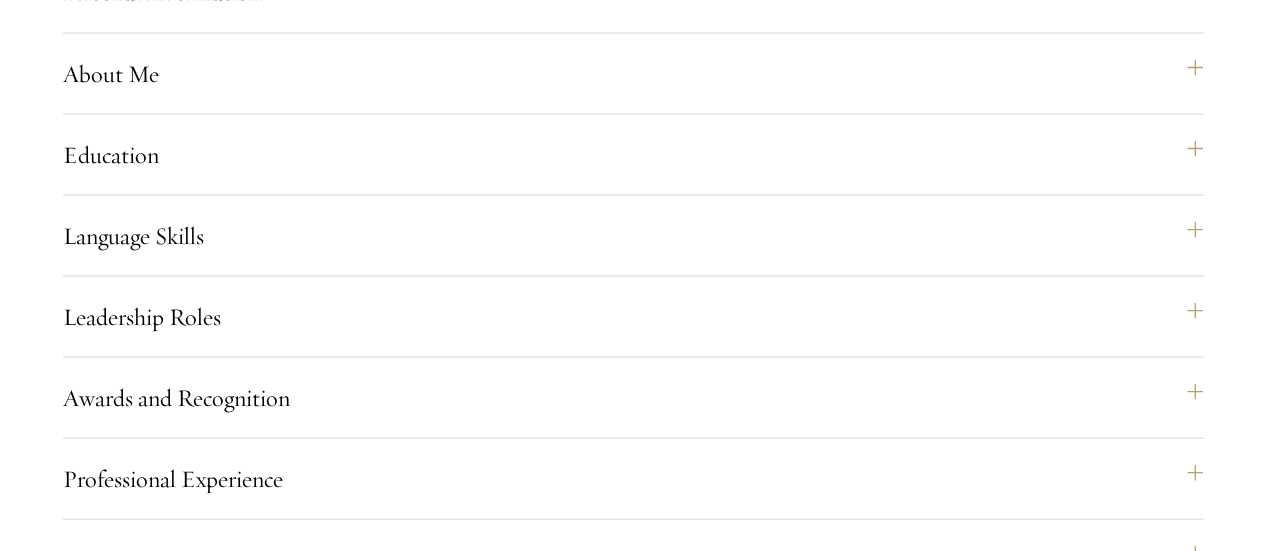 click on "Review" at bounding box center [643, 1423] 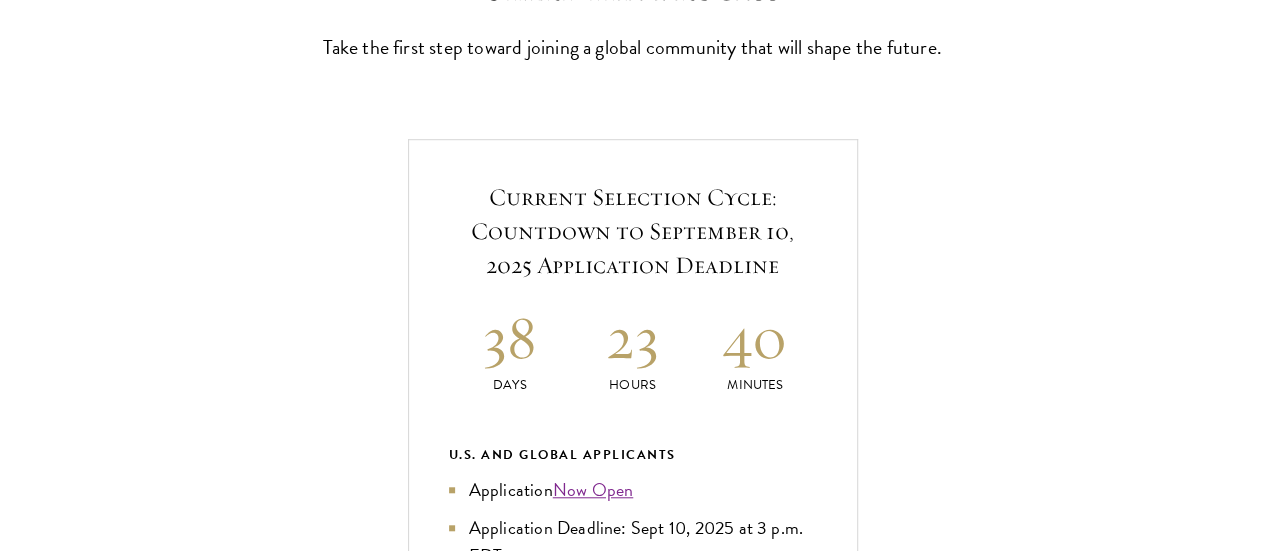 scroll, scrollTop: 863, scrollLeft: 0, axis: vertical 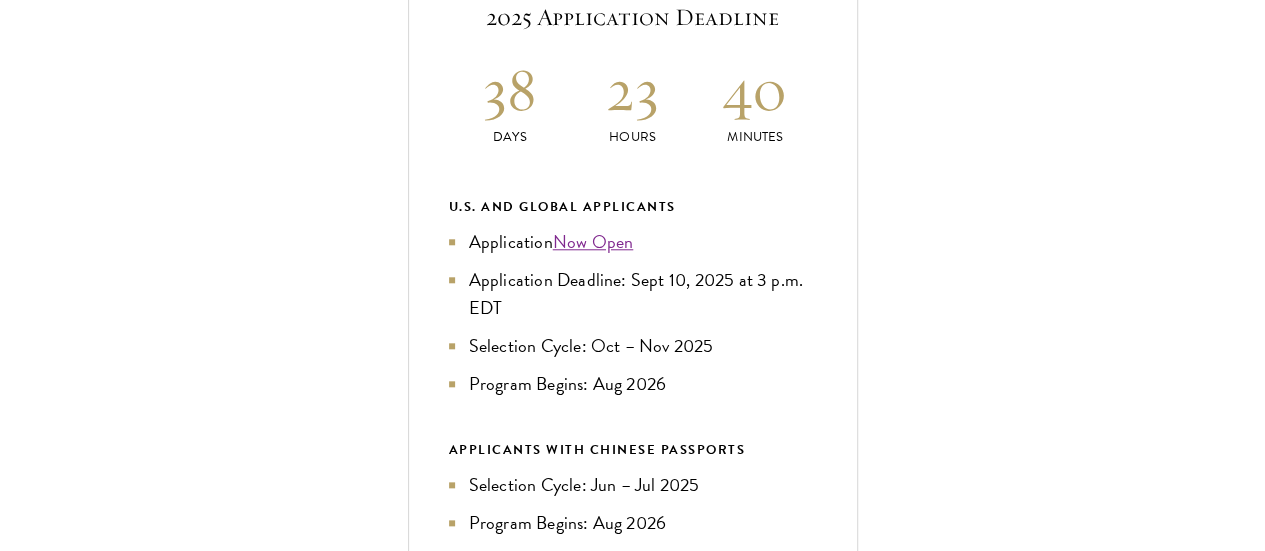 click on "Language Skills" at bounding box center [643, 1265] 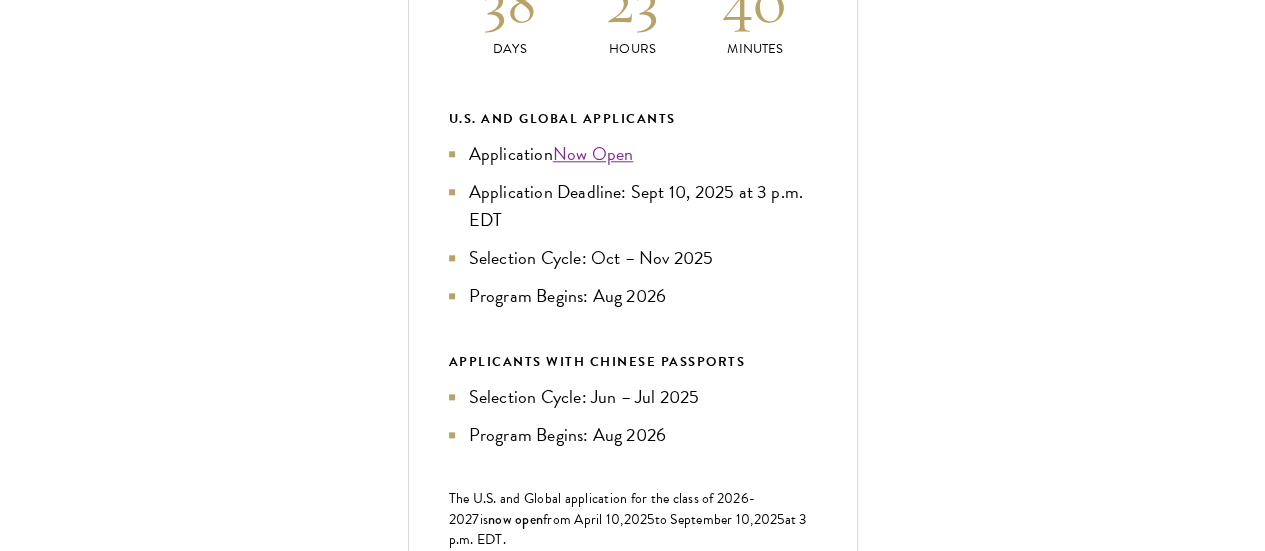 scroll, scrollTop: 957, scrollLeft: 0, axis: vertical 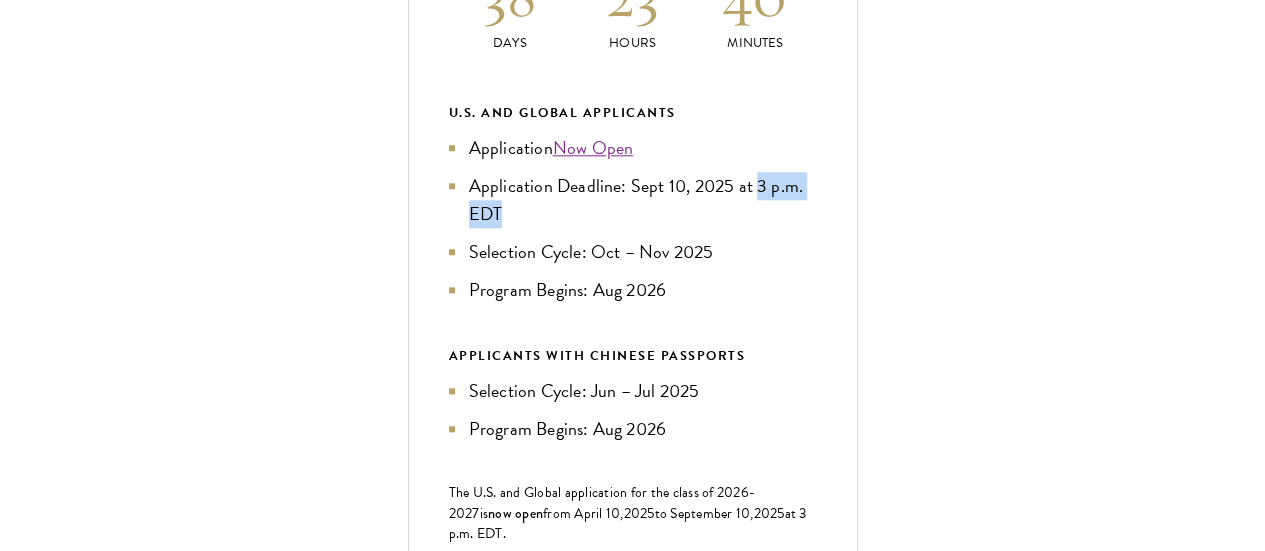 drag, startPoint x: 939, startPoint y: 325, endPoint x: 848, endPoint y: 333, distance: 91.350975 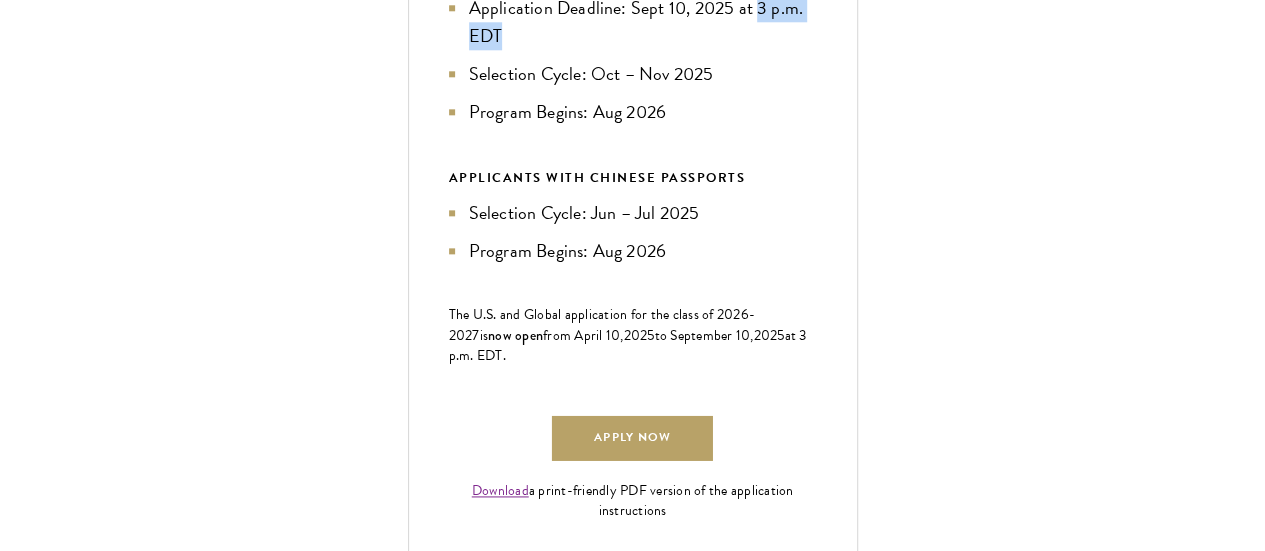 scroll, scrollTop: 1137, scrollLeft: 0, axis: vertical 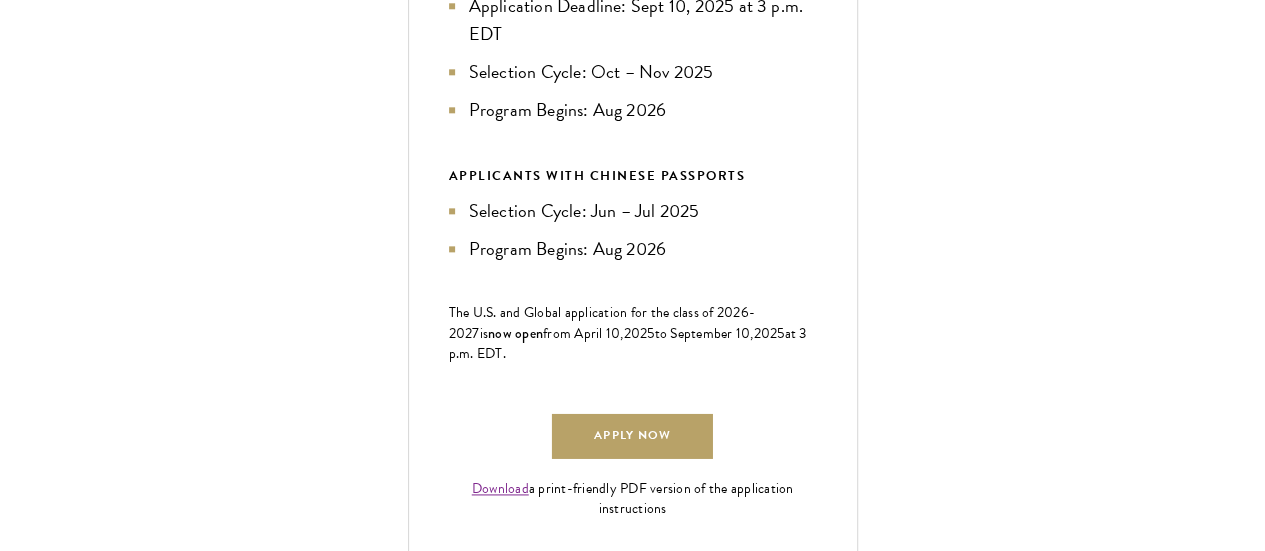 click on "Program Begins: Aug 2026" at bounding box center (633, 249) 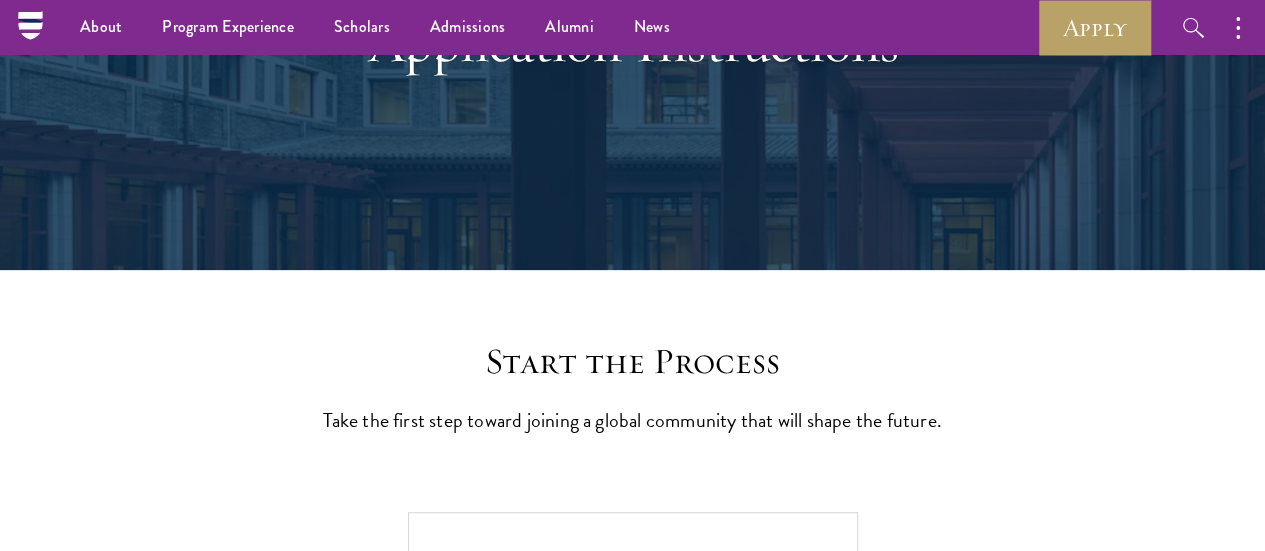 scroll, scrollTop: 194, scrollLeft: 0, axis: vertical 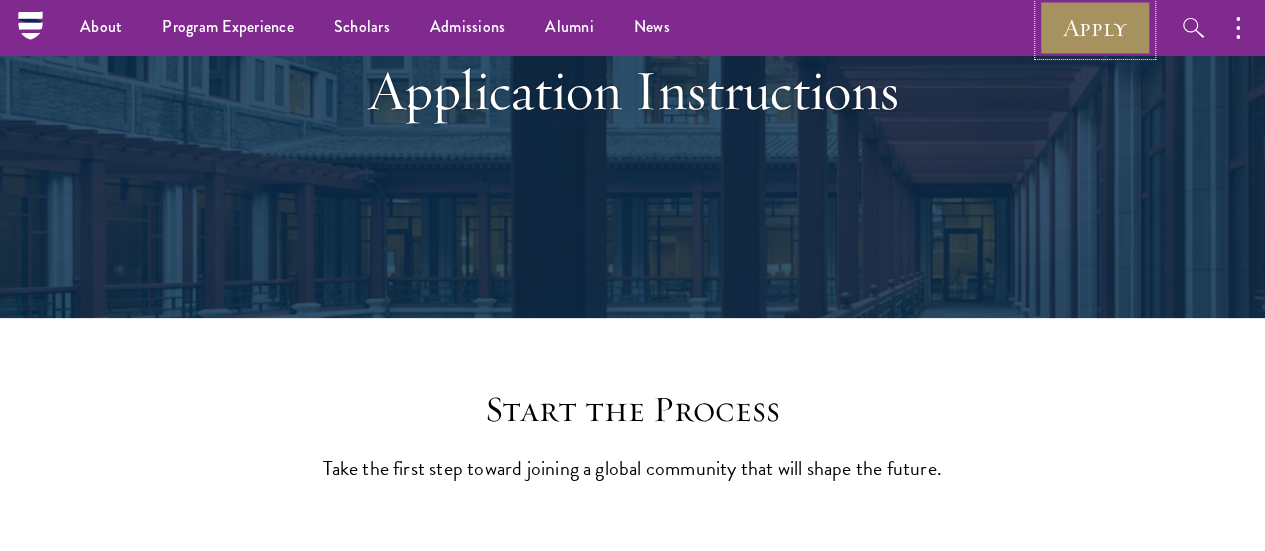 click on "Apply" at bounding box center [1095, 27] 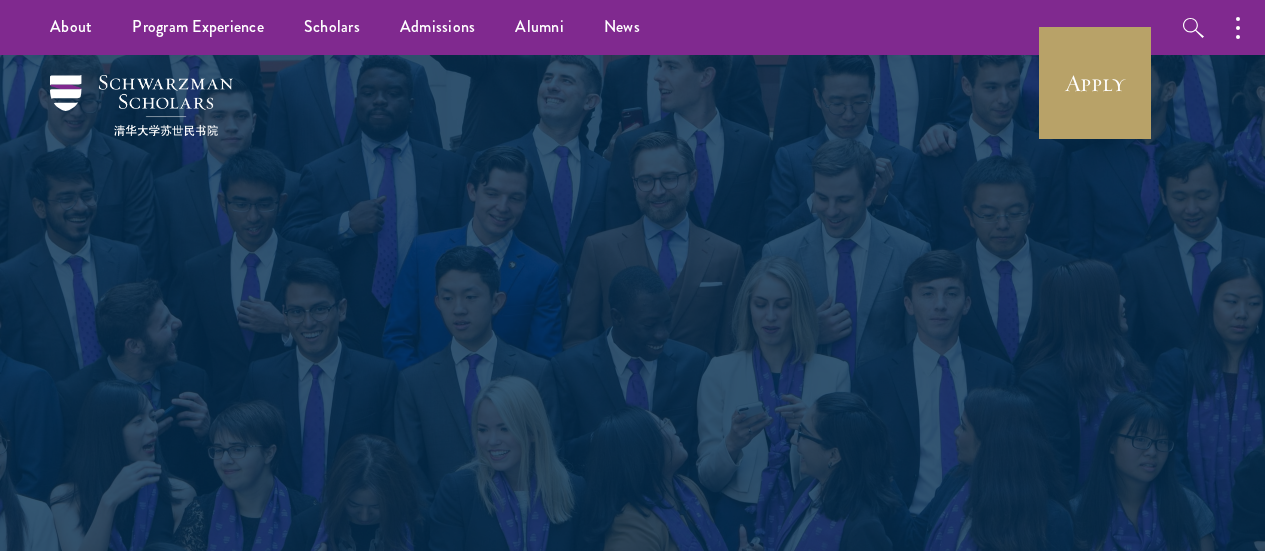 scroll, scrollTop: 0, scrollLeft: 0, axis: both 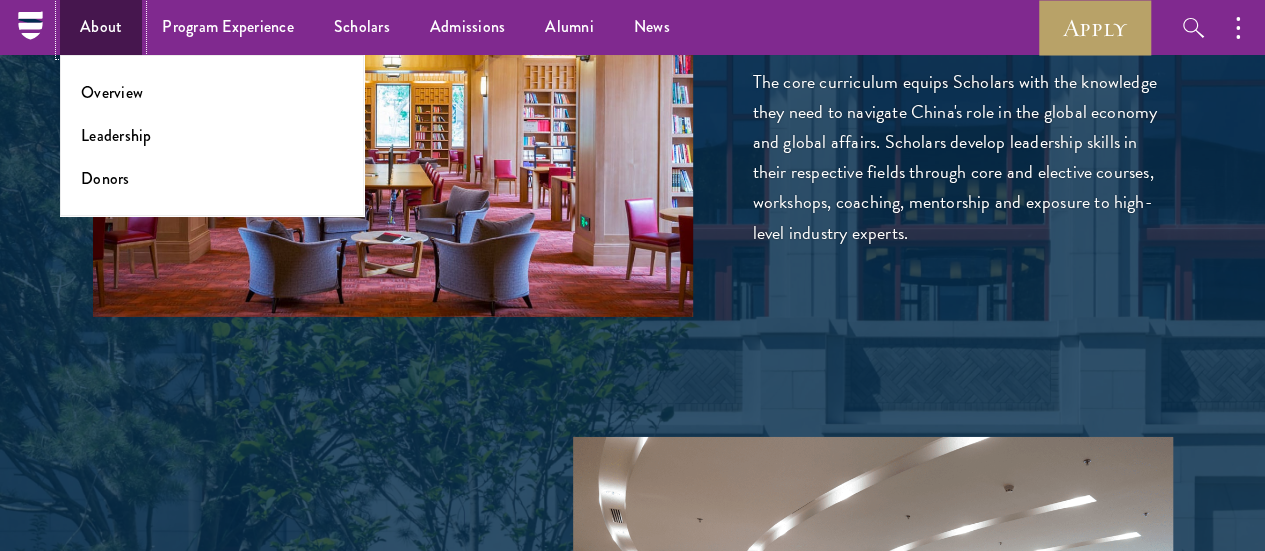 click on "About" at bounding box center (101, 27) 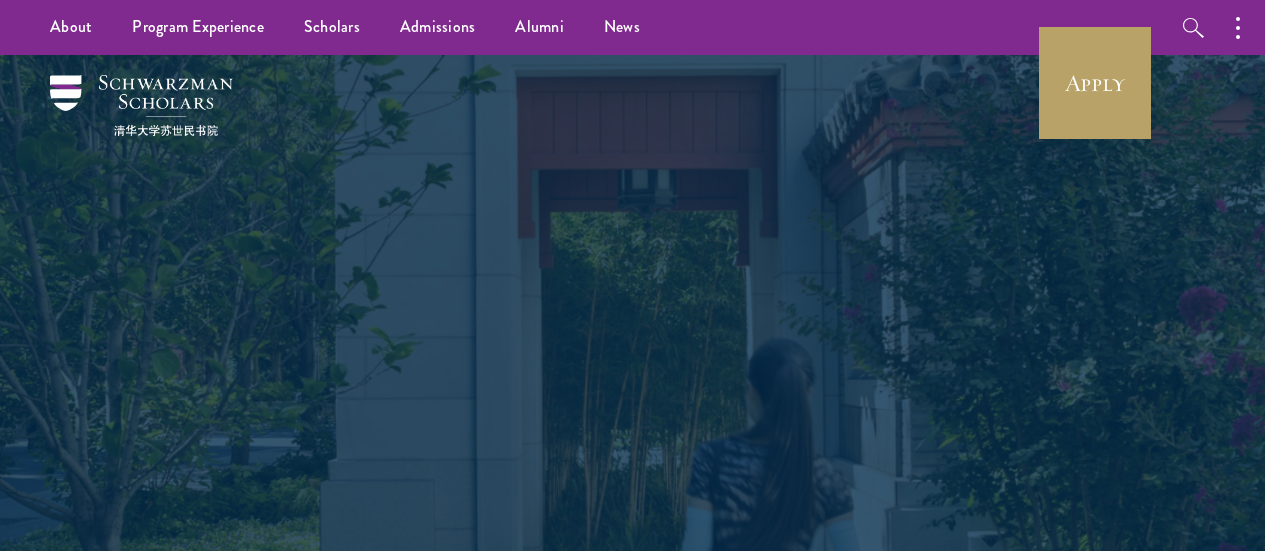 scroll, scrollTop: 0, scrollLeft: 0, axis: both 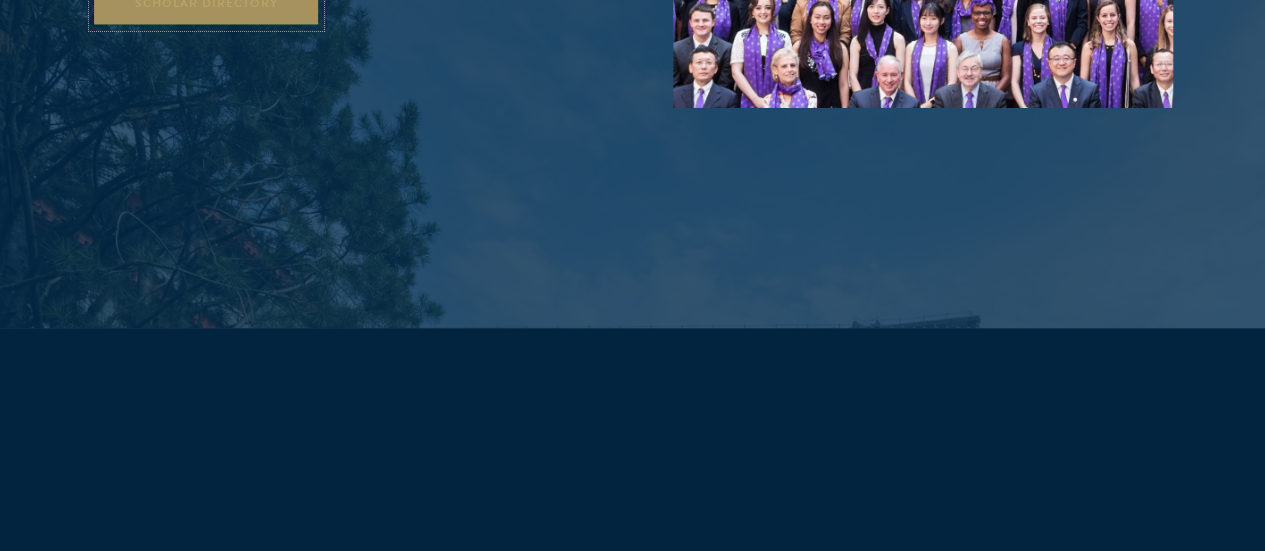 click on "Scholar Directory" at bounding box center (207, 4) 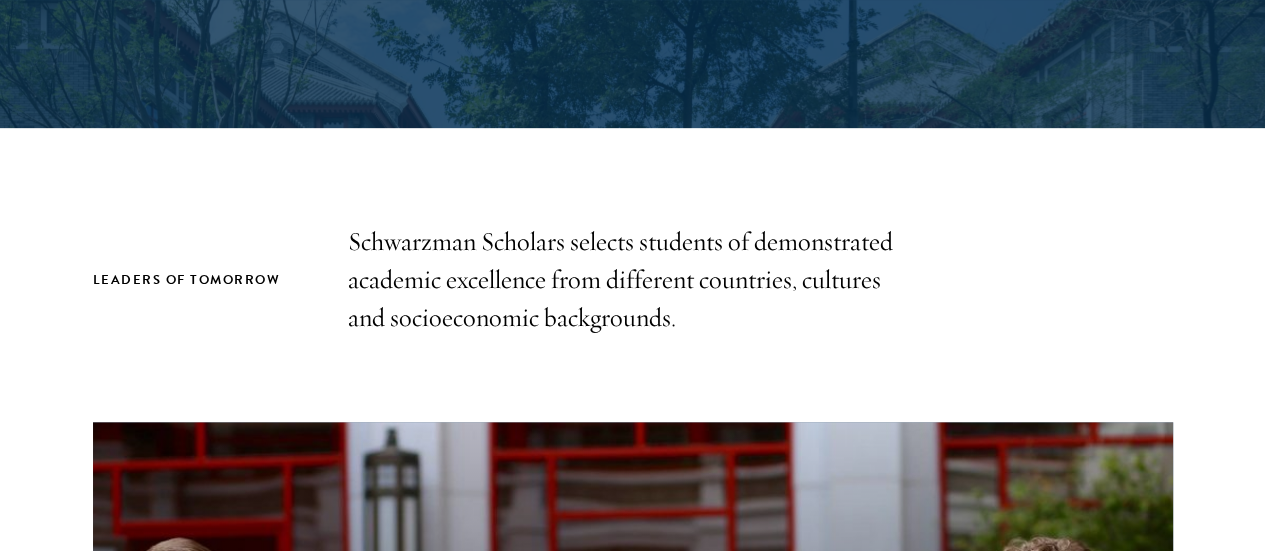 scroll, scrollTop: 656, scrollLeft: 0, axis: vertical 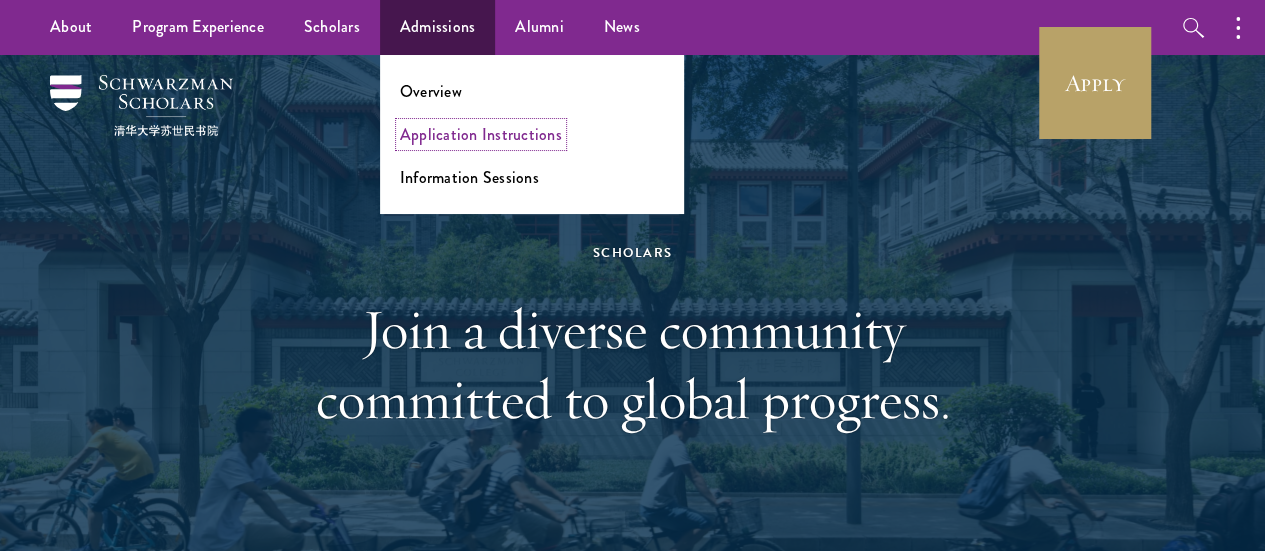 click on "Application Instructions" at bounding box center [481, 134] 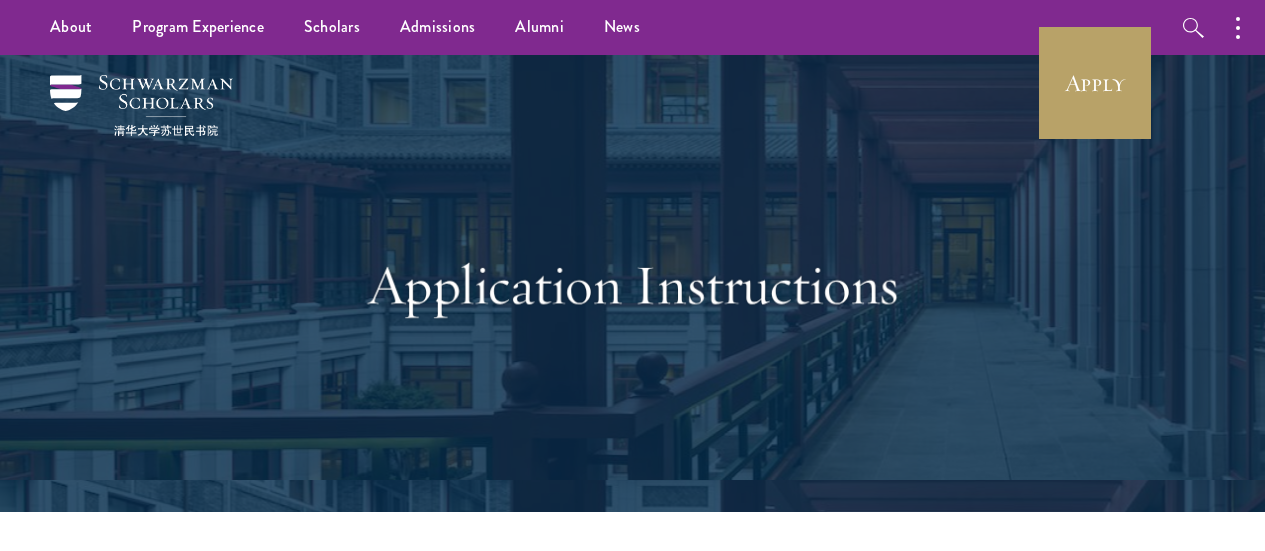 scroll, scrollTop: 0, scrollLeft: 0, axis: both 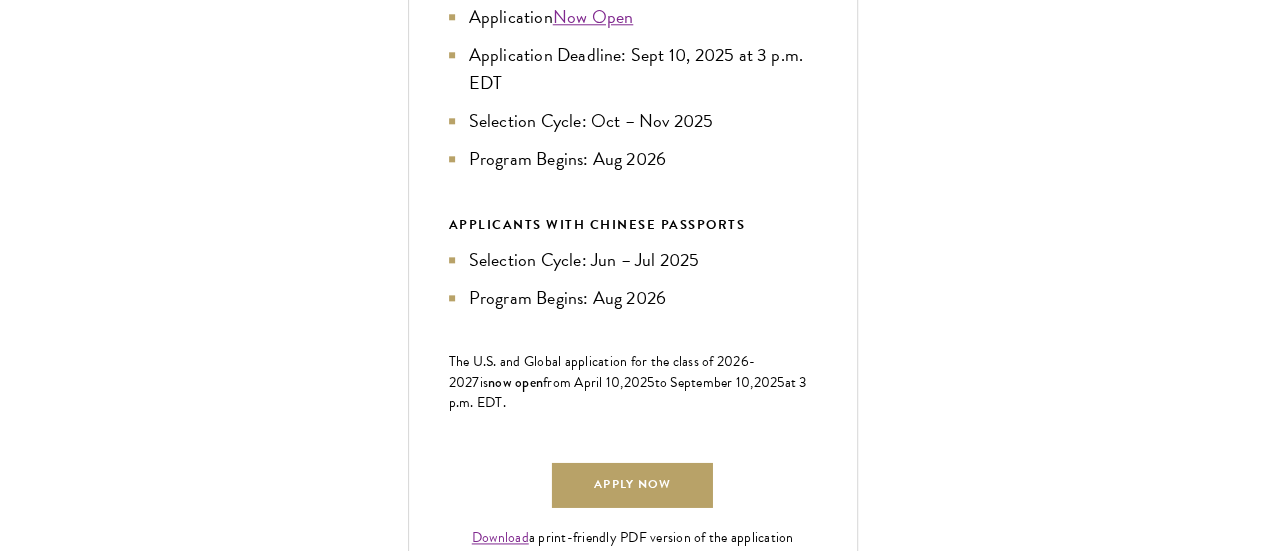 click on "Language Skills" at bounding box center [643, 1040] 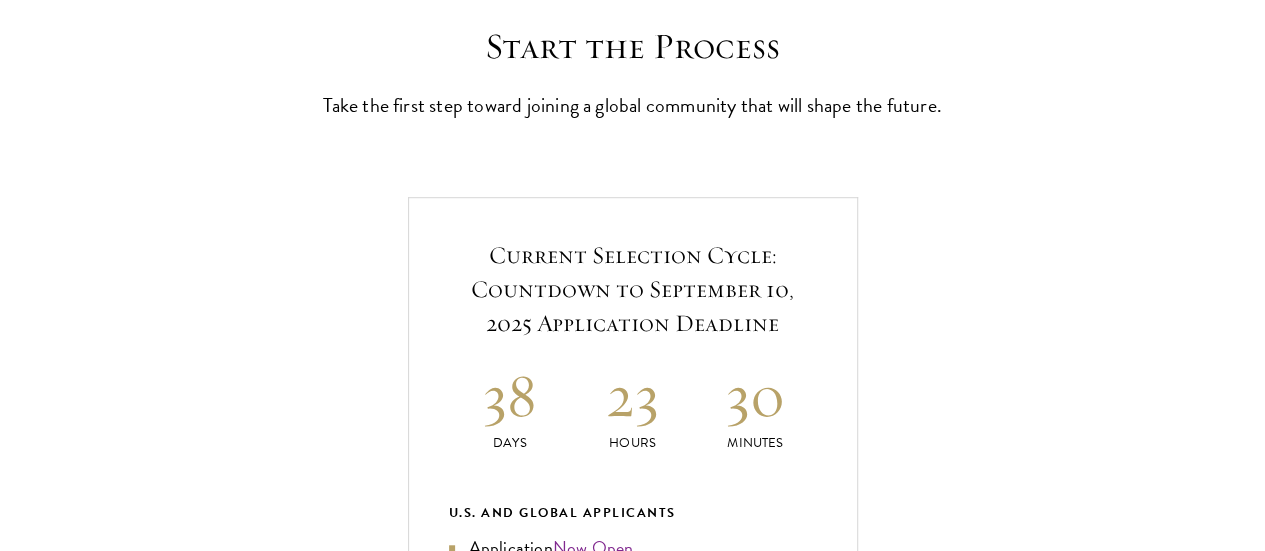 scroll, scrollTop: 636, scrollLeft: 0, axis: vertical 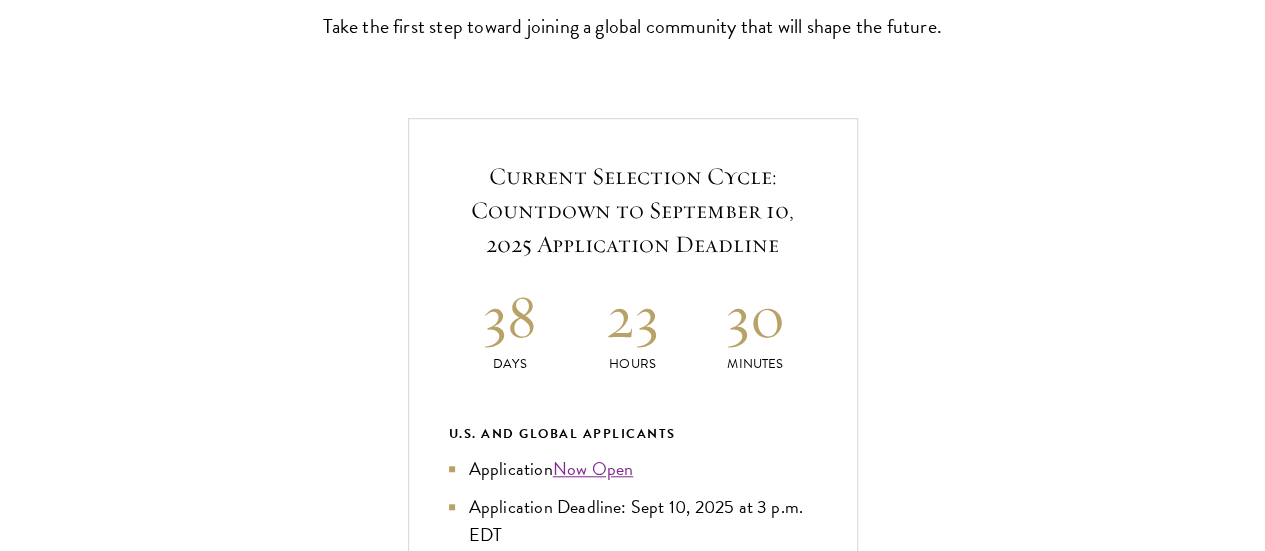 click on "About Me" at bounding box center [643, 1330] 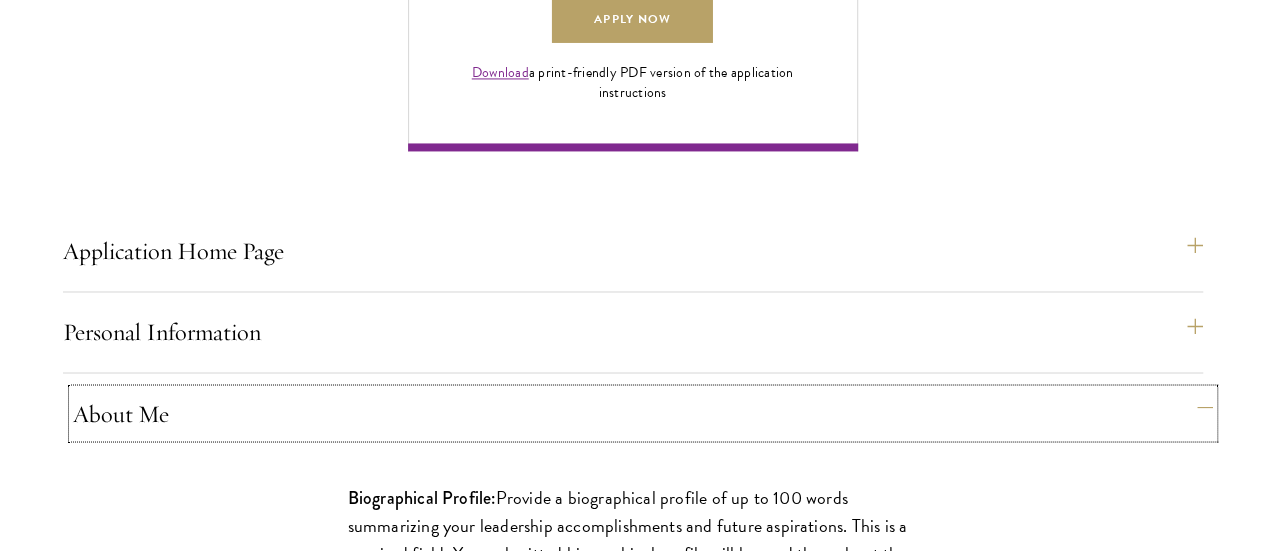 scroll, scrollTop: 1556, scrollLeft: 0, axis: vertical 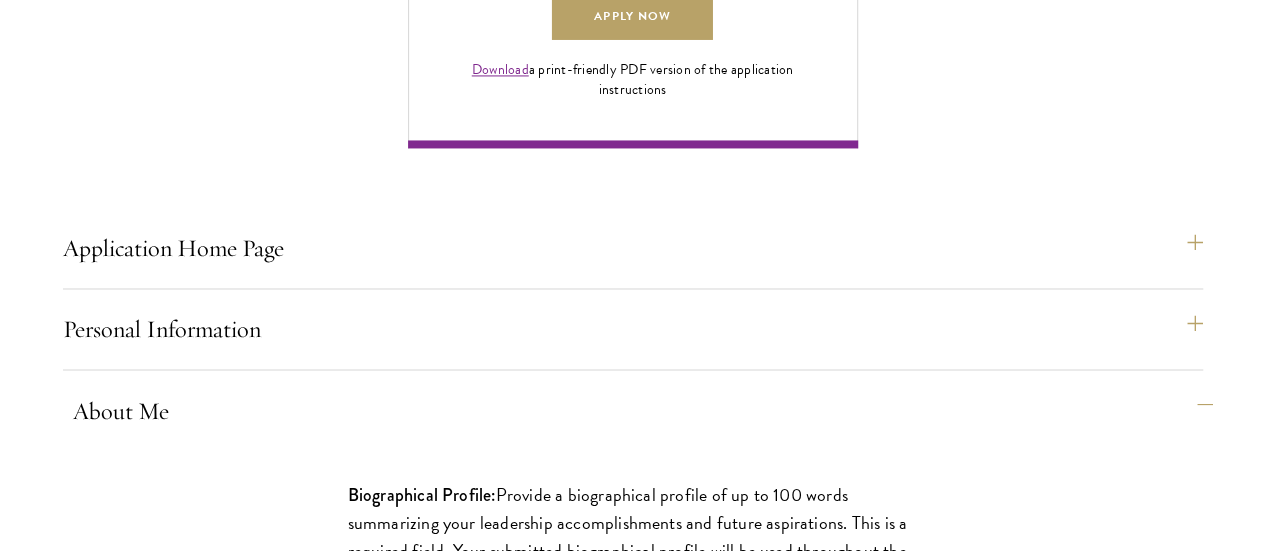 click on "Reapplicant Information:" at bounding box center [439, 1071] 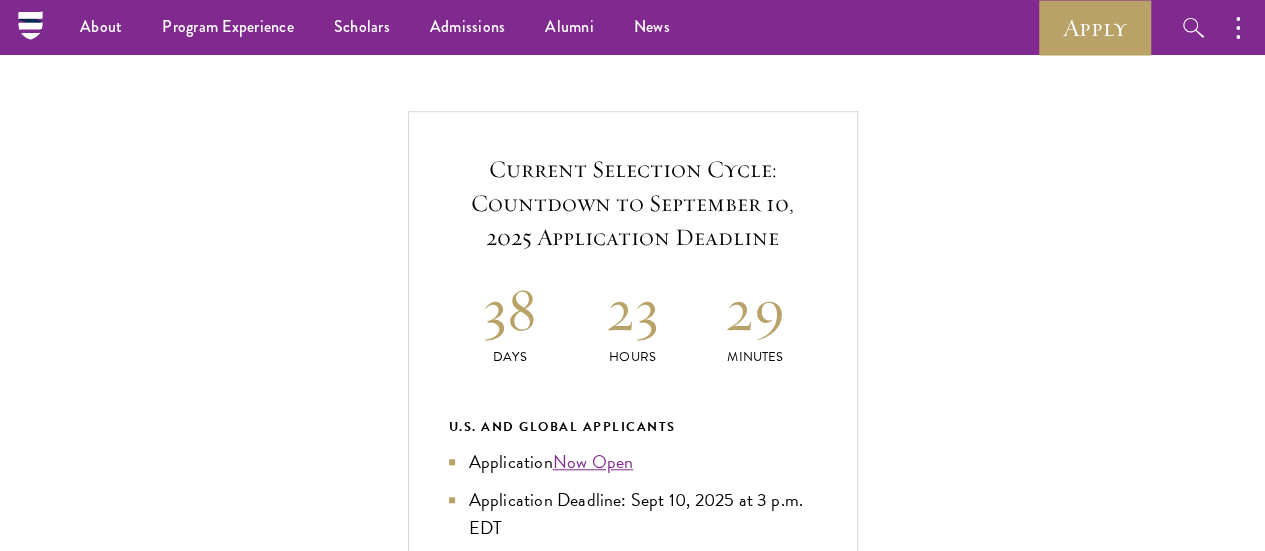 scroll, scrollTop: 642, scrollLeft: 0, axis: vertical 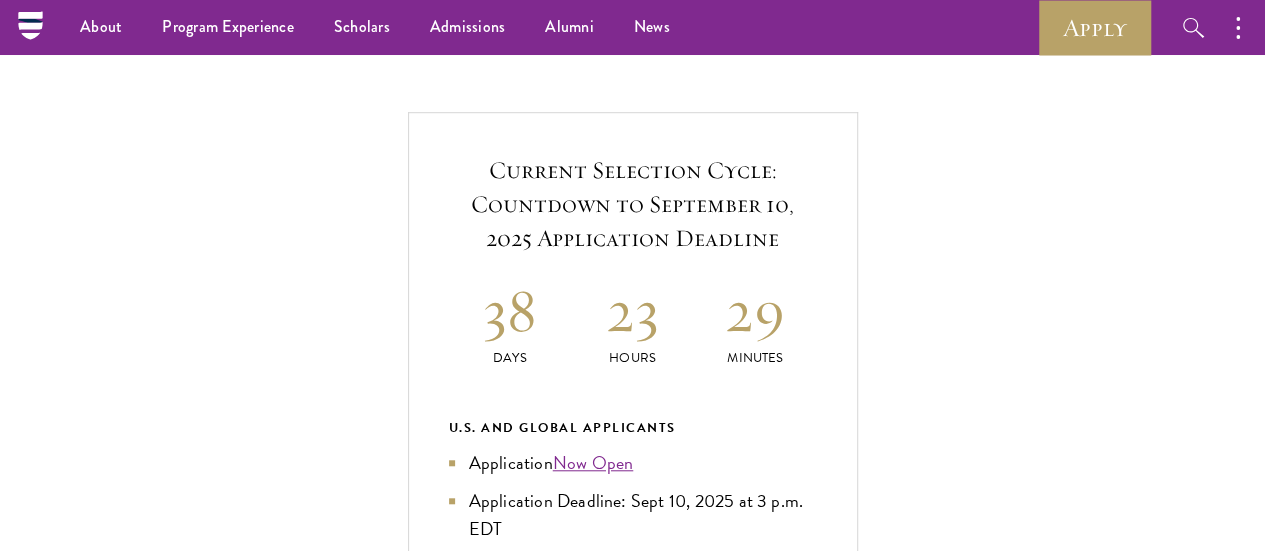 click on "Personal Information" at bounding box center (643, 1243) 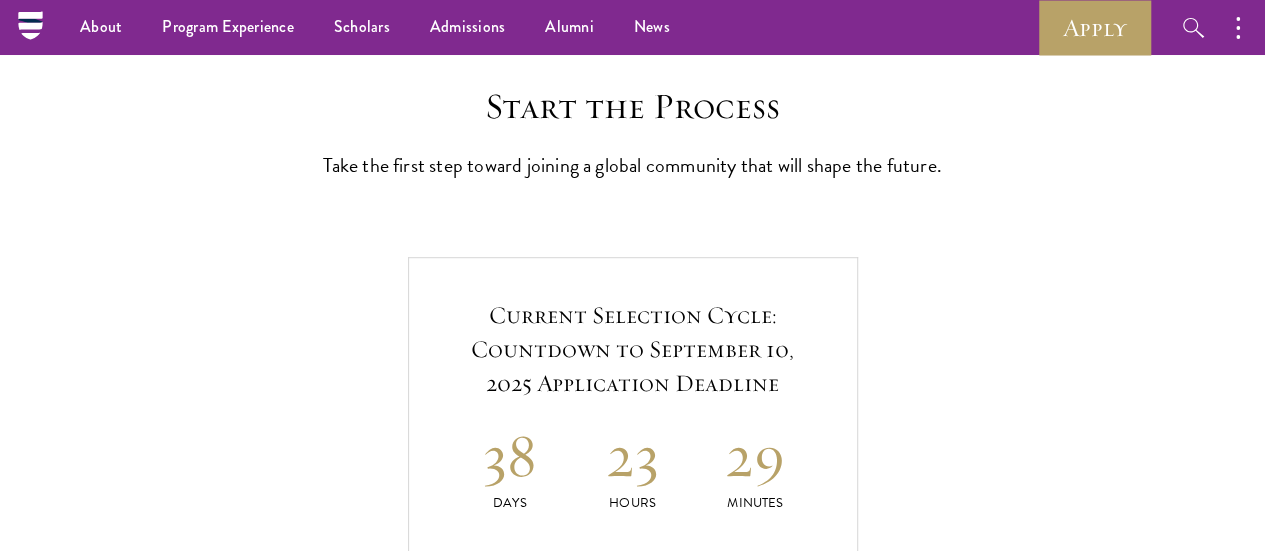 scroll, scrollTop: 490, scrollLeft: 0, axis: vertical 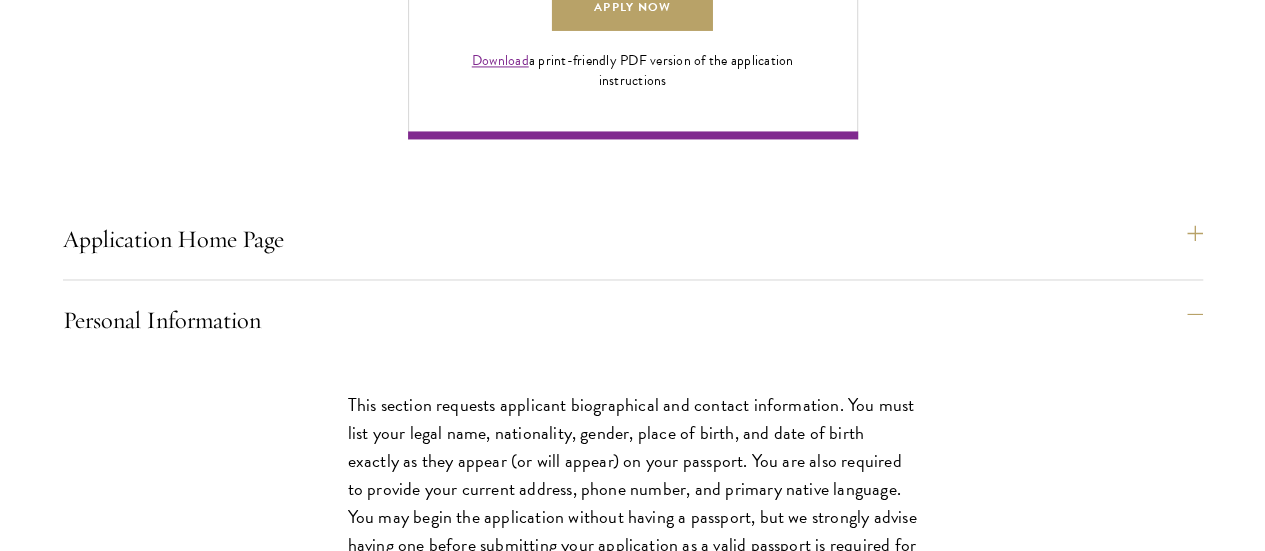 click on "Application Home Page
The online application form must be completed in English. All requirements must be submitted electronically; we do not accept materials via email or mail.
To begin, create an account to start a new application. The email address provided to create your account will be used for all correspondence about your admissions status. After creating an account, a system-generated email will be sent to you with a temporary PIN to activate your account. If you do not receive this email immediately, check your spam/junk folders. Add  admissions@schwarzmanscholars.org  to your safe senders list.
Once you have created an account, click “Start New Application” to begin your application. You do not have to complete your application in one sitting; you may access and continue your work as frequently as needed before final submission. To save your work, click on the “Continue” button.
Personal Information
." at bounding box center (633, 615) 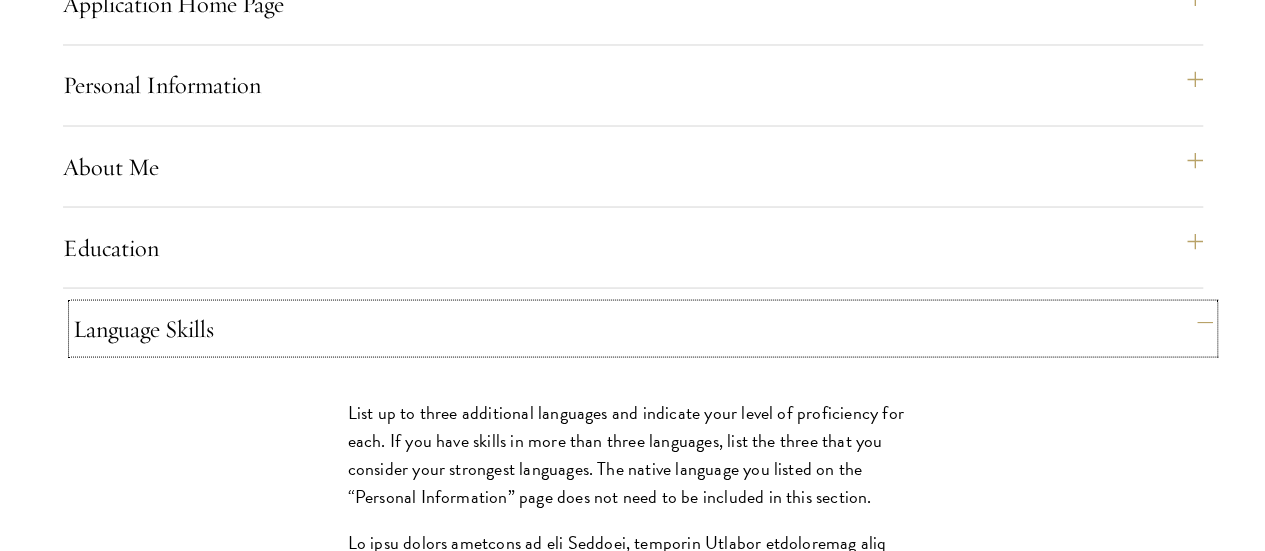 scroll, scrollTop: 1802, scrollLeft: 0, axis: vertical 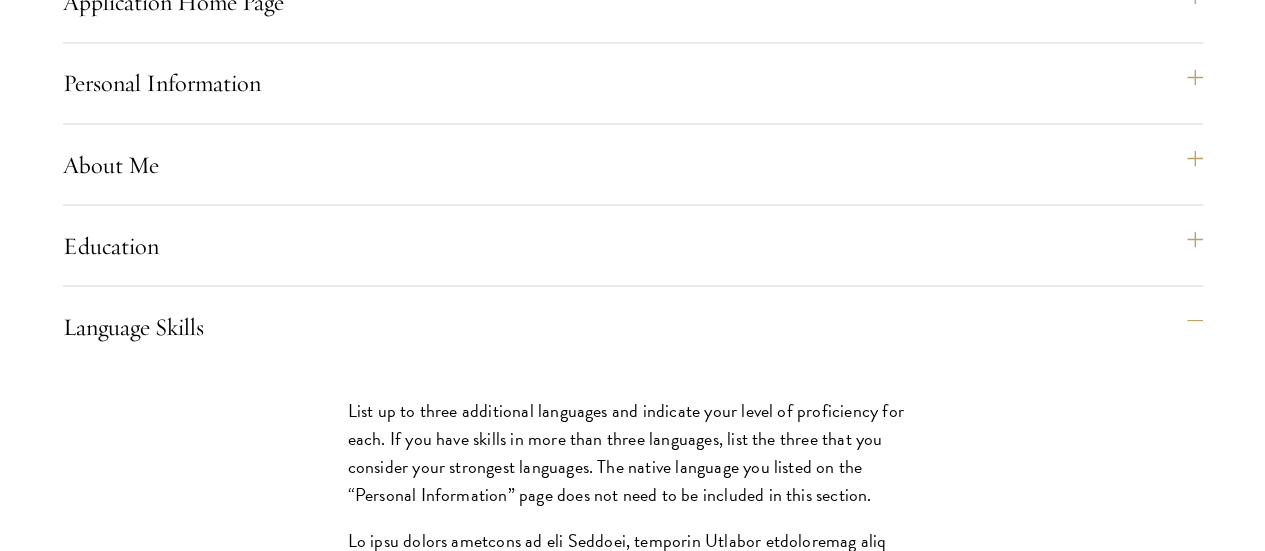 drag, startPoint x: 253, startPoint y: 271, endPoint x: 112, endPoint y: 199, distance: 158.31929 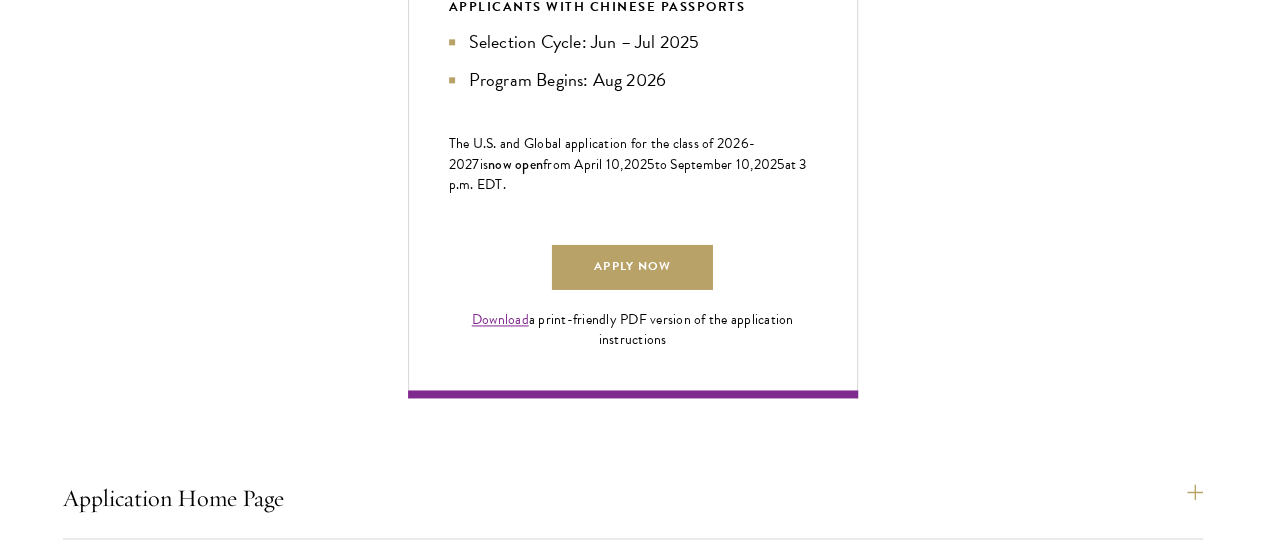 scroll, scrollTop: 1544, scrollLeft: 0, axis: vertical 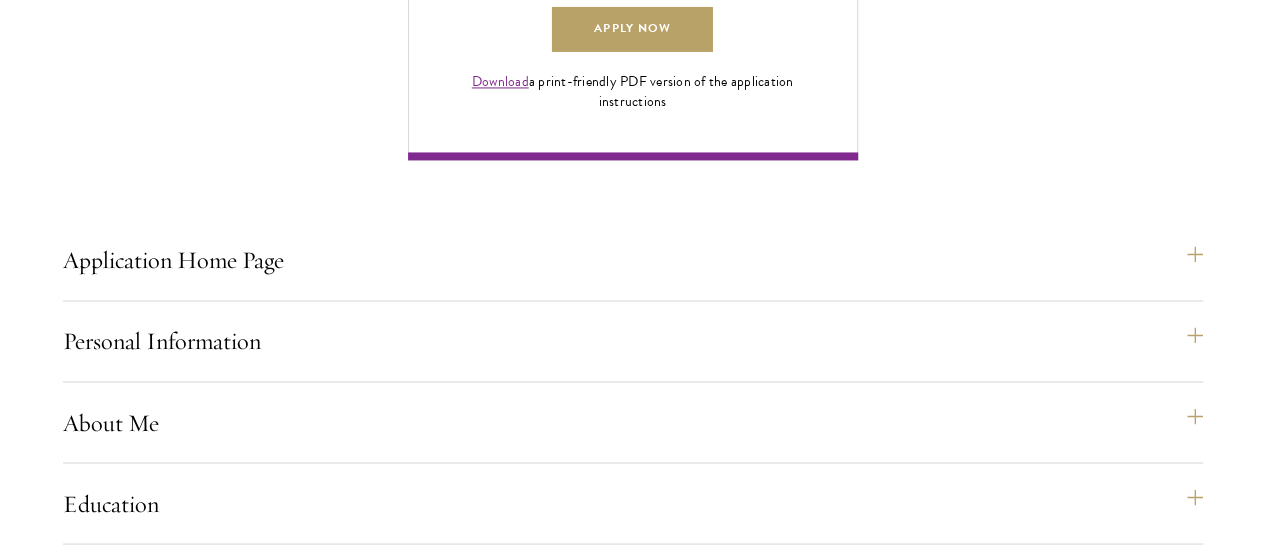 drag, startPoint x: 360, startPoint y: 403, endPoint x: 151, endPoint y: 75, distance: 388.928 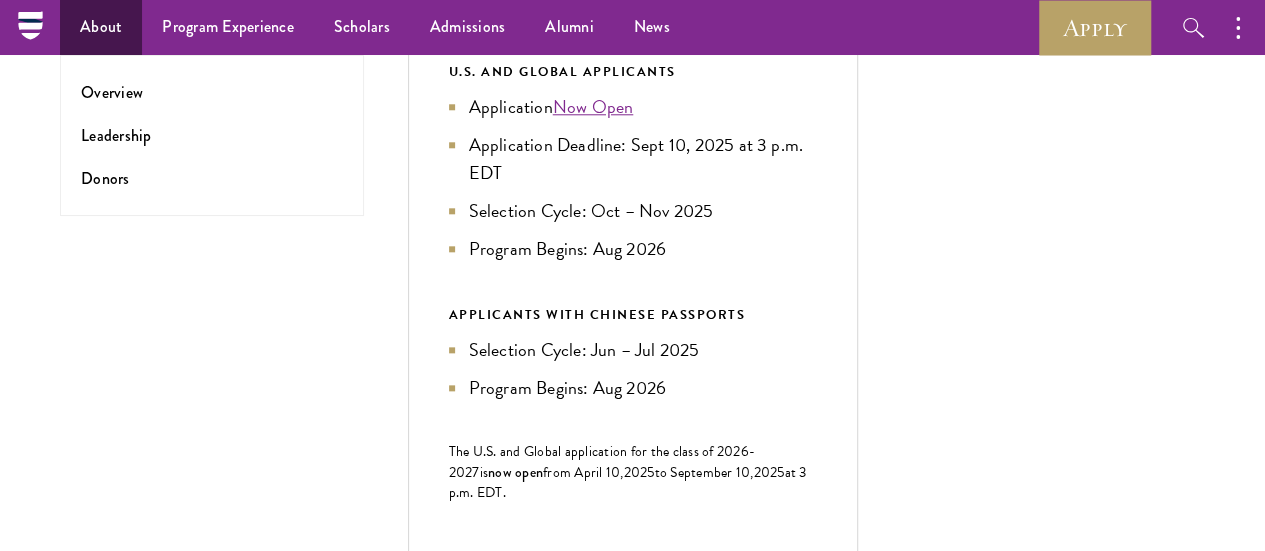 scroll, scrollTop: 914, scrollLeft: 0, axis: vertical 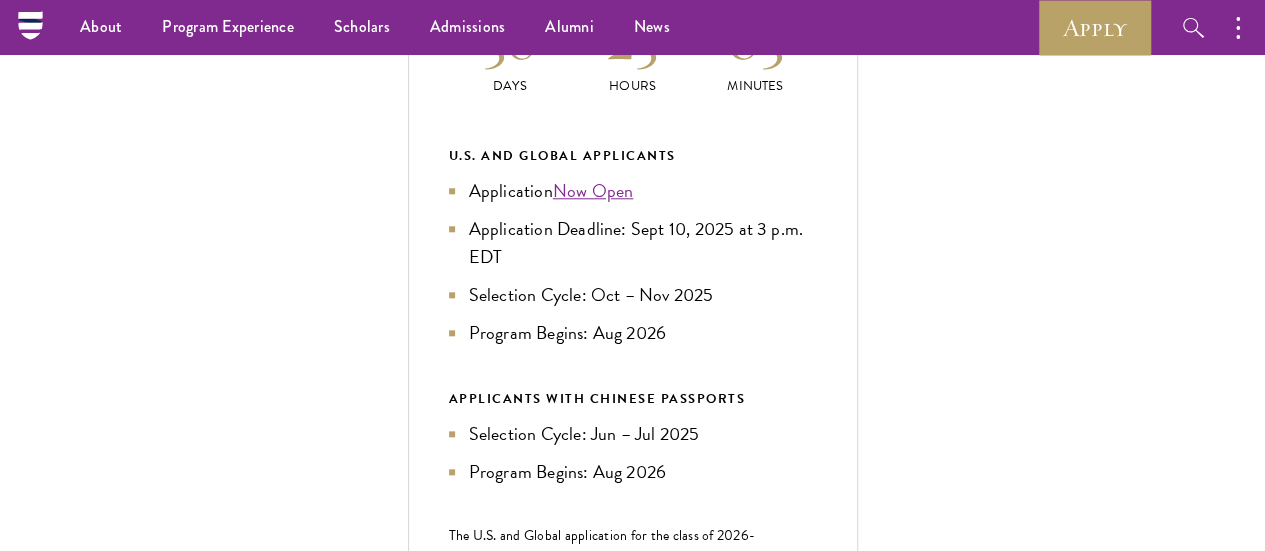drag, startPoint x: 383, startPoint y: 483, endPoint x: 176, endPoint y: 371, distance: 235.35718 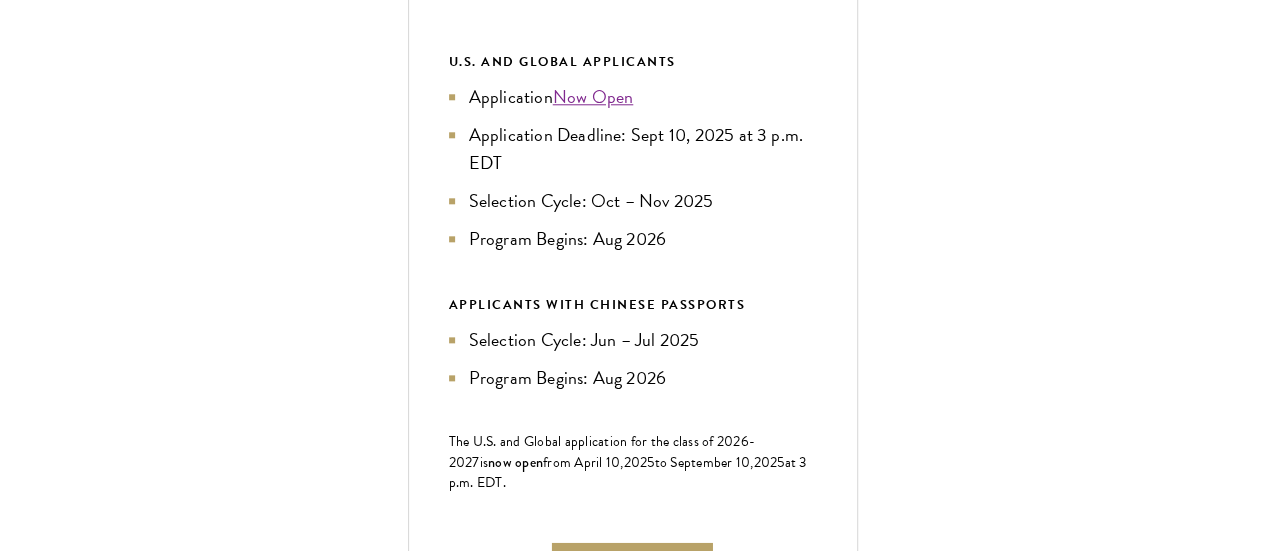 scroll, scrollTop: 1009, scrollLeft: 0, axis: vertical 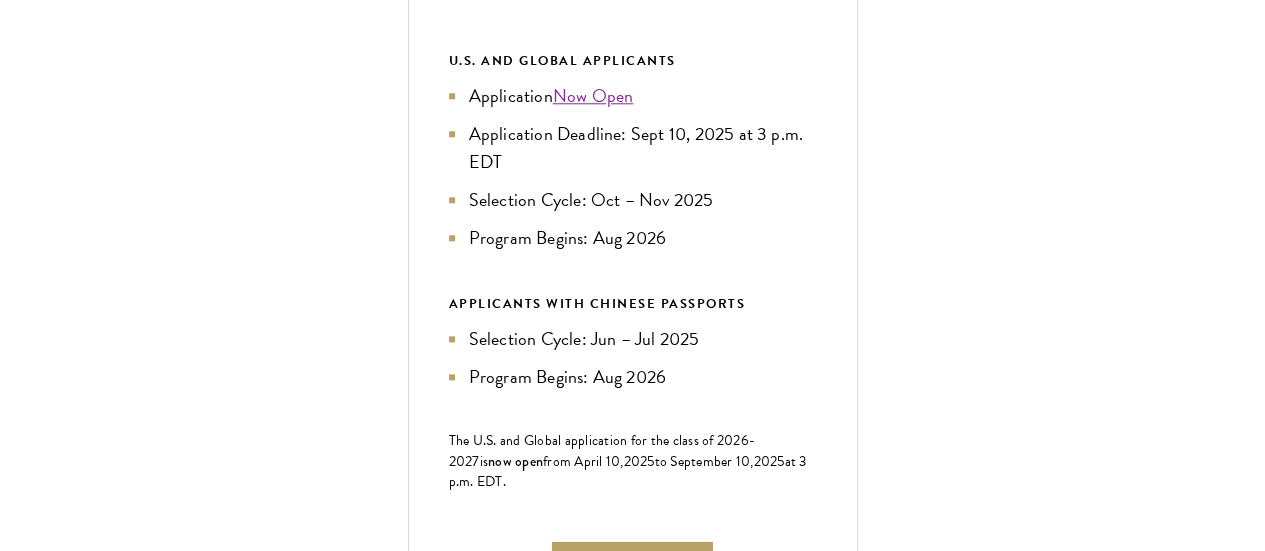 click on "Education" at bounding box center (643, 1038) 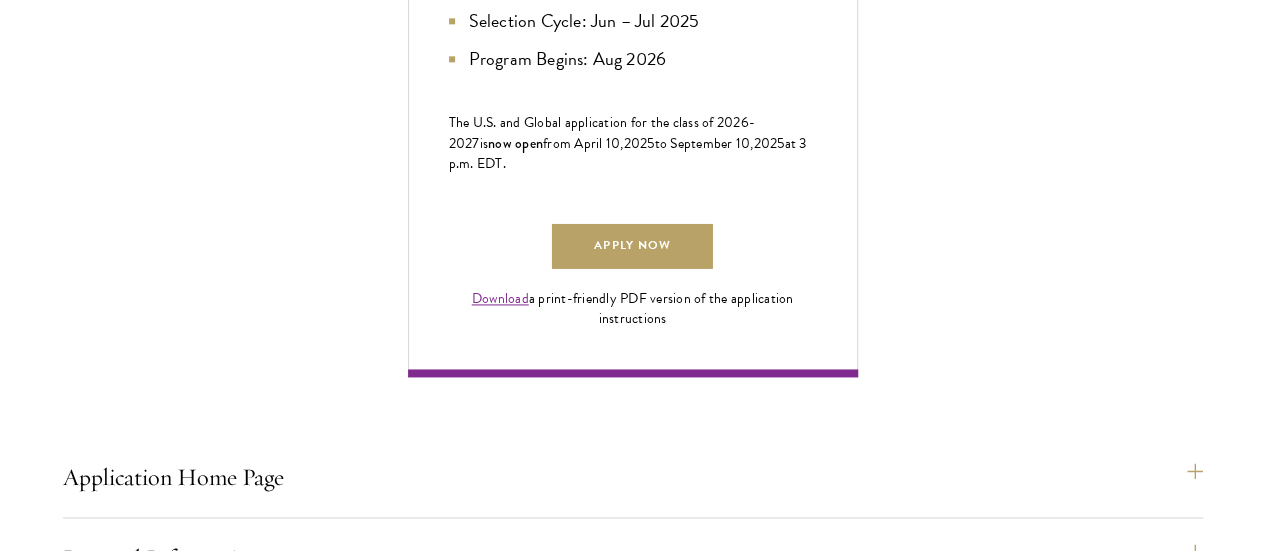 scroll, scrollTop: 1328, scrollLeft: 0, axis: vertical 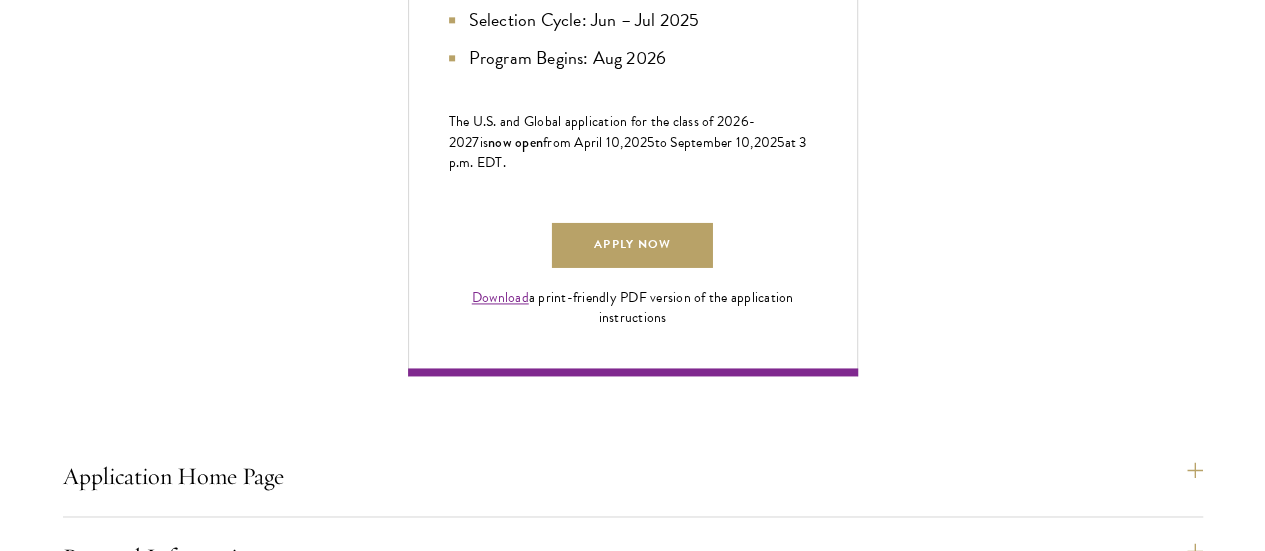 click on "Essays" at bounding box center (643, 1124) 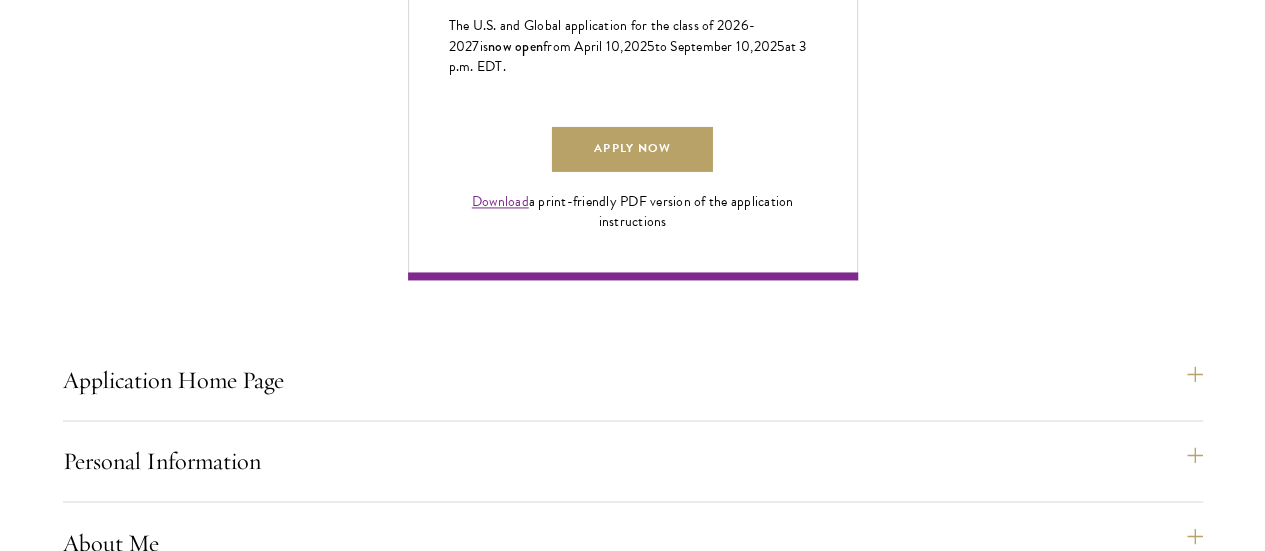 scroll, scrollTop: 1426, scrollLeft: 0, axis: vertical 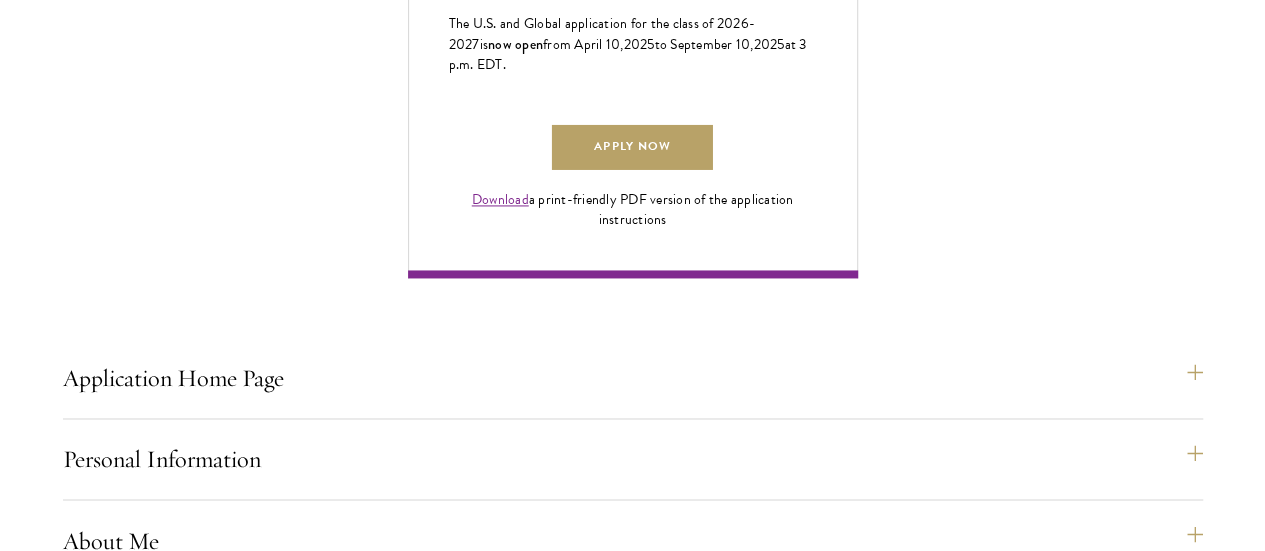drag, startPoint x: 162, startPoint y: 103, endPoint x: 401, endPoint y: 398, distance: 379.66565 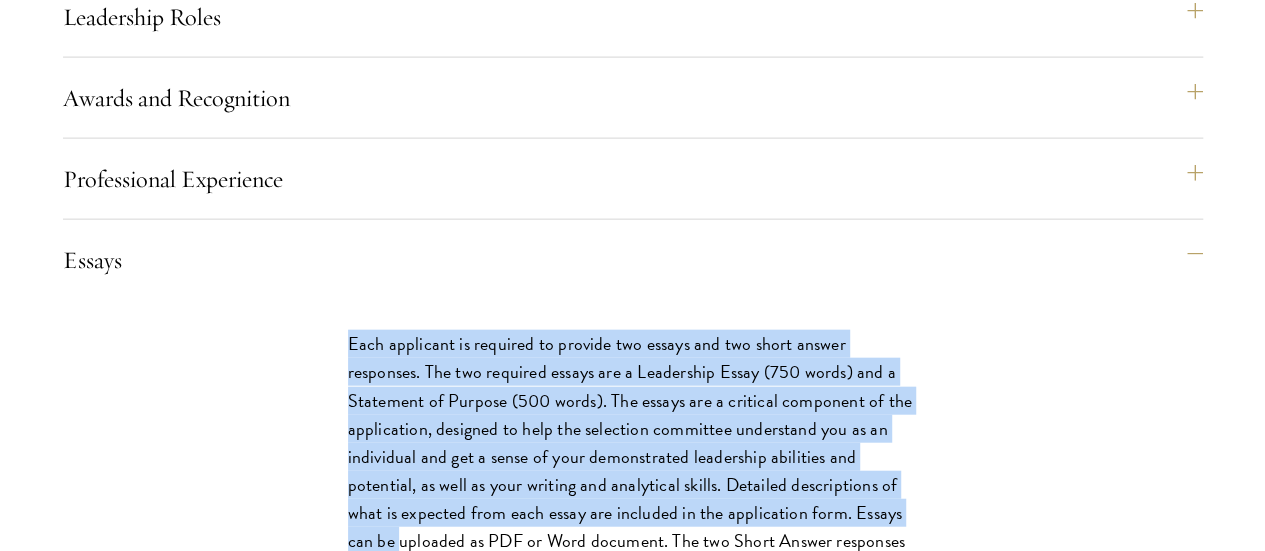 scroll, scrollTop: 2208, scrollLeft: 0, axis: vertical 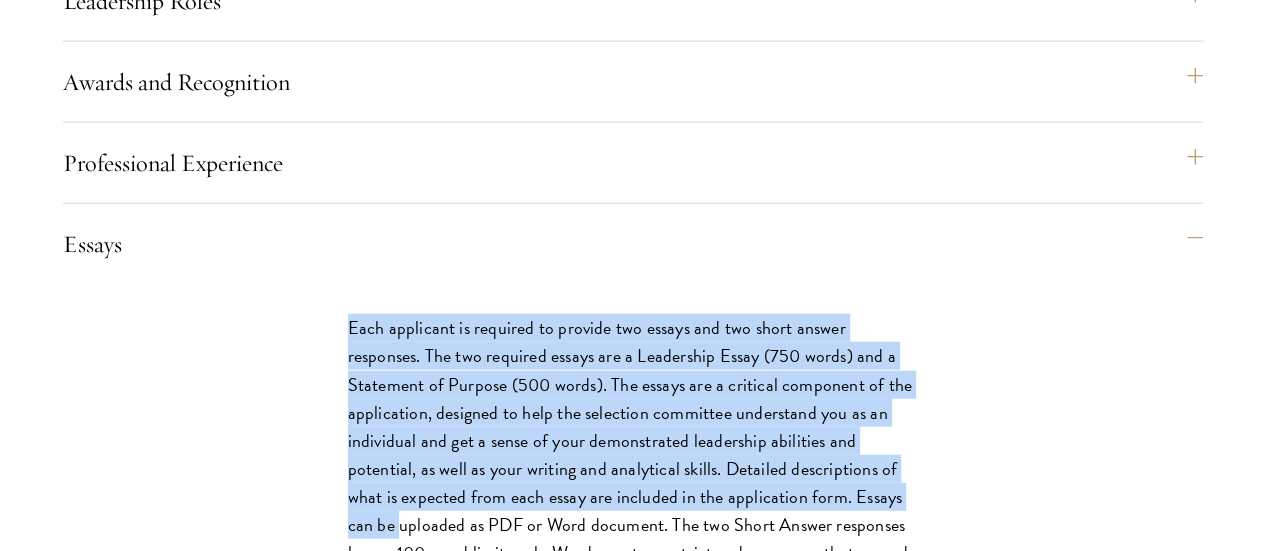 click on "Disciplinary Action" at bounding box center [643, 1144] 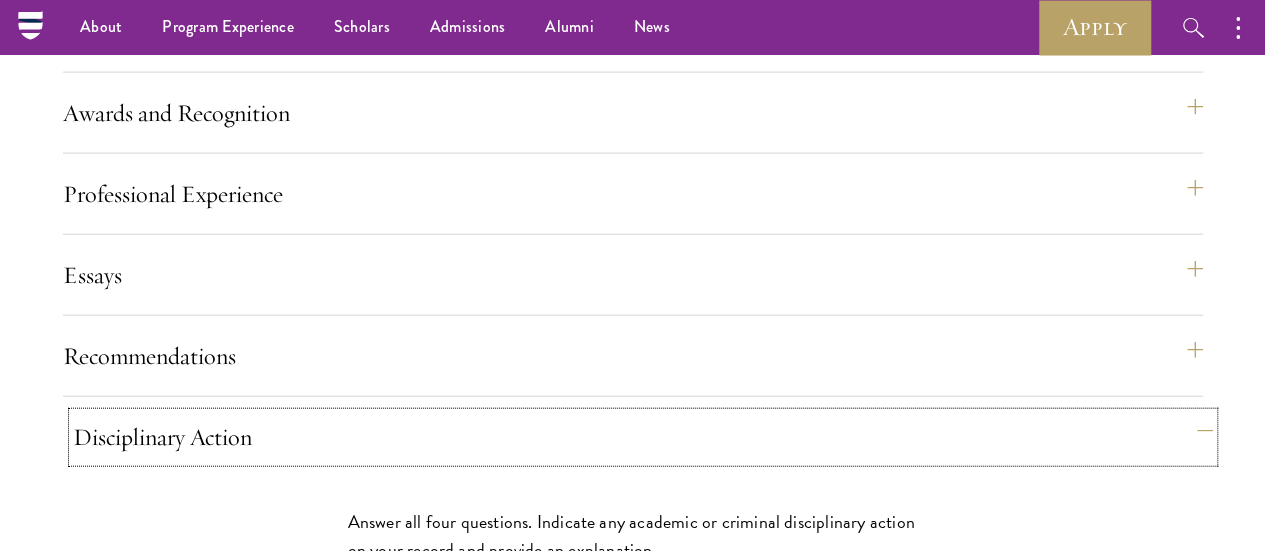 scroll, scrollTop: 2176, scrollLeft: 0, axis: vertical 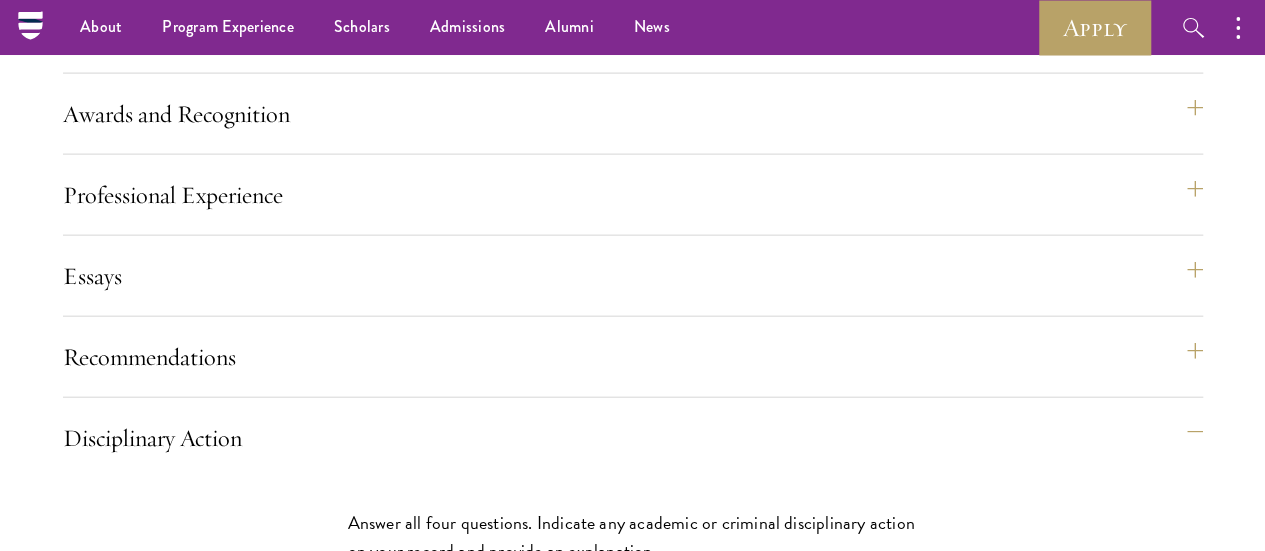 click on "No" at bounding box center (697, 1600) 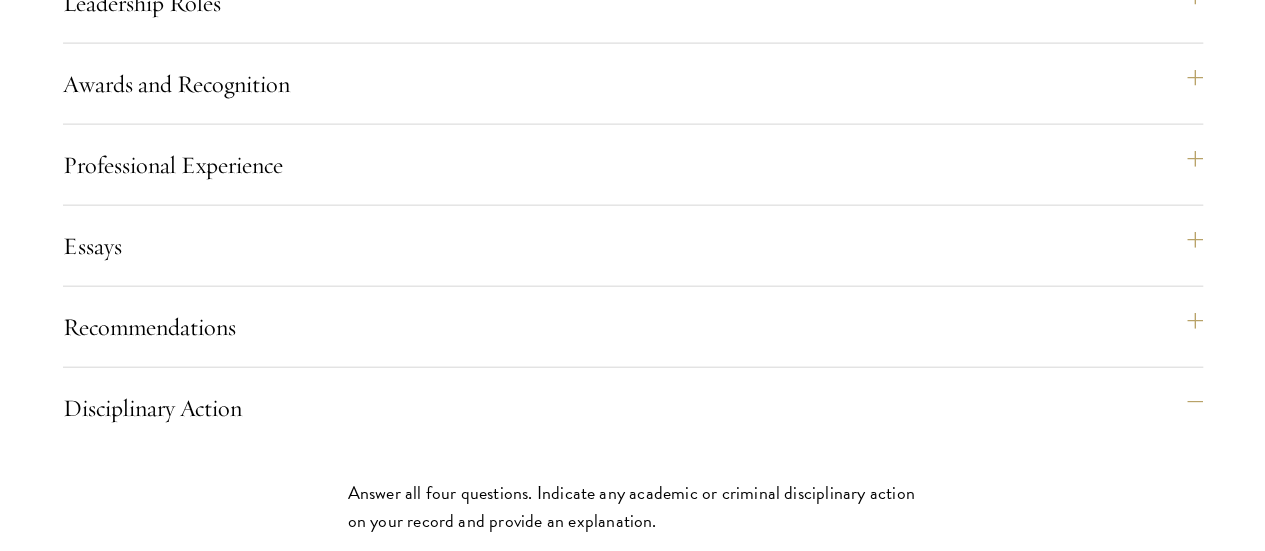 scroll, scrollTop: 2207, scrollLeft: 0, axis: vertical 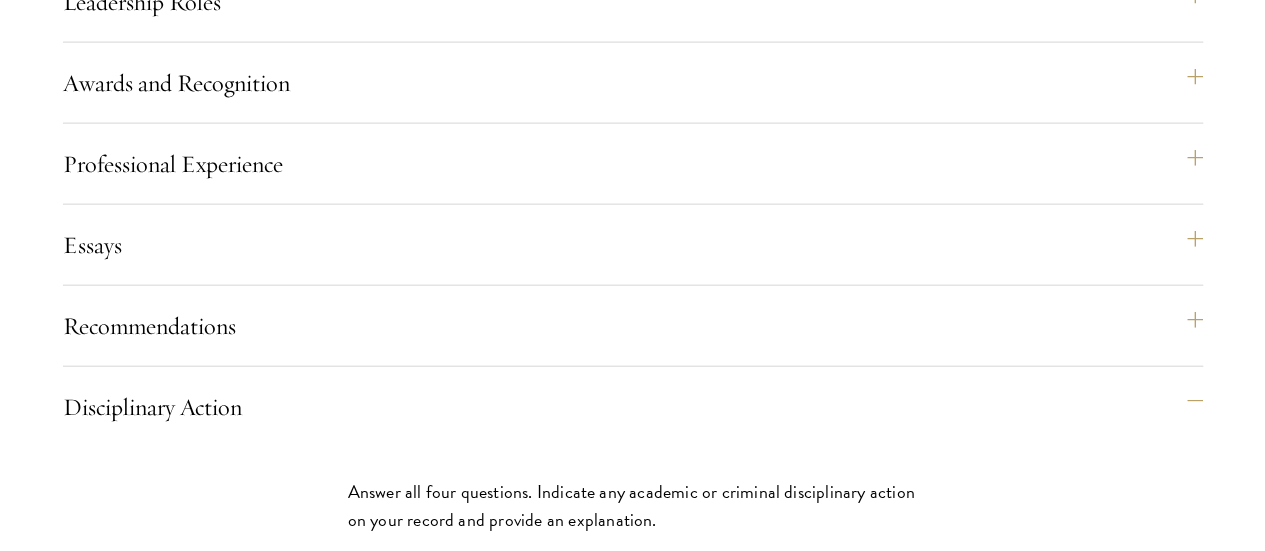 click on "Stay Updated" at bounding box center (632, 1564) 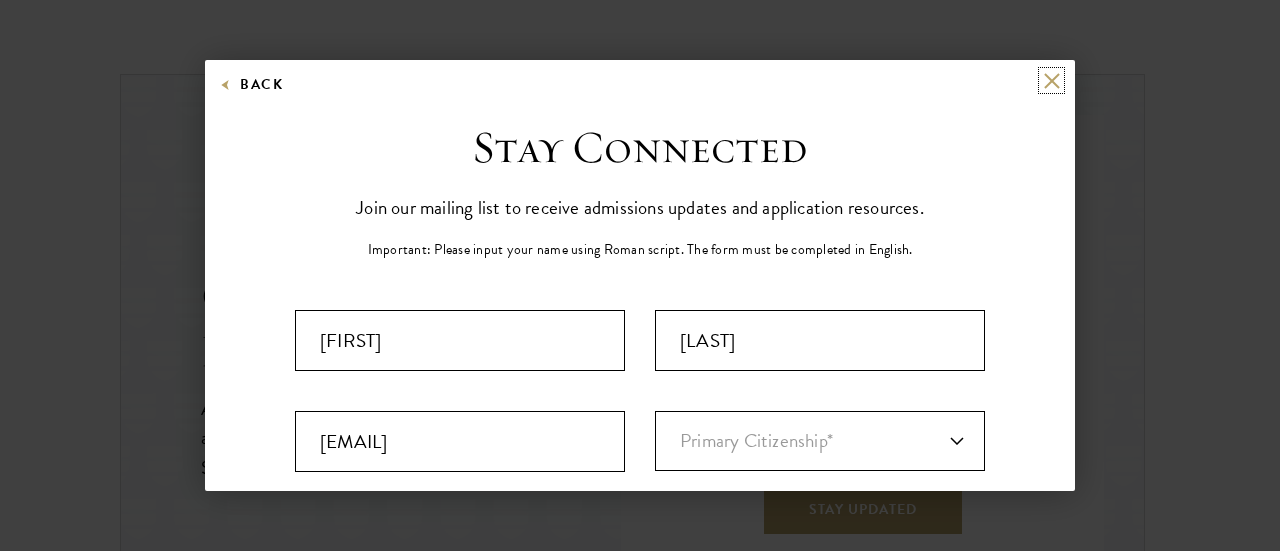 click at bounding box center (1051, 80) 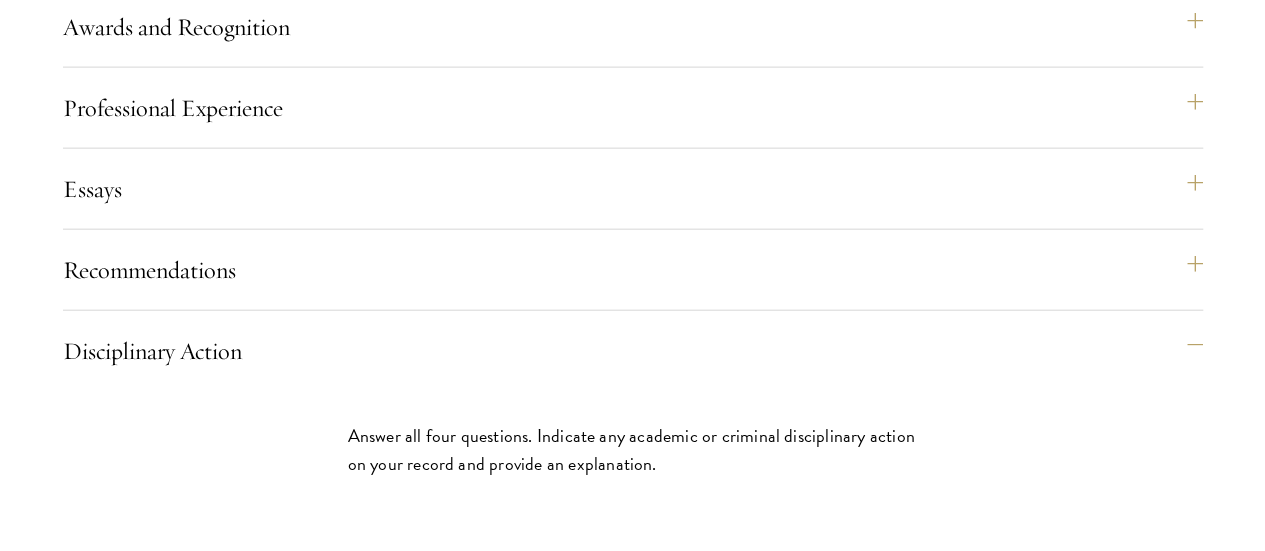 scroll, scrollTop: 2264, scrollLeft: 0, axis: vertical 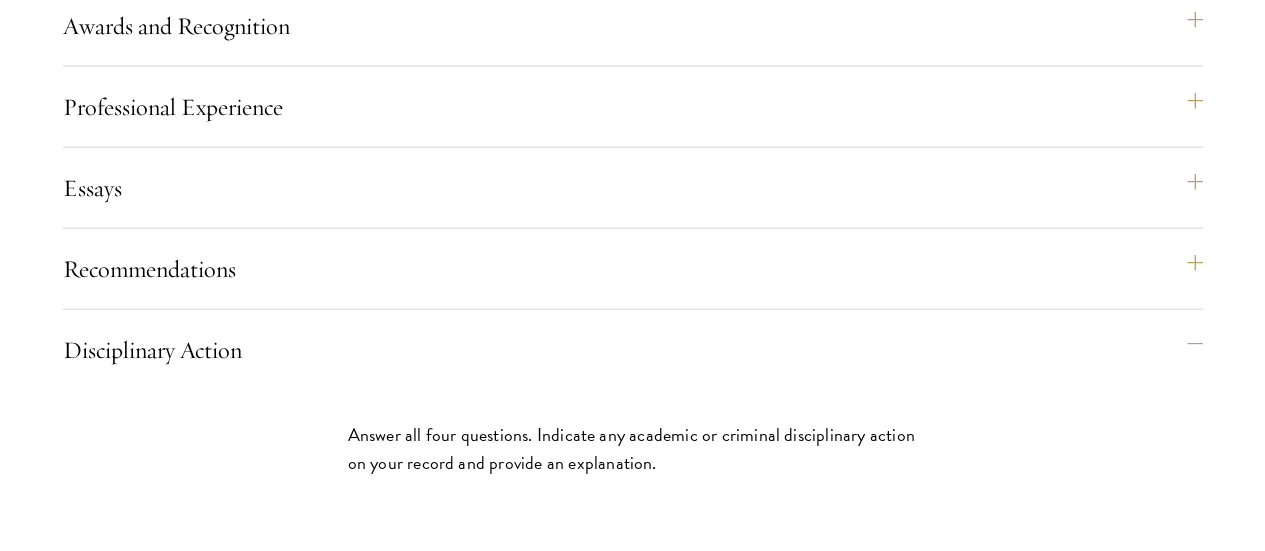 click on "Check Again" at bounding box center [632, 1562] 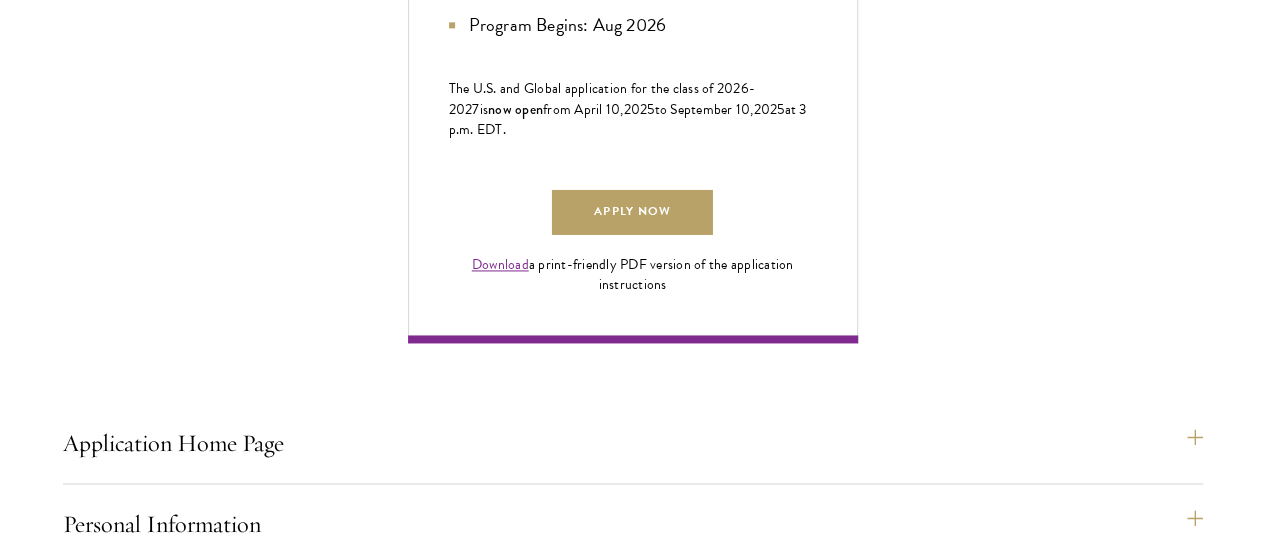 scroll, scrollTop: 1362, scrollLeft: 0, axis: vertical 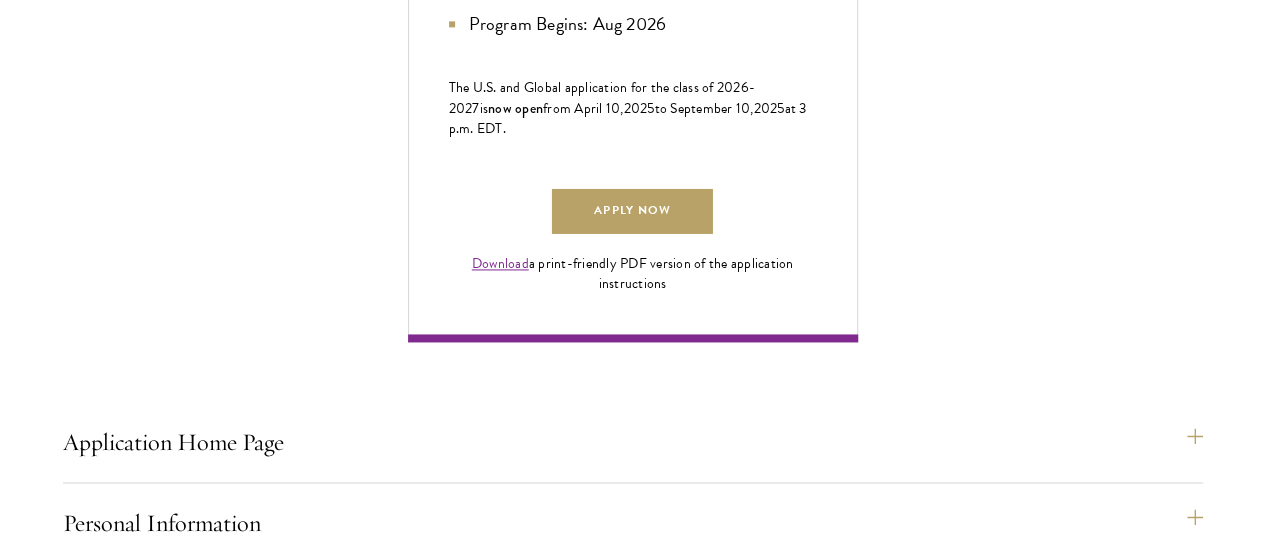 click on "Disciplinary Action" at bounding box center [643, 1252] 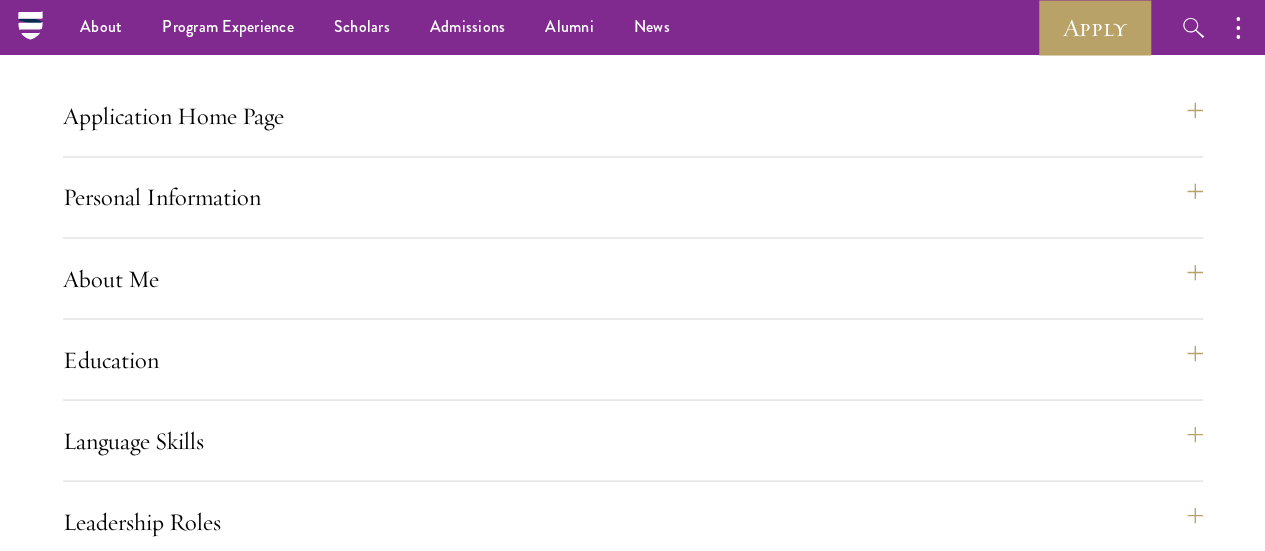scroll, scrollTop: 1689, scrollLeft: 0, axis: vertical 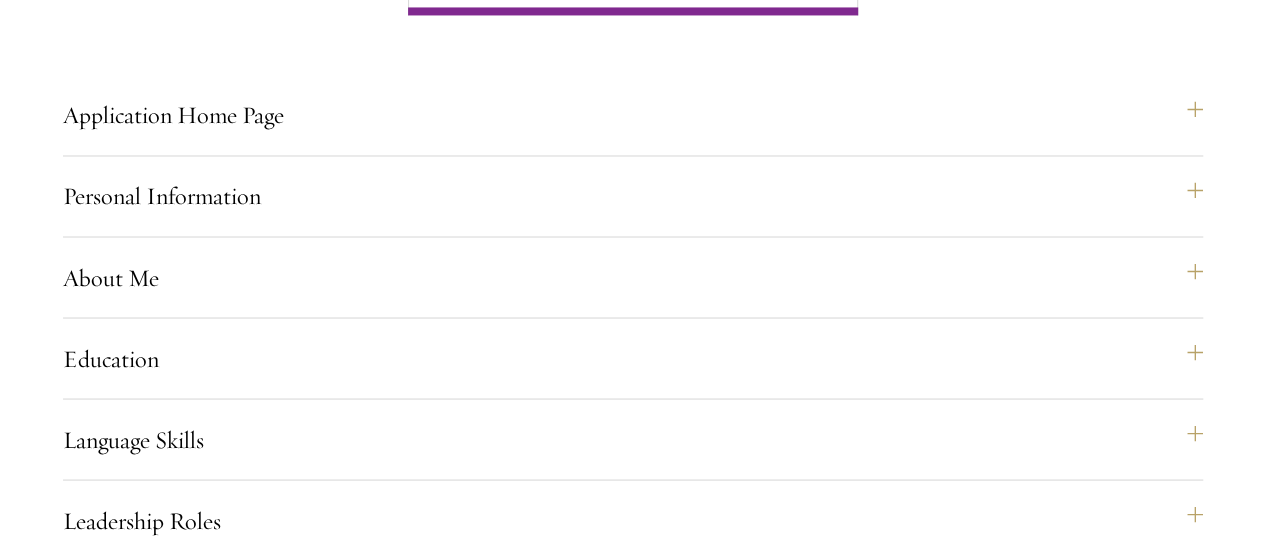 click on "Resources" at bounding box center [643, 1331] 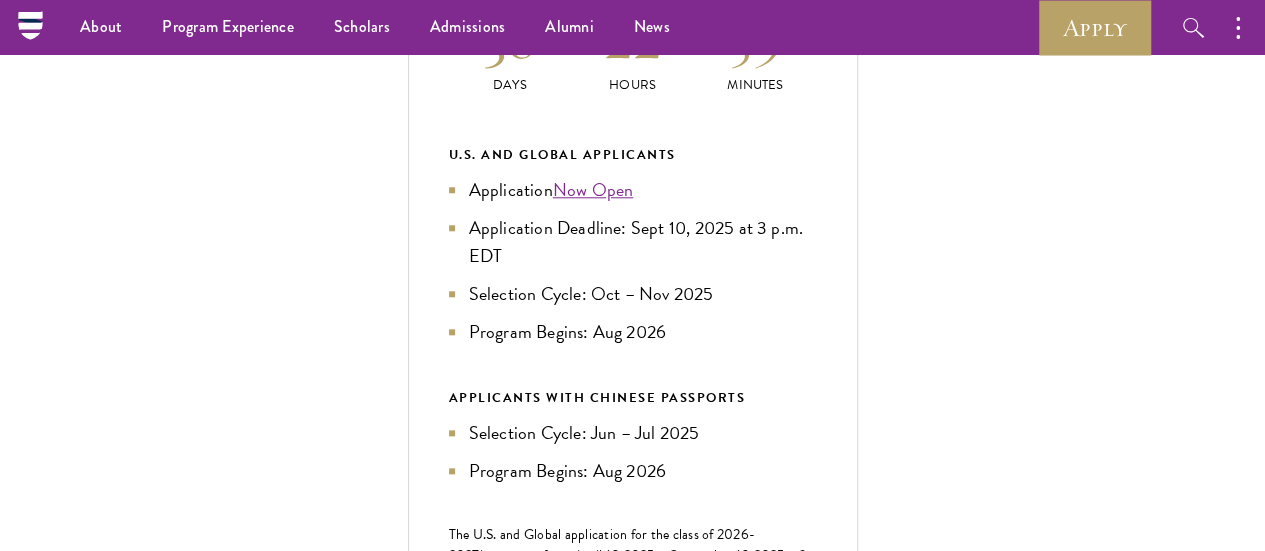 scroll, scrollTop: 914, scrollLeft: 0, axis: vertical 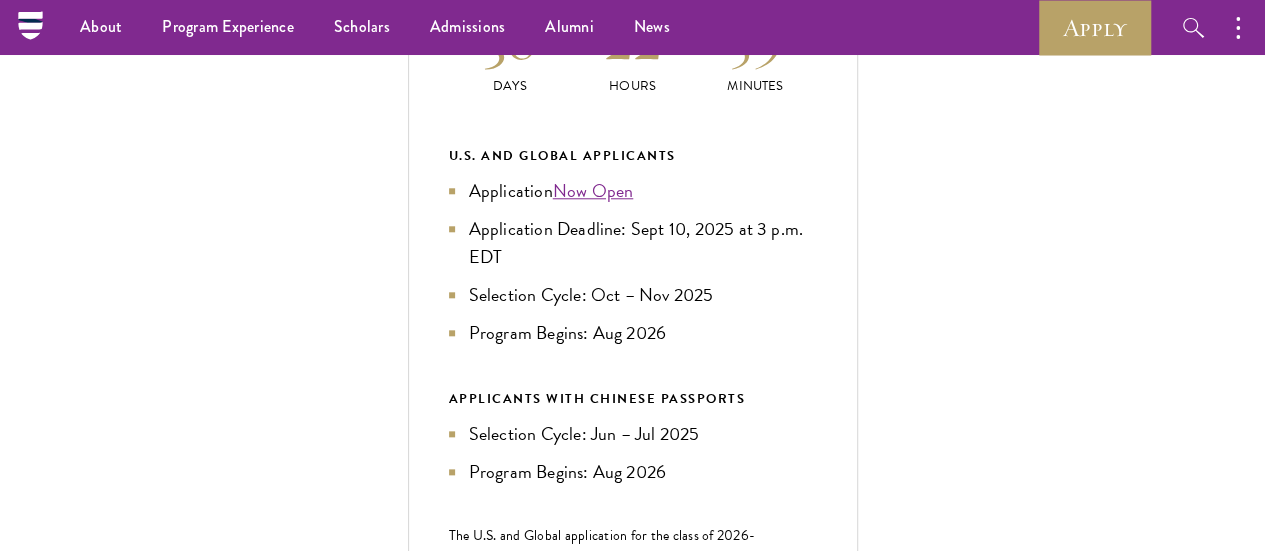 click on "Leadership Roles" at bounding box center [643, 1295] 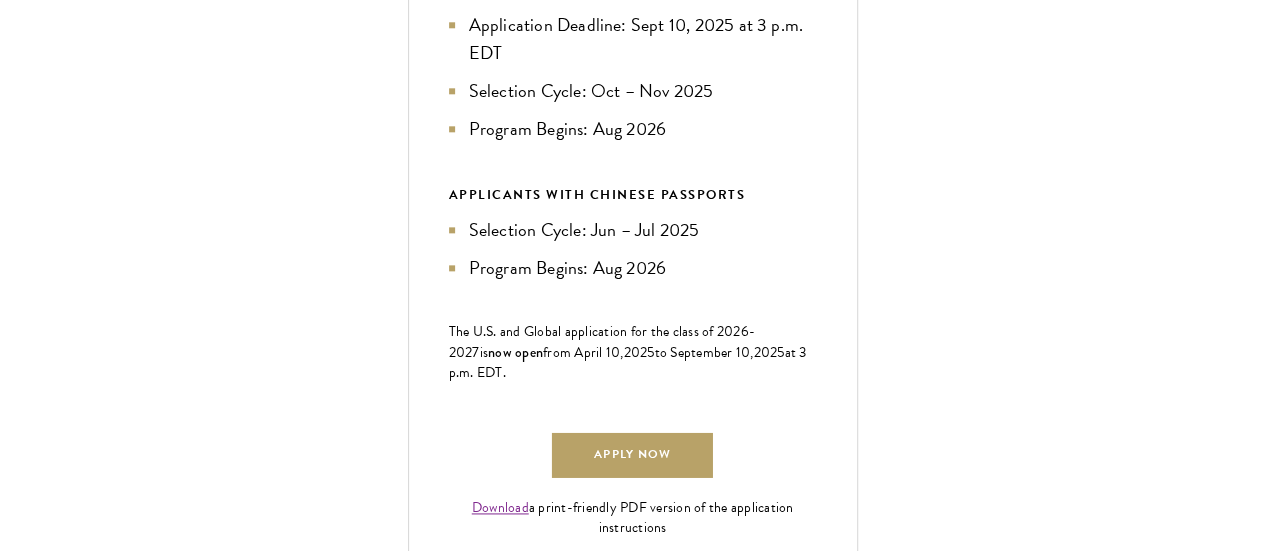 scroll, scrollTop: 1128, scrollLeft: 0, axis: vertical 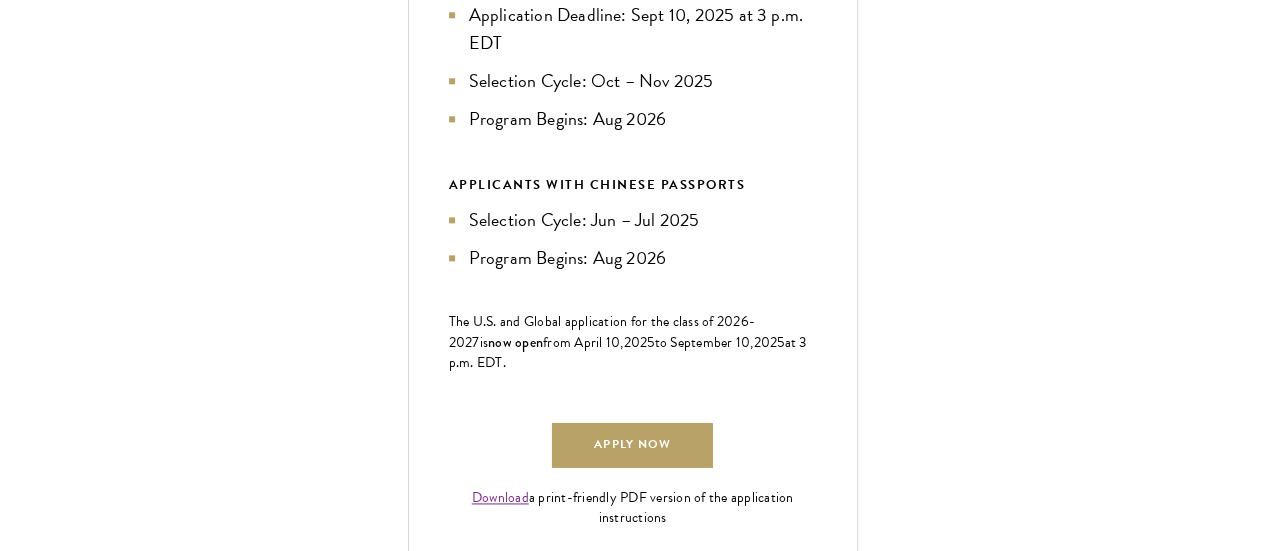 click on "This section is an opportunity to showcase up to five leadership roles that illustrate your demonstrated leadership experience to the selection committee. Each item should provide insight into your leadership trajectory and experience. For each entry, include a concise explanation of why the role is significant to your leadership profile, as well as your distinct contribution, outcome, or initiative. These activities will be displayed in order by the most recent start date." at bounding box center [633, 1249] 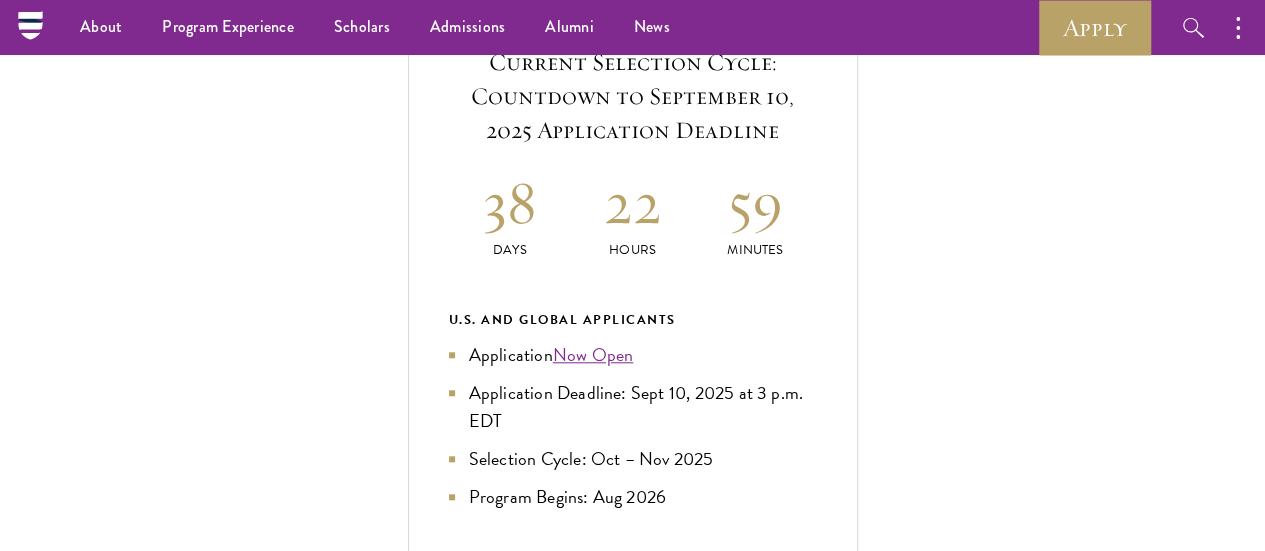 scroll, scrollTop: 749, scrollLeft: 0, axis: vertical 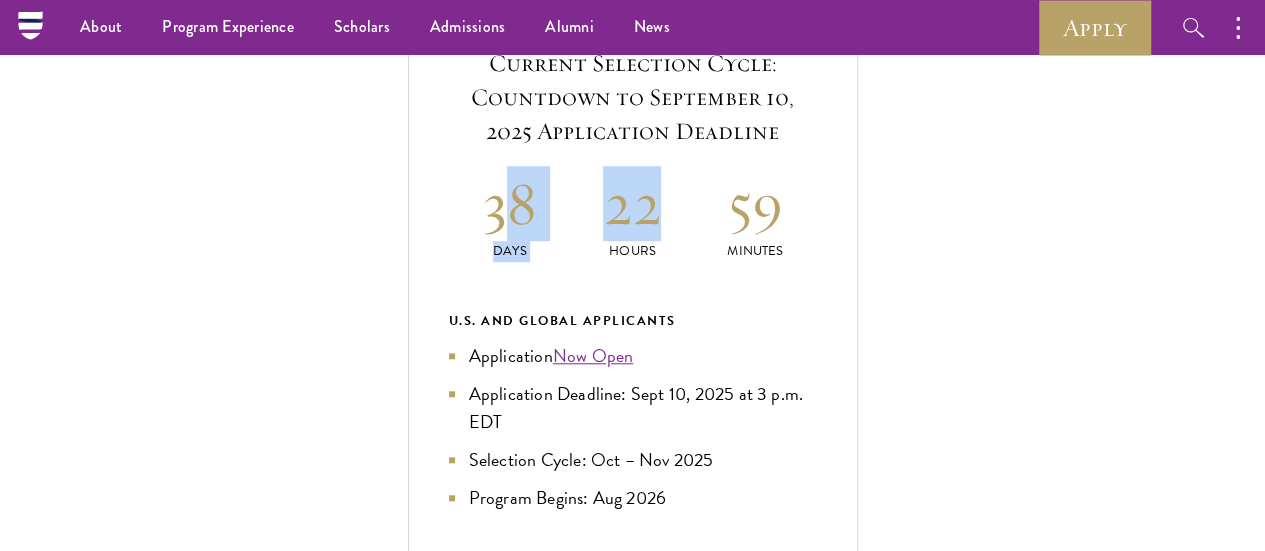 drag, startPoint x: 856, startPoint y: 317, endPoint x: 984, endPoint y: 313, distance: 128.06248 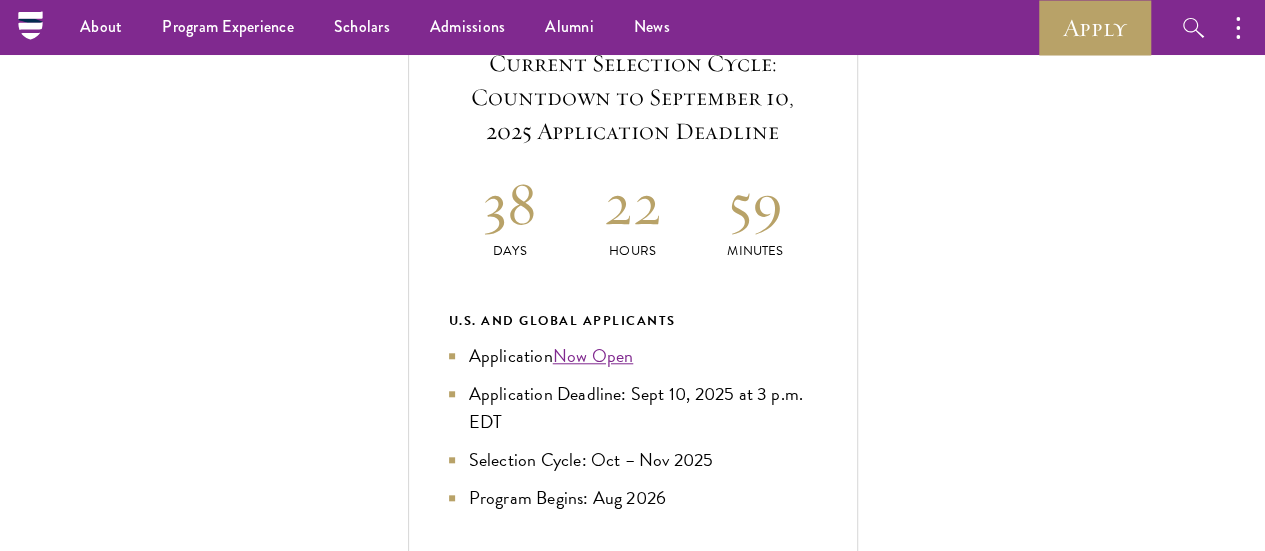 click on "Current Selection Cycle: Countdown to September 10, 2025 Application Deadline
38
Days
22
Hours
59
Minutes
U.S. and Global Applicants
Application  Now Open
Application Deadline: Sept 10, 2025 at 3 p.m. EDT
Selection Cycle: Oct – Nov 2025
Program Begins: Aug 2026
APPLICANTS WITH CHINESE PASSPORTS
Selection Cycle: Jun – Jul 2025
Program Begins: Aug 2026
The U.S. and Global application for the class of 202 6 -202 7  is  now open  from April 10,  202 5  to September 1 0 ,  202 5  at 3 p.m. EDT.
Apply Now
Download" at bounding box center [633, 480] 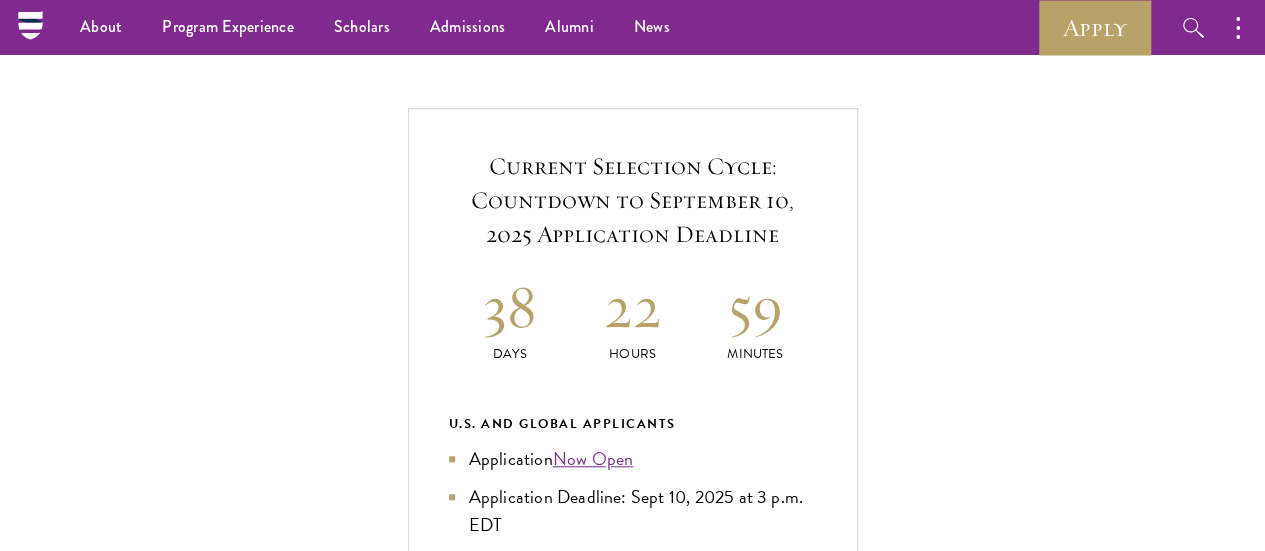 scroll, scrollTop: 645, scrollLeft: 0, axis: vertical 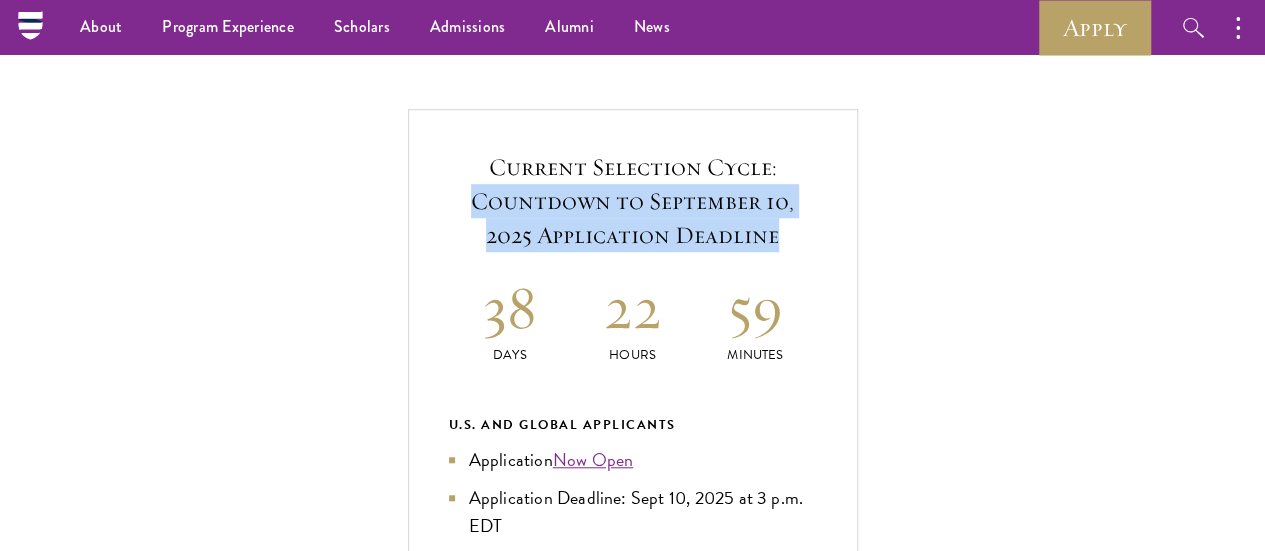 drag, startPoint x: 1033, startPoint y: 330, endPoint x: 799, endPoint y: 259, distance: 244.53426 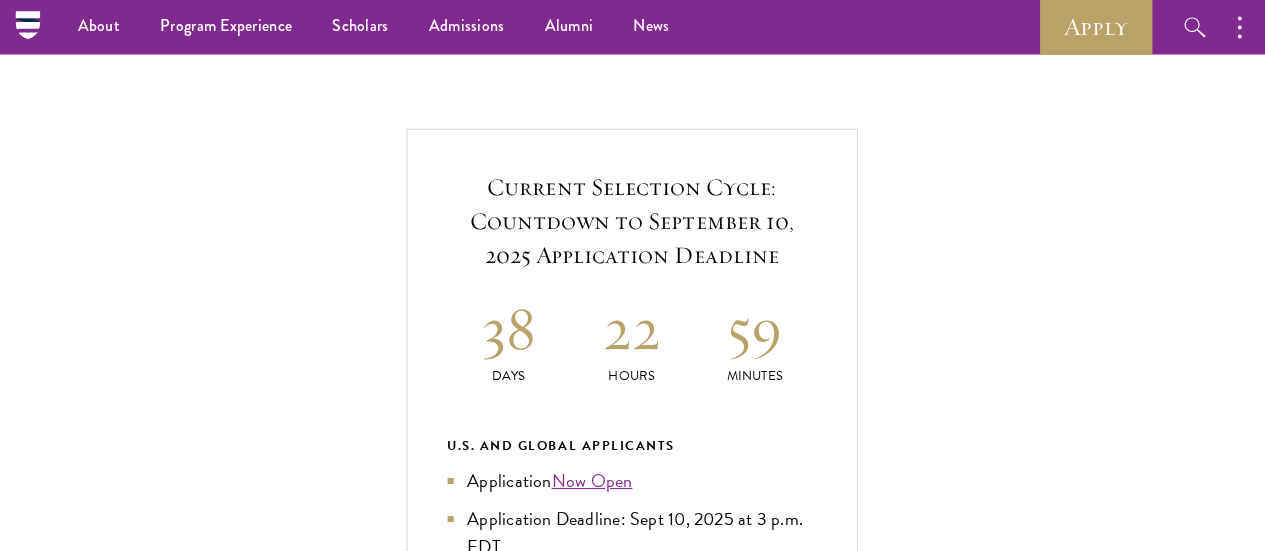 scroll, scrollTop: 624, scrollLeft: 0, axis: vertical 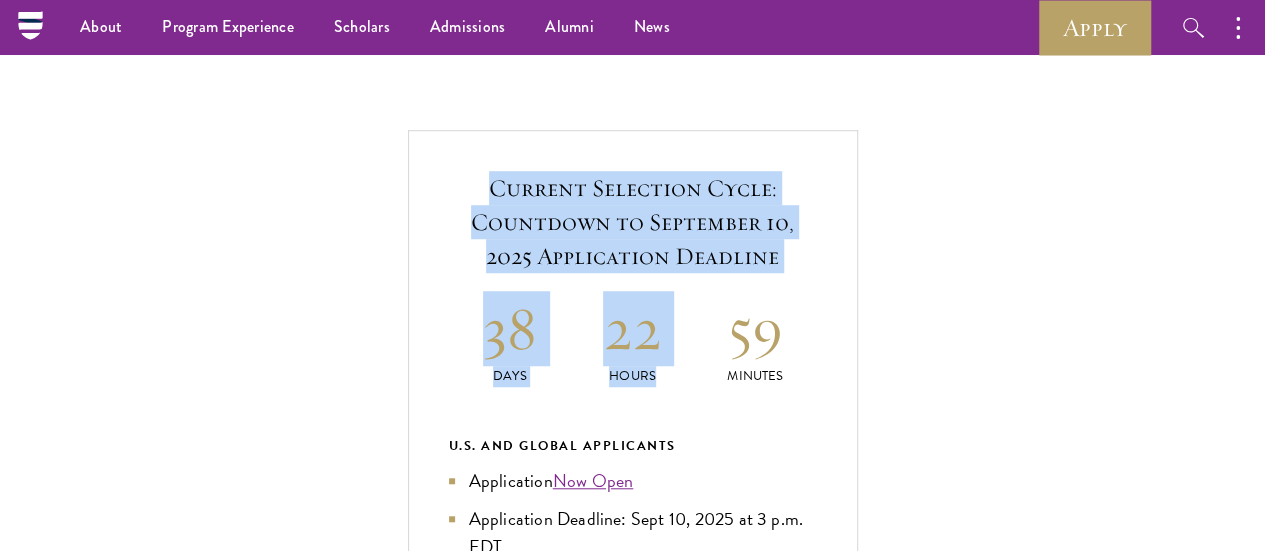 drag, startPoint x: 812, startPoint y: 263, endPoint x: 1089, endPoint y: 425, distance: 320.89407 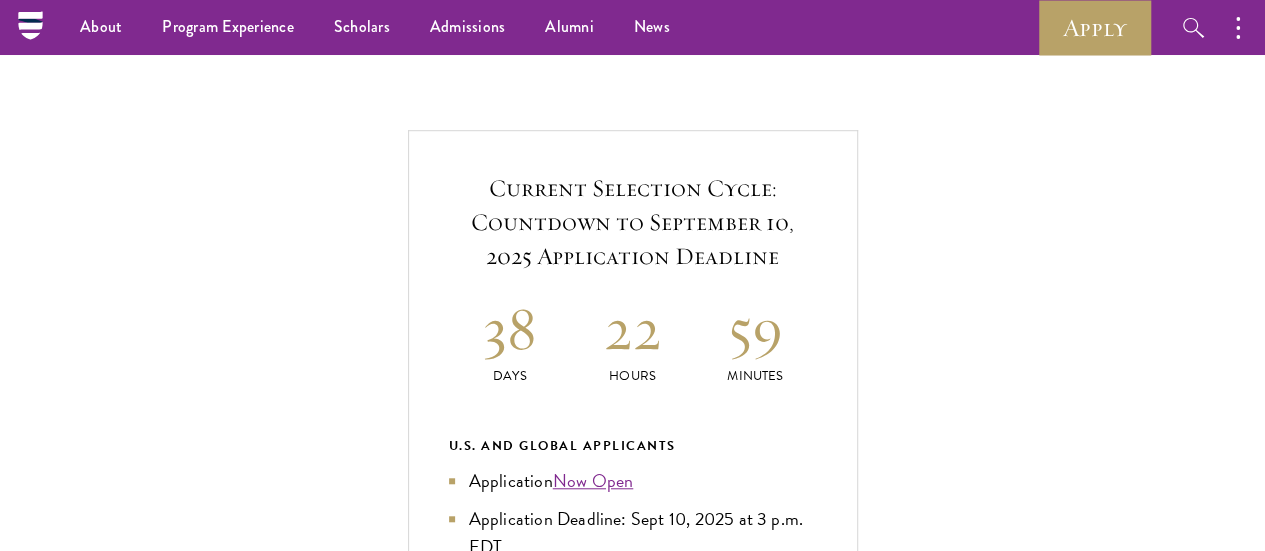click on "Current Selection Cycle: Countdown to September 10, 2025 Application Deadline
38
Days
22
Hours
59
Minutes
U.S. and Global Applicants
Application  Now Open
Application Deadline: Sept 10, 2025 at 3 p.m. EDT
Selection Cycle: Oct – Nov 2025
Program Begins: Aug 2026
APPLICANTS WITH CHINESE PASSPORTS
Selection Cycle: Jun – Jul 2025
Program Begins: Aug 2026
The U.S. and Global application for the class of 202 6 -202 7  is  now open  from April 10,  202 5  to September 1 0 ,  202 5  at 3 p.m. EDT.
Apply Now
Download" at bounding box center (633, 605) 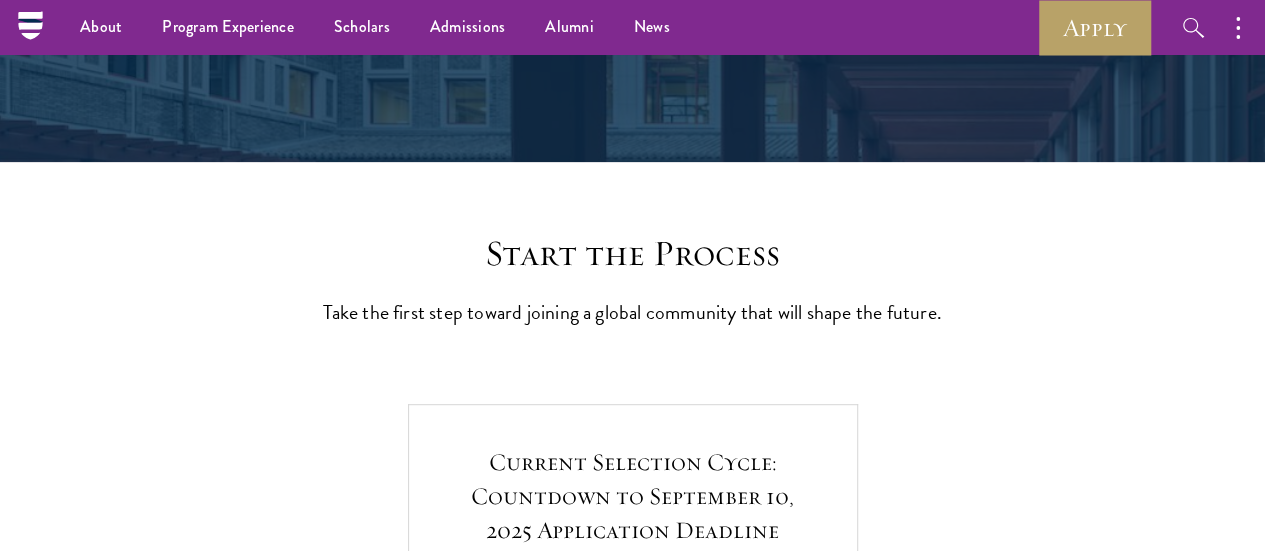 scroll, scrollTop: 0, scrollLeft: 0, axis: both 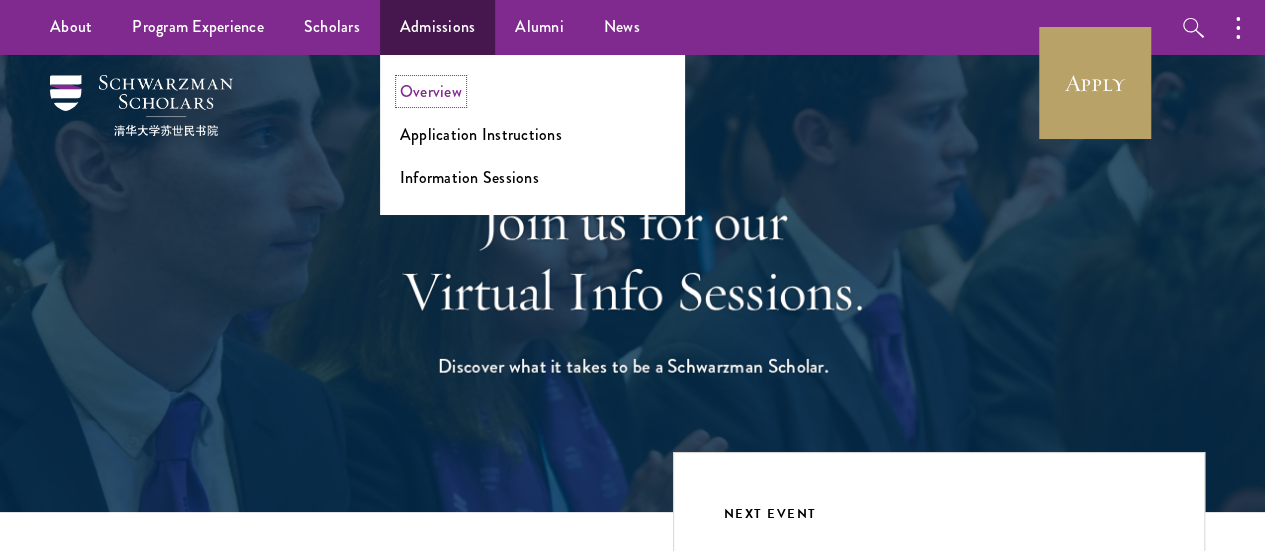 click on "Overview" at bounding box center (431, 91) 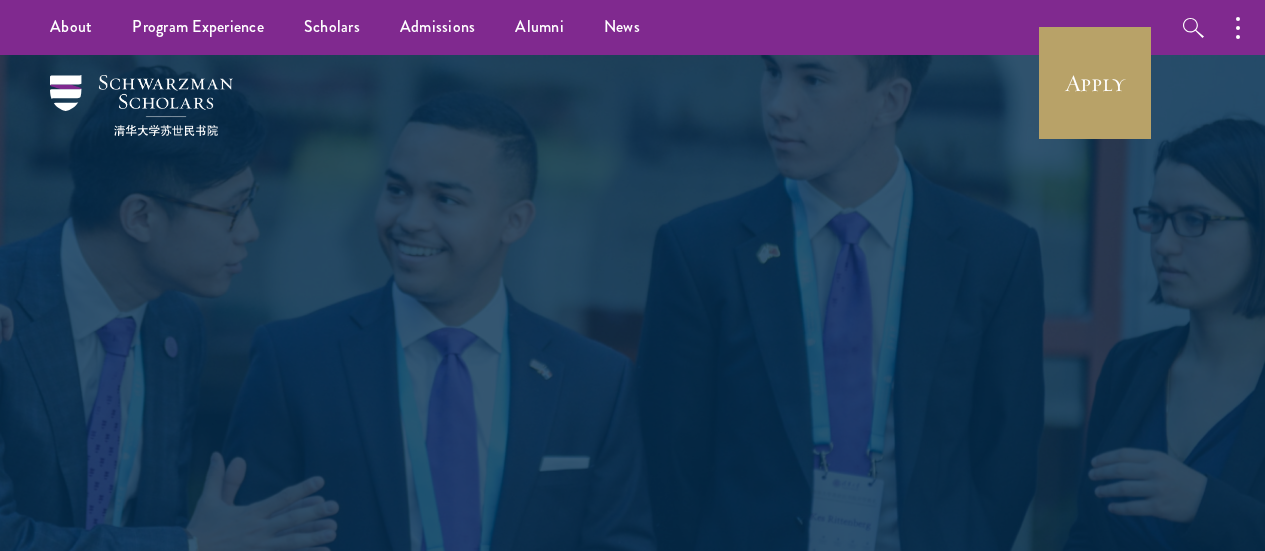 scroll, scrollTop: 0, scrollLeft: 0, axis: both 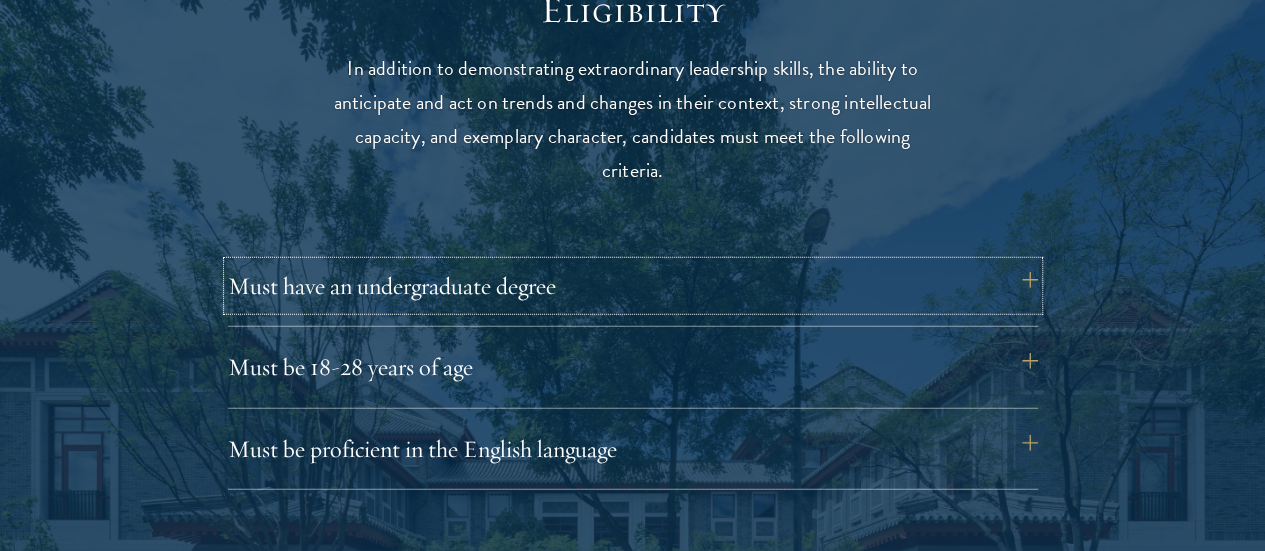 click on "Must have an undergraduate degree" at bounding box center (633, 286) 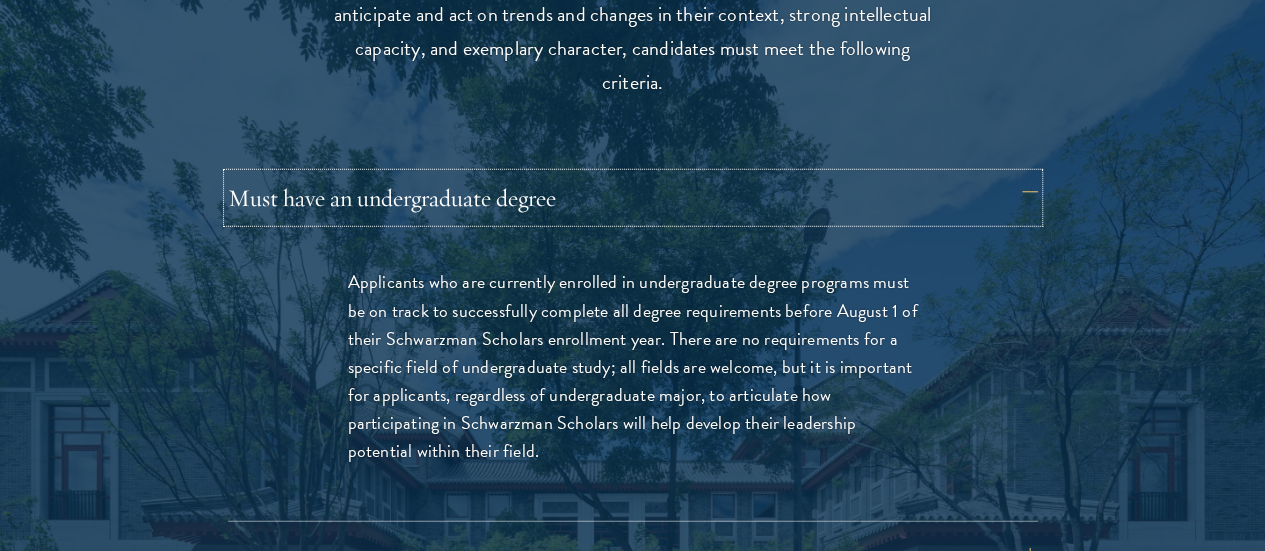 scroll, scrollTop: 2699, scrollLeft: 0, axis: vertical 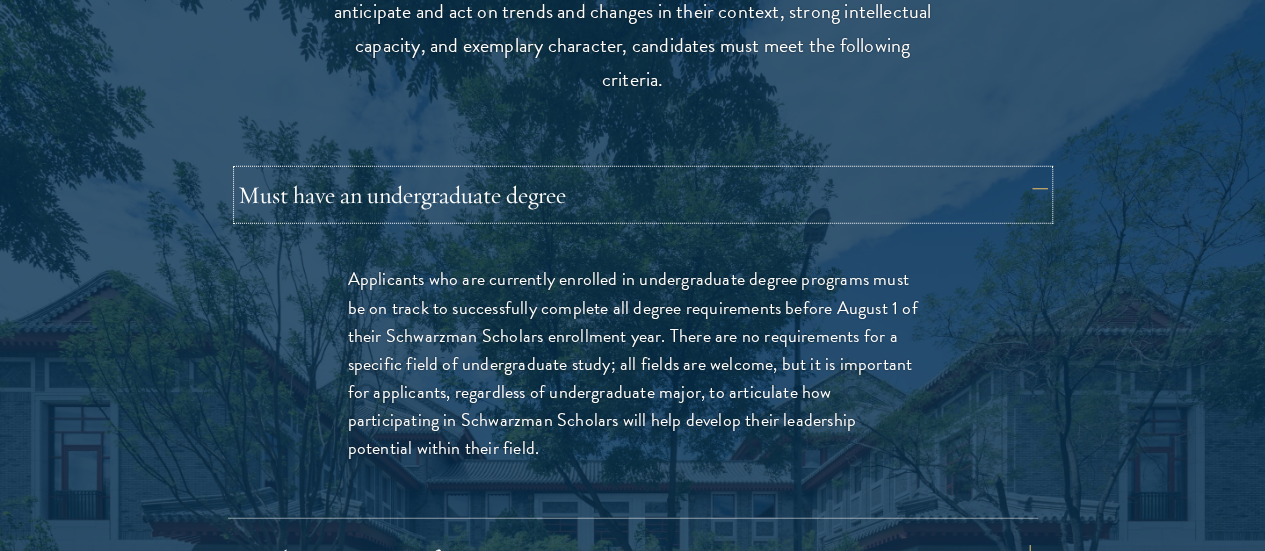 click on "Must have an undergraduate degree" at bounding box center [643, 195] 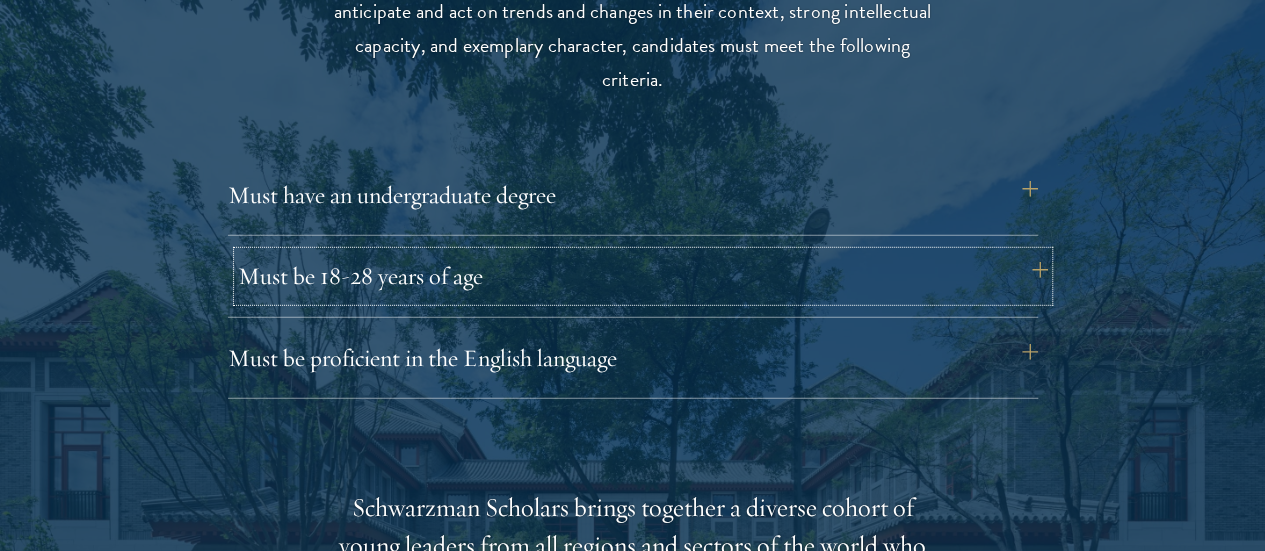 click on "Must be 18-28 years of age" at bounding box center [643, 276] 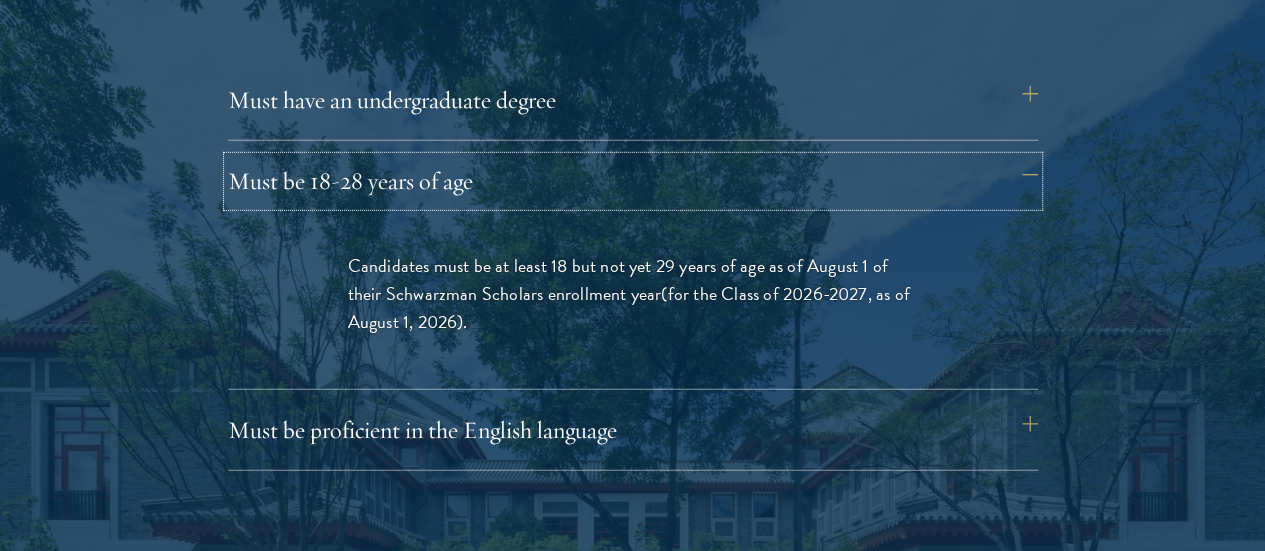 scroll, scrollTop: 2795, scrollLeft: 0, axis: vertical 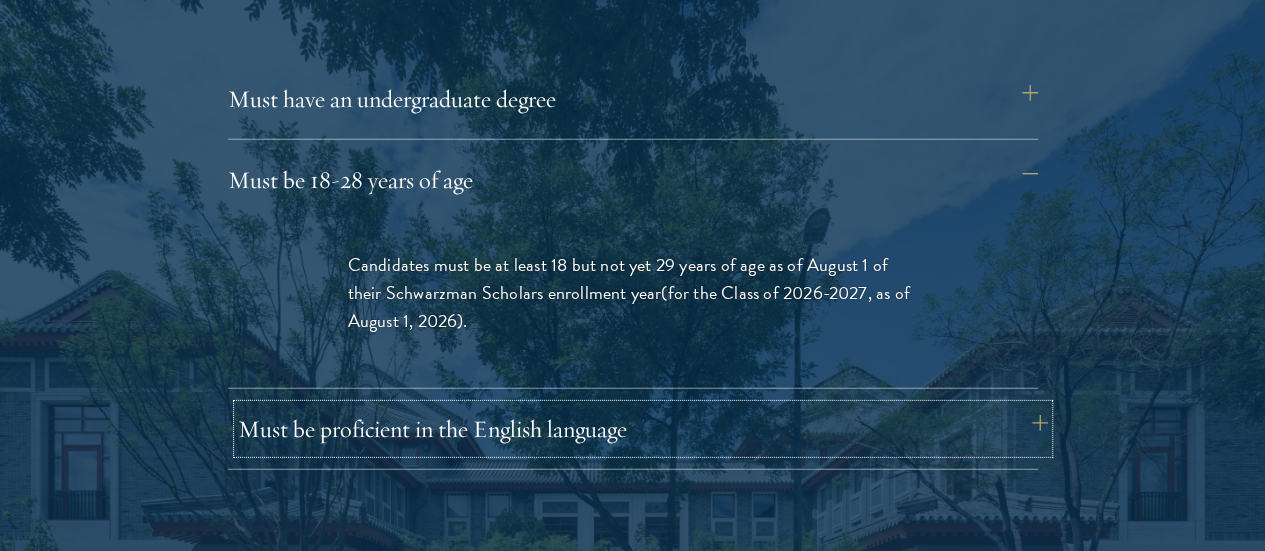 click on "Must be proficient in the English language" at bounding box center [643, 429] 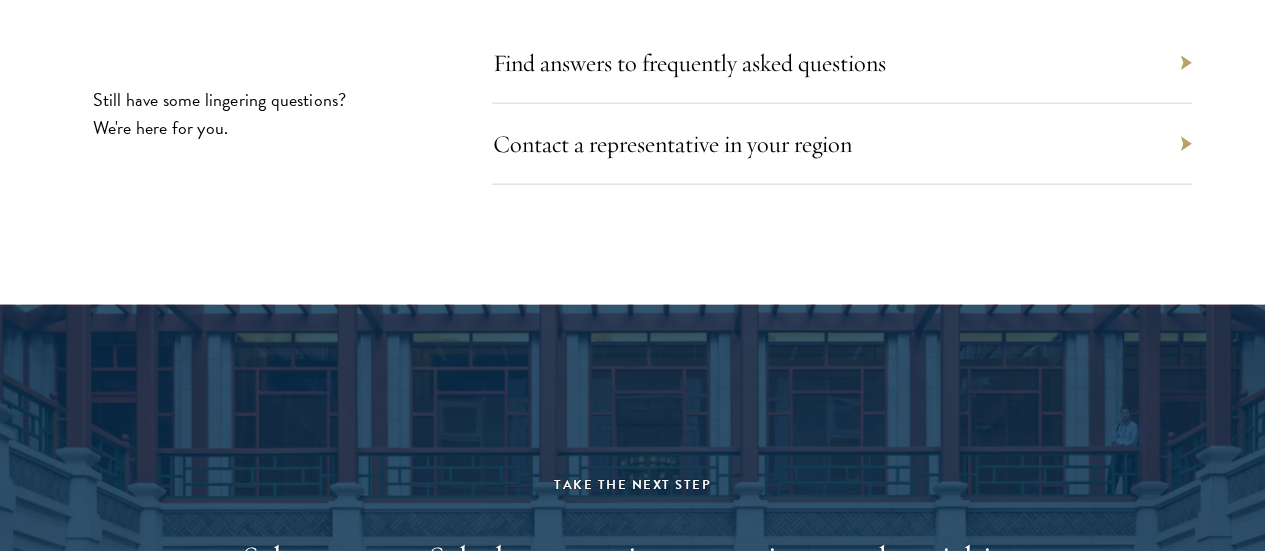 scroll, scrollTop: 9956, scrollLeft: 0, axis: vertical 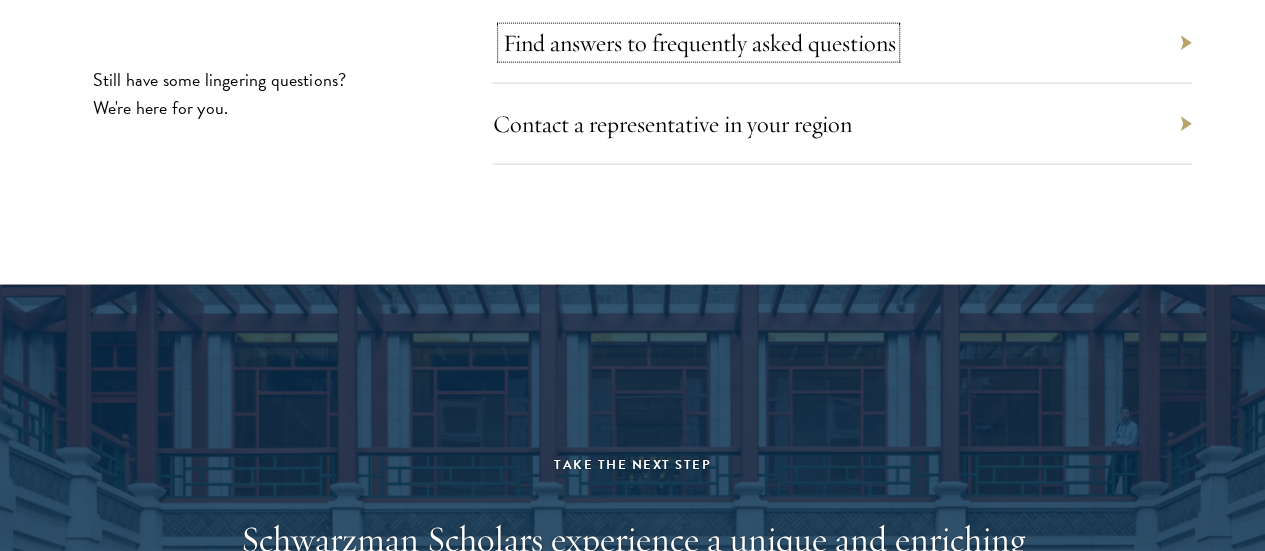click on "Find answers to frequently asked questions" at bounding box center (698, 43) 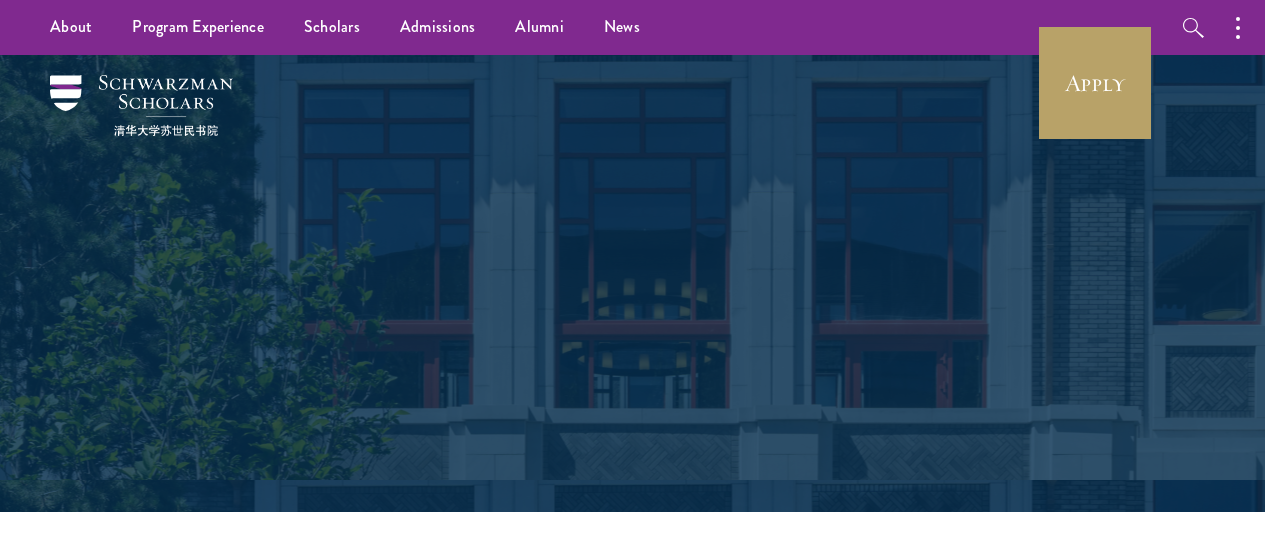 scroll, scrollTop: 0, scrollLeft: 0, axis: both 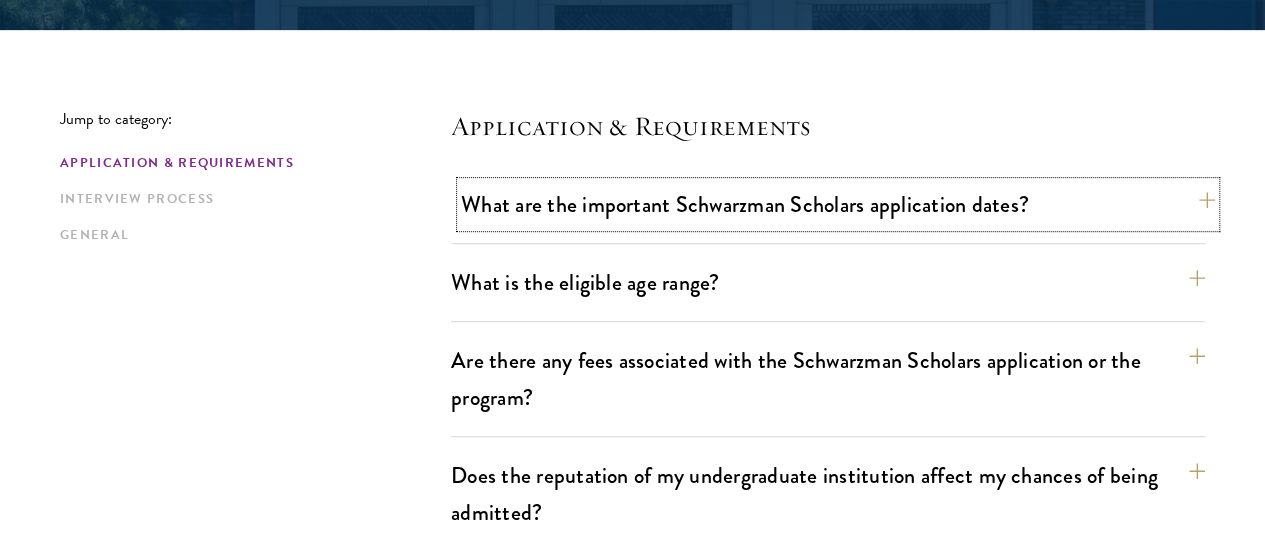click on "What are the important Schwarzman Scholars application dates?" at bounding box center (838, 204) 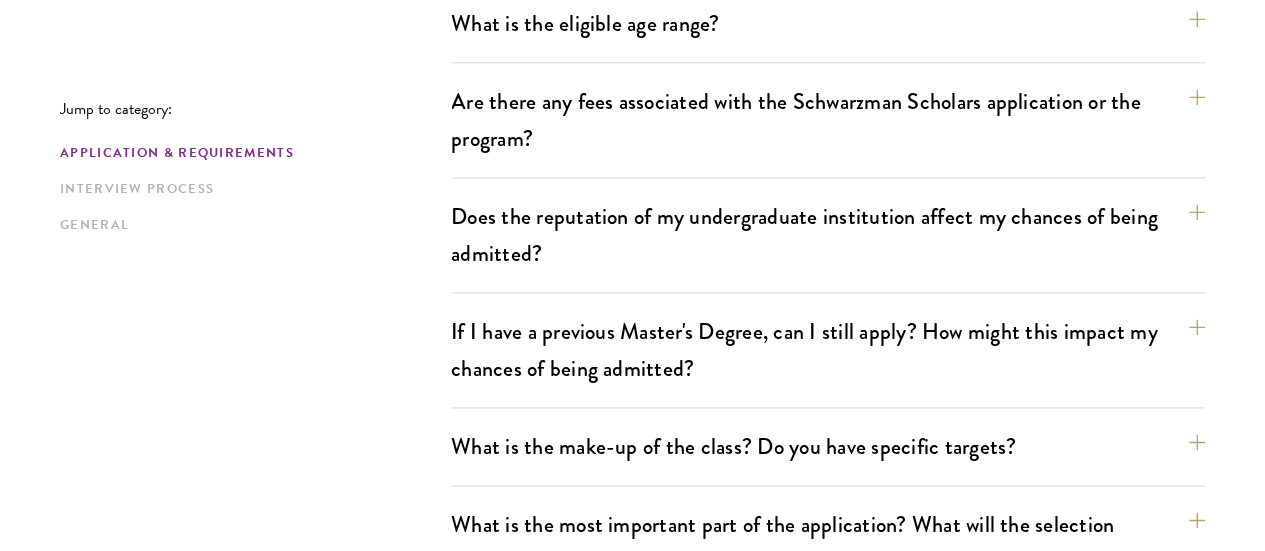 scroll, scrollTop: 1389, scrollLeft: 0, axis: vertical 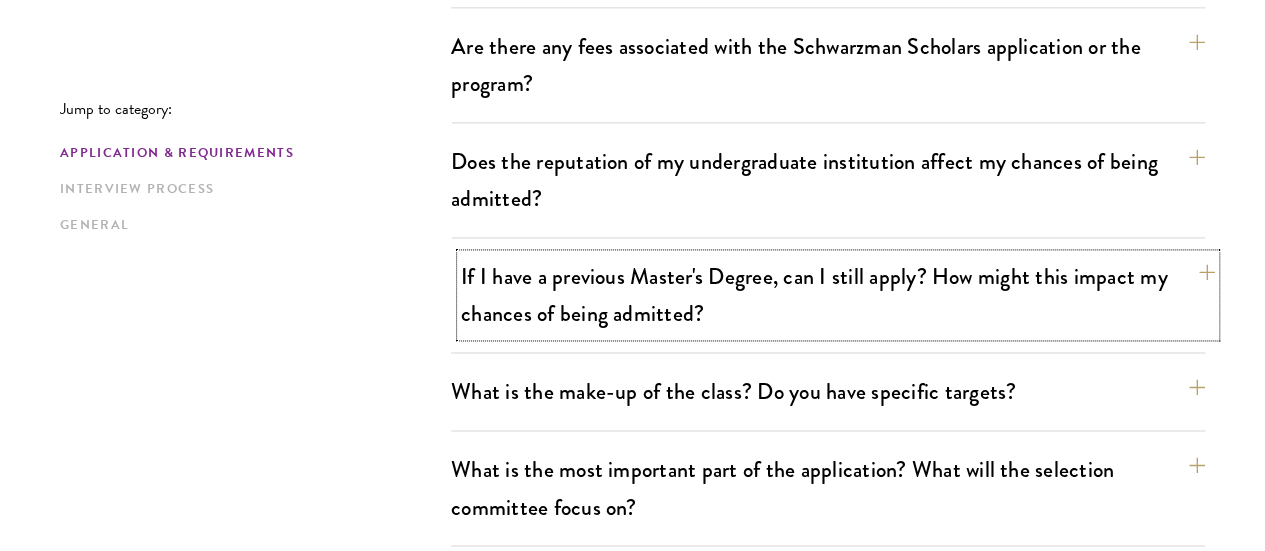 click on "If I have a previous Master's Degree, can I still apply? How might this impact my chances of being admitted?" at bounding box center [838, 295] 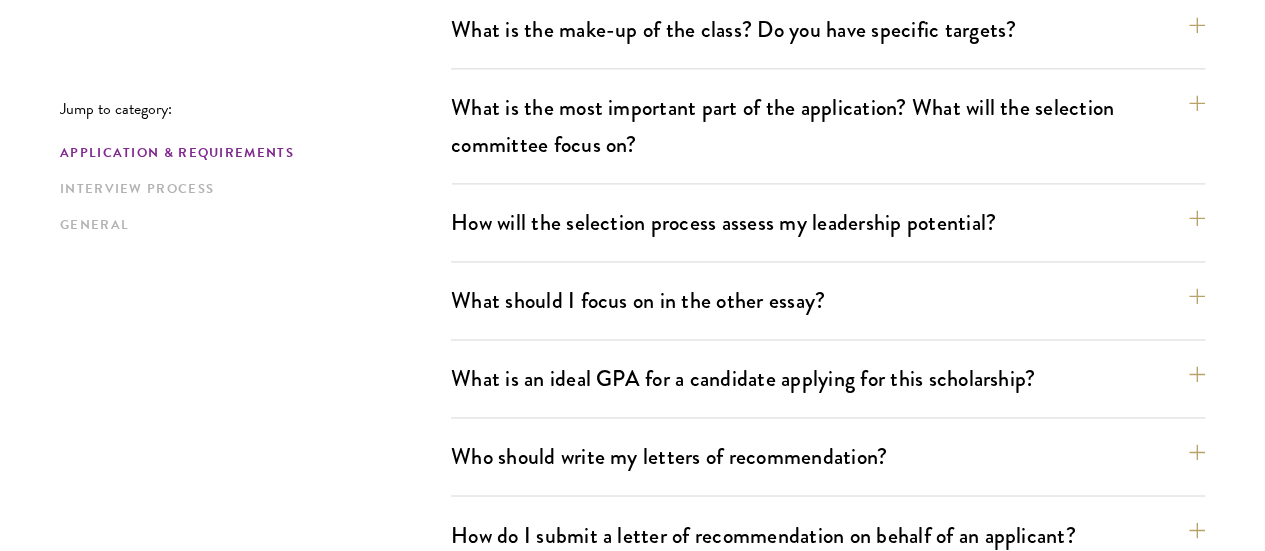 scroll, scrollTop: 1416, scrollLeft: 0, axis: vertical 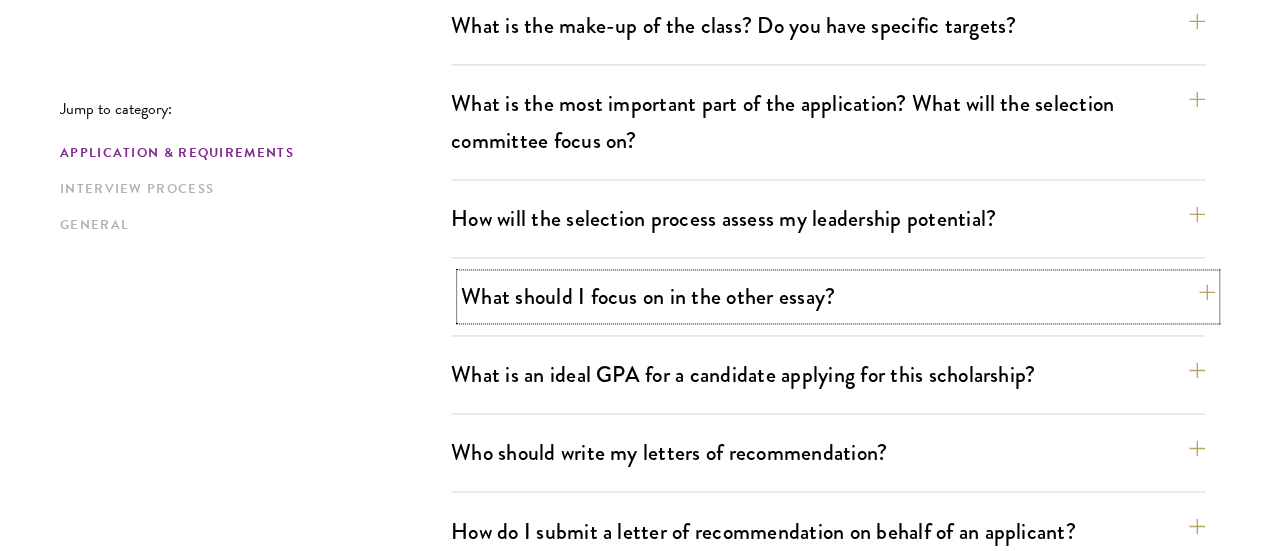 click on "What should I focus on in the other essay?" at bounding box center [838, 296] 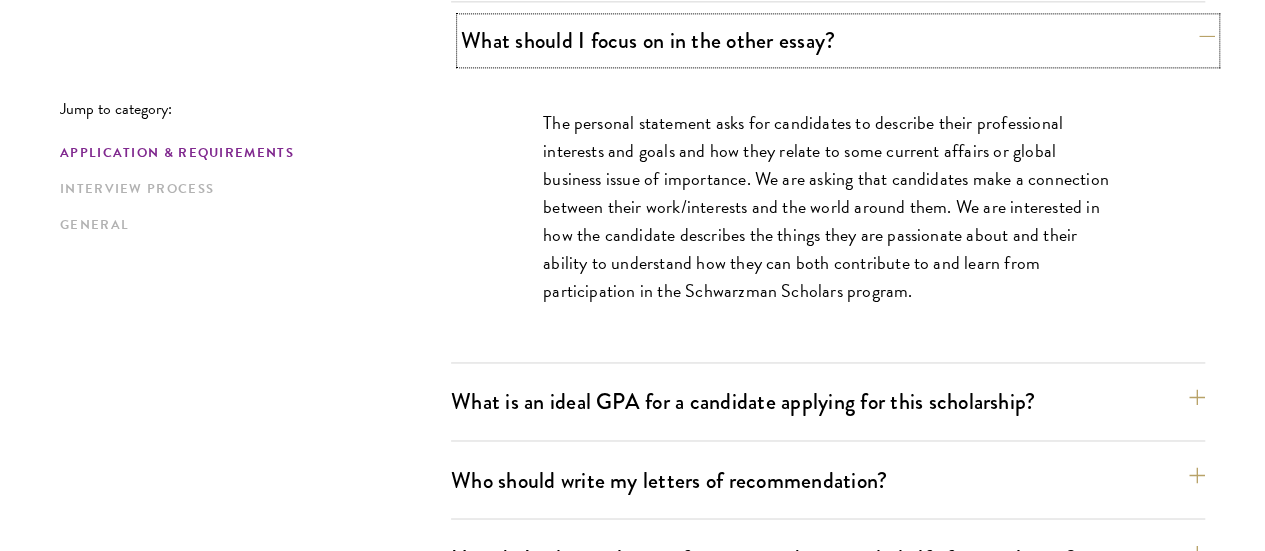 scroll, scrollTop: 1426, scrollLeft: 0, axis: vertical 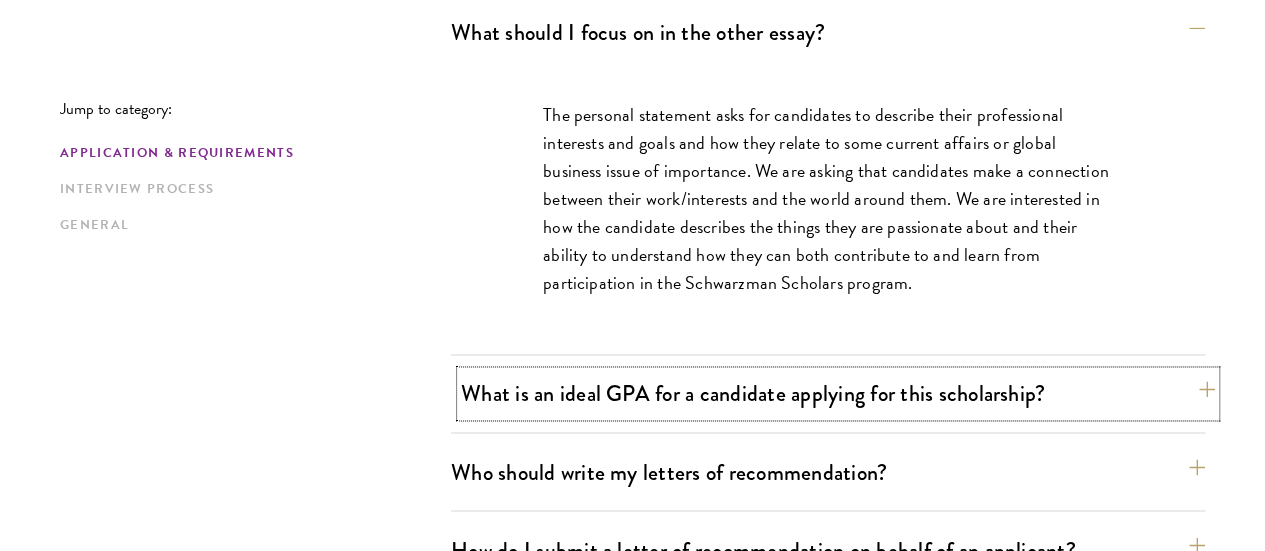 click on "What is an ideal GPA for a candidate applying for this scholarship?" at bounding box center (838, 393) 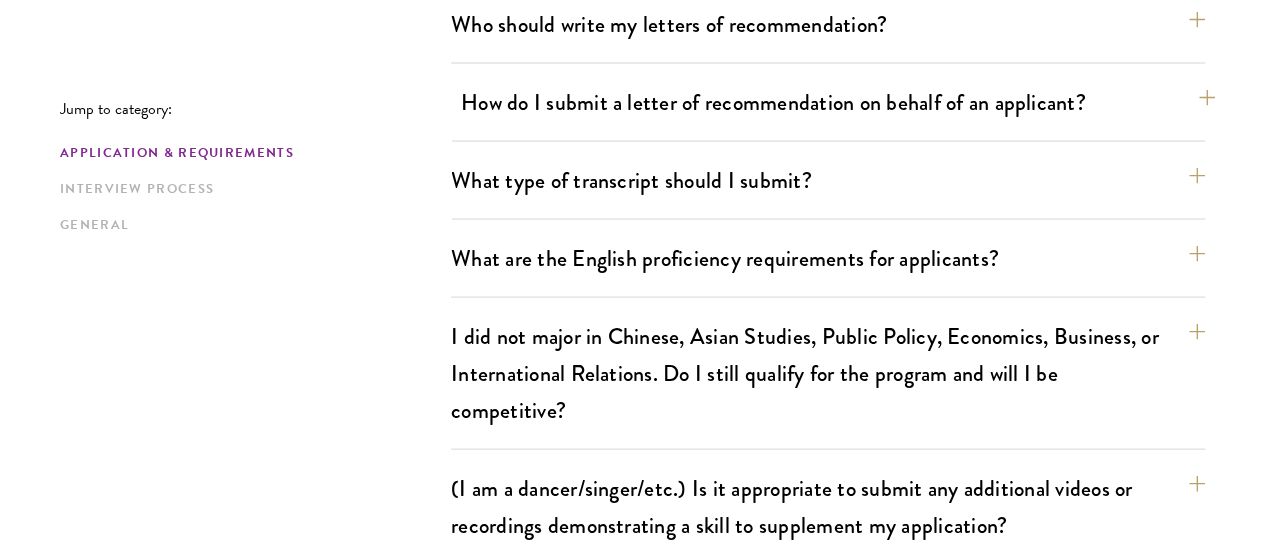 scroll, scrollTop: 1972, scrollLeft: 0, axis: vertical 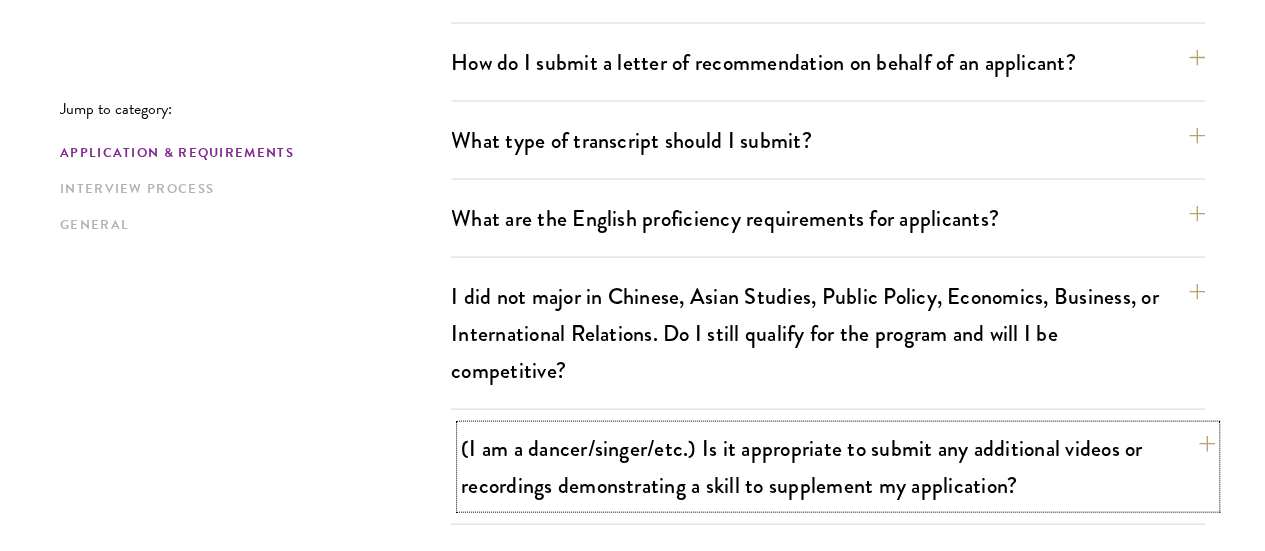 click on "(I am a dancer/singer/etc.) Is it appropriate to submit any additional videos or recordings demonstrating a skill to supplement my application?" at bounding box center [838, 467] 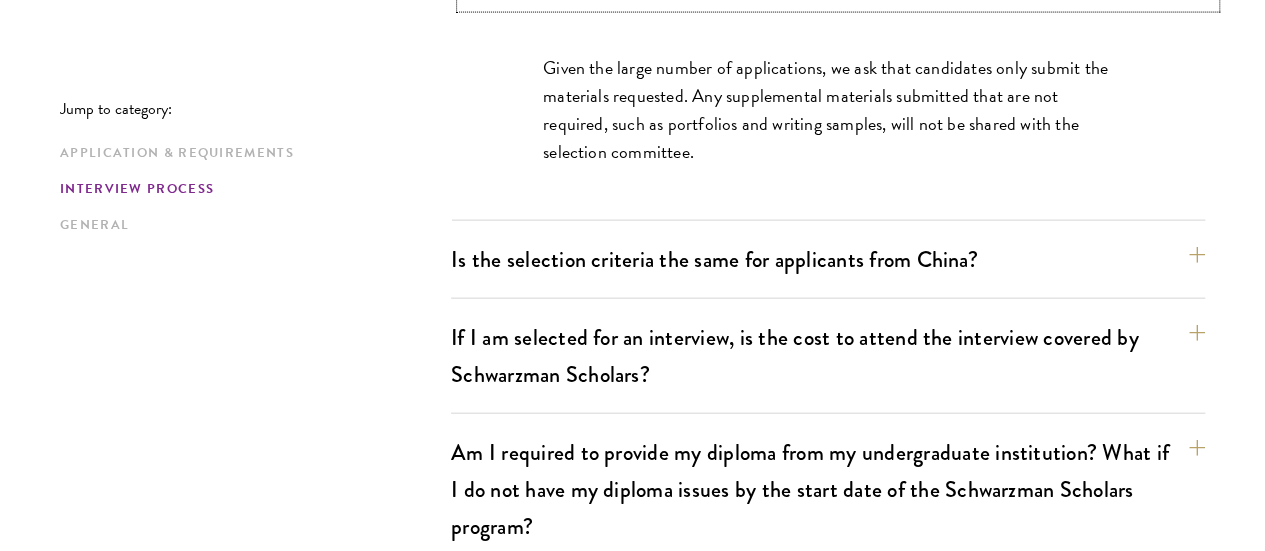 scroll, scrollTop: 2130, scrollLeft: 0, axis: vertical 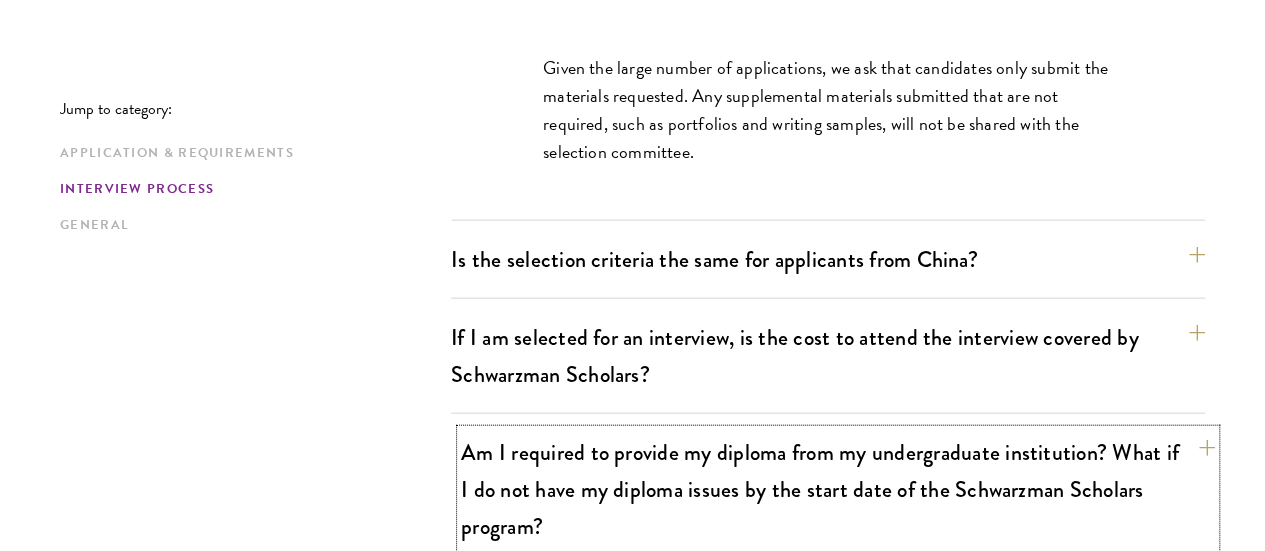 click on "Am I required to provide my diploma from my undergraduate institution? What if I do not have my diploma issues by the start date of the Schwarzman Scholars program?" at bounding box center (838, 489) 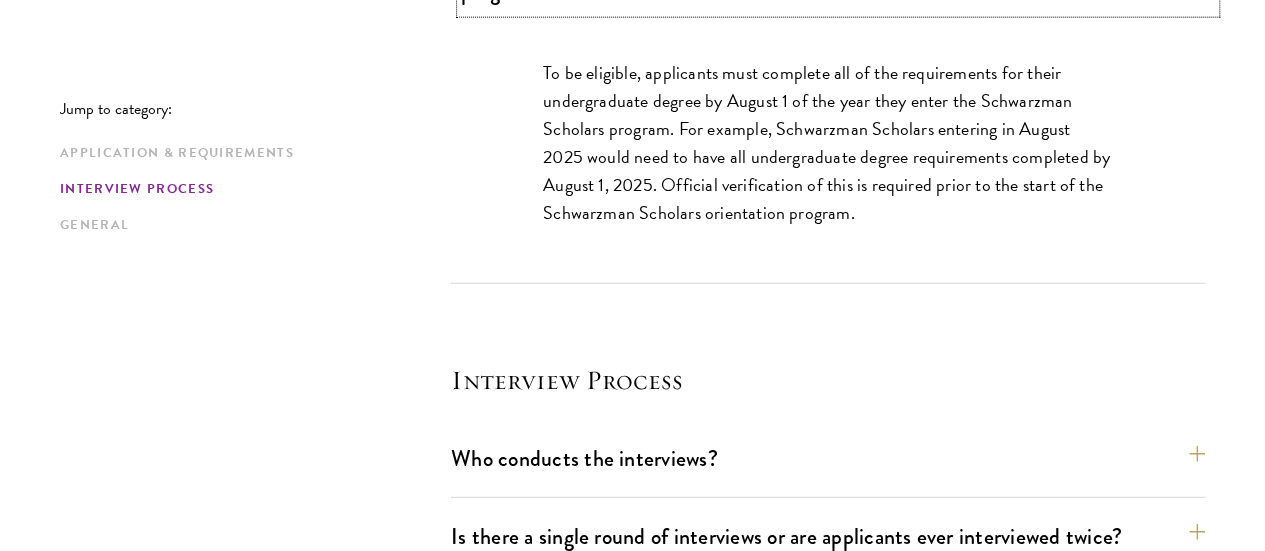 scroll, scrollTop: 2482, scrollLeft: 0, axis: vertical 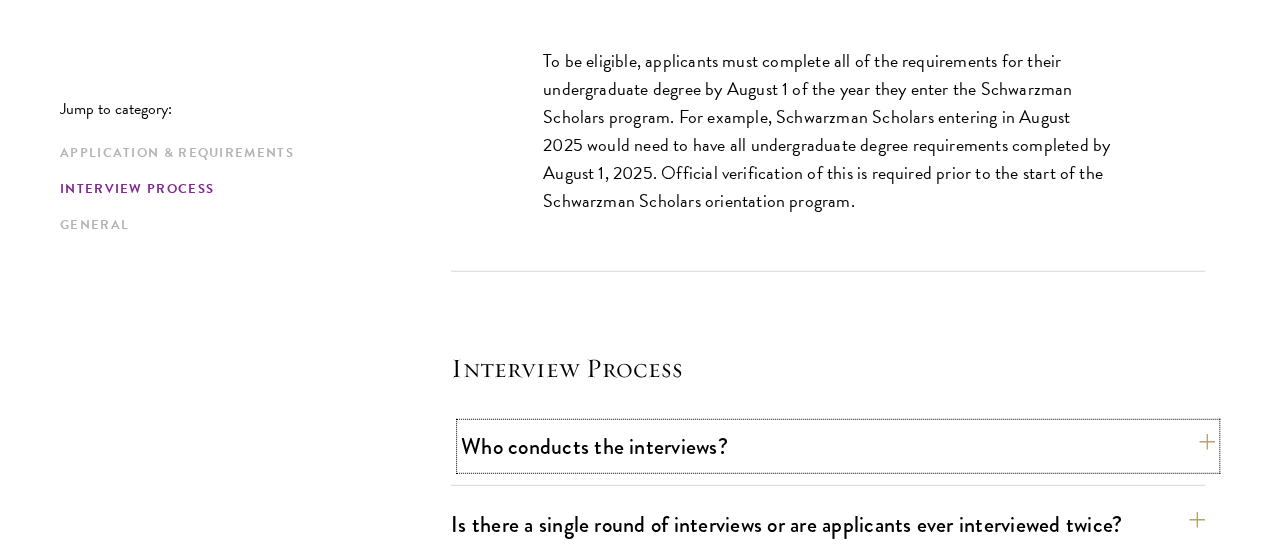 click on "Who conducts the interviews?" at bounding box center [838, 446] 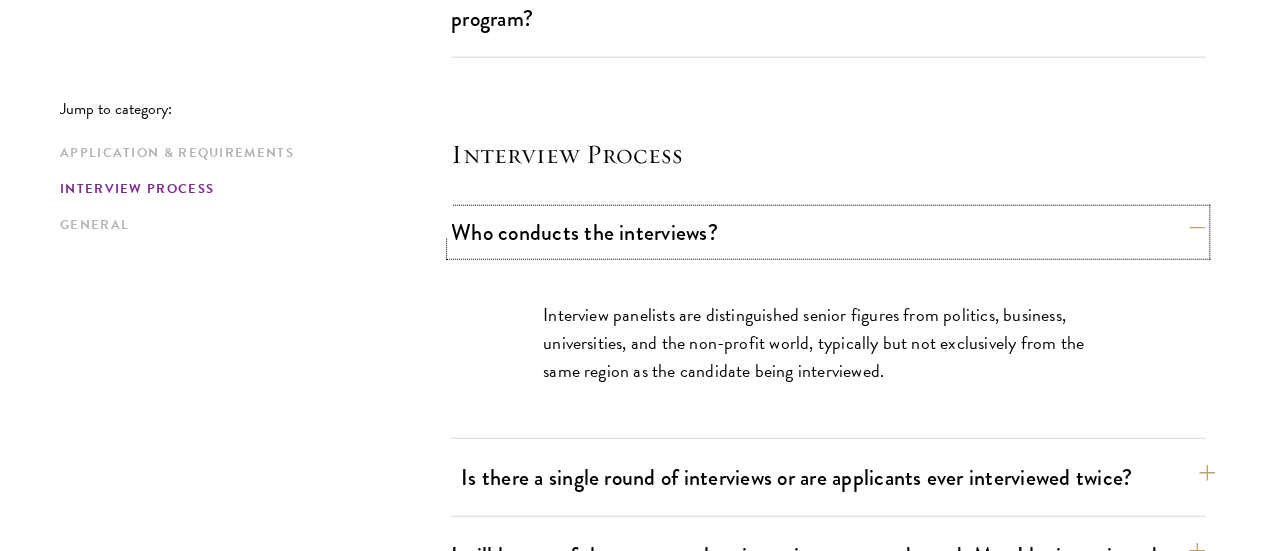 scroll, scrollTop: 2452, scrollLeft: 0, axis: vertical 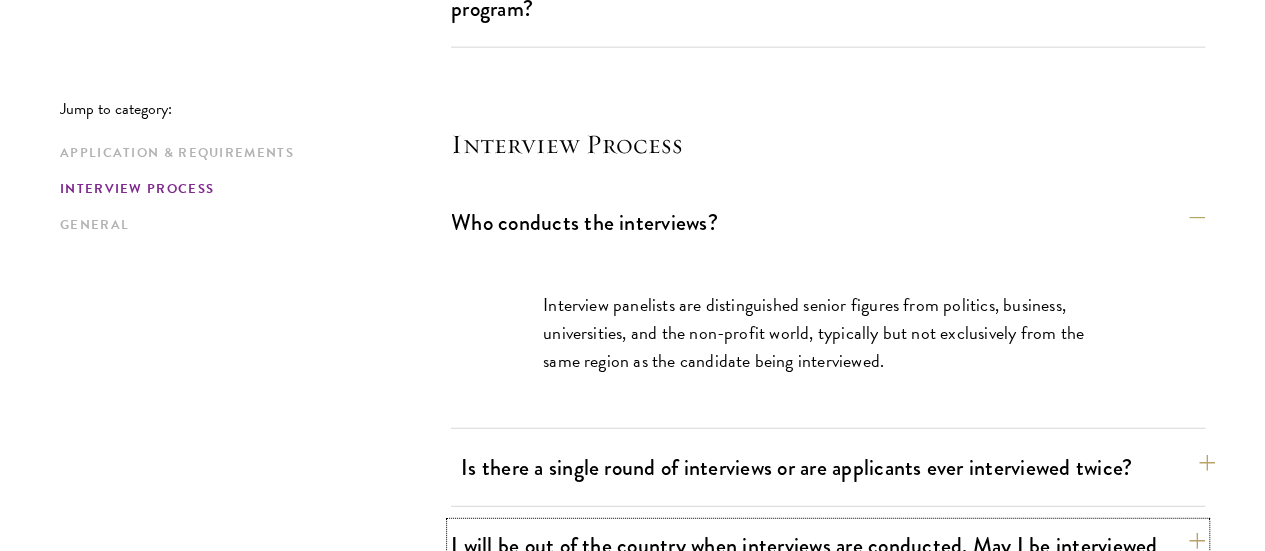 click on "I will be out of the country when interviews are conducted. May I be interviewed at a different place or time?" at bounding box center (828, 564) 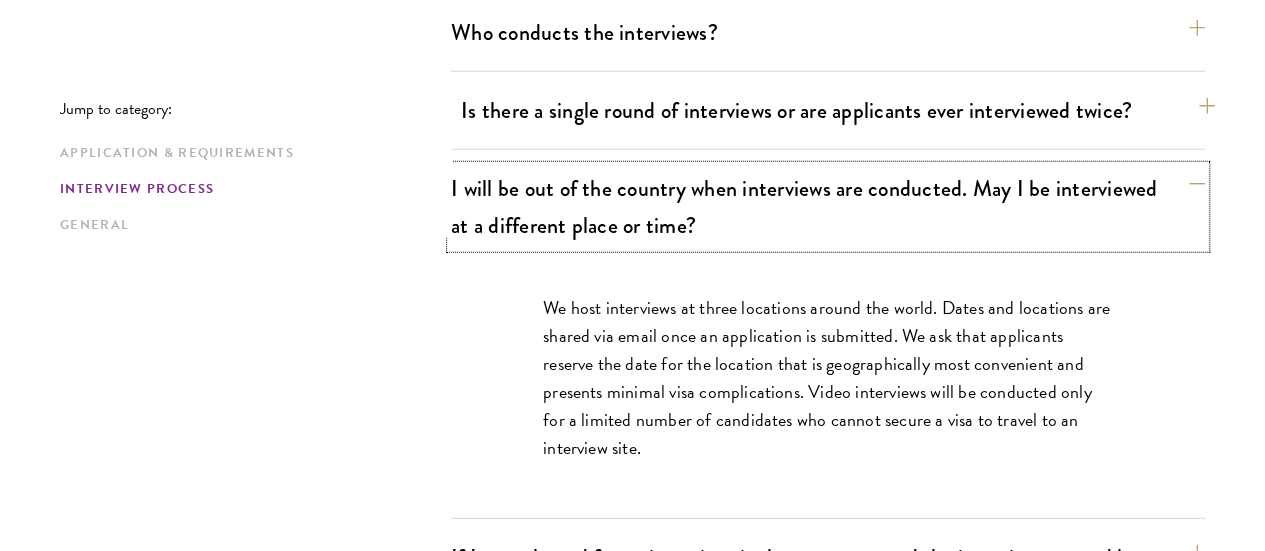 scroll, scrollTop: 2646, scrollLeft: 0, axis: vertical 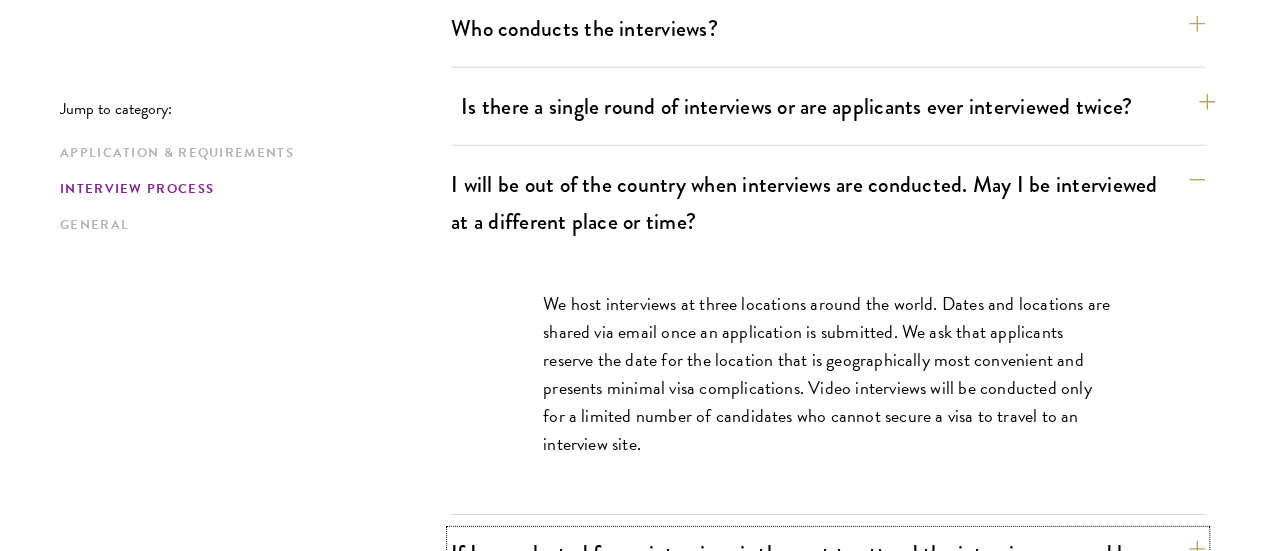 click on "If I am selected for an interview, is the cost to attend the interview covered by Schwarzman Scholars?" at bounding box center (828, 572) 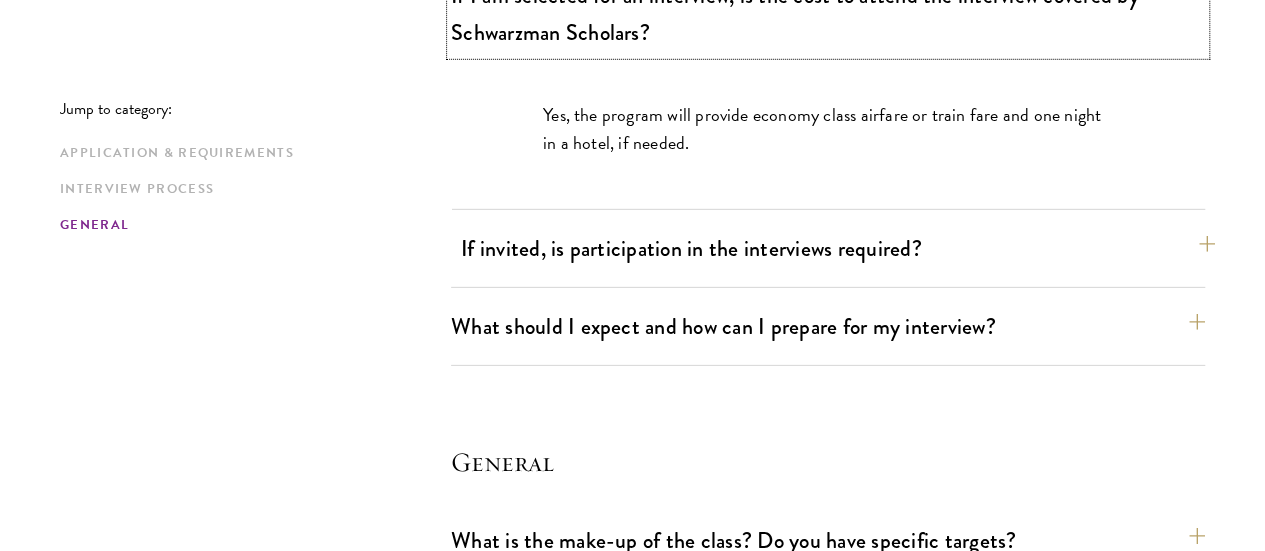 scroll, scrollTop: 2958, scrollLeft: 0, axis: vertical 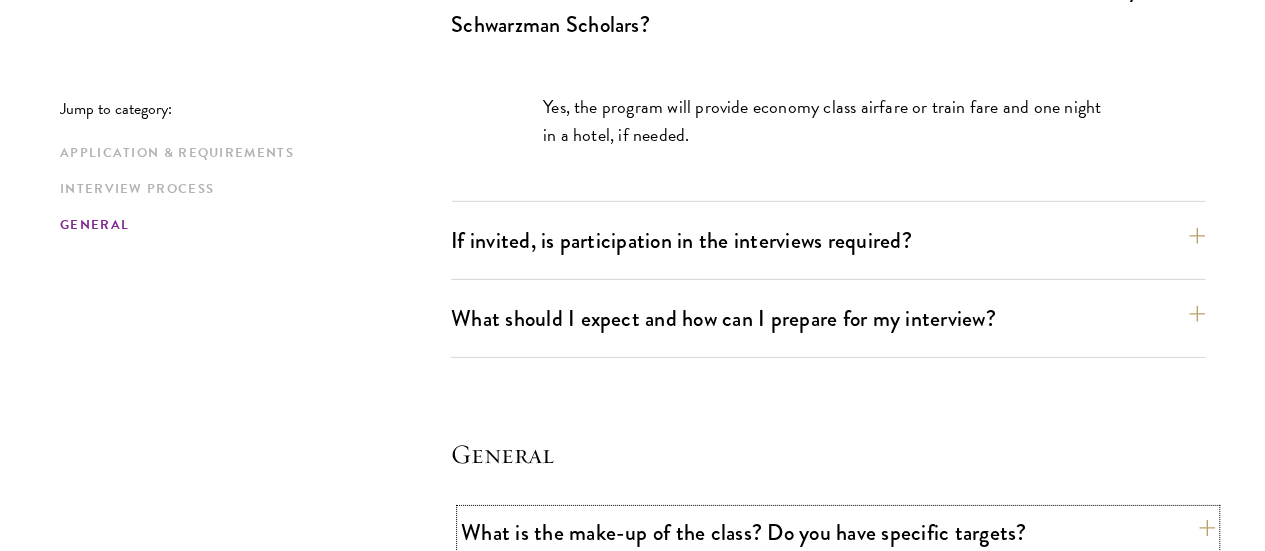 click on "What is the make-up of the class? Do you have specific targets?" at bounding box center (838, 532) 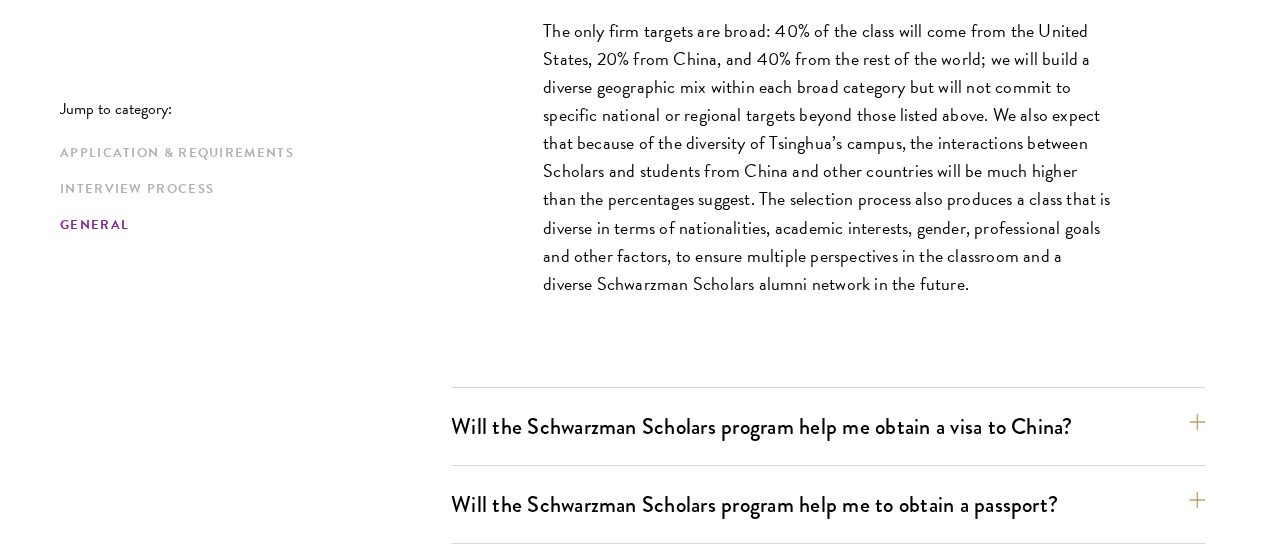 scroll, scrollTop: 3406, scrollLeft: 0, axis: vertical 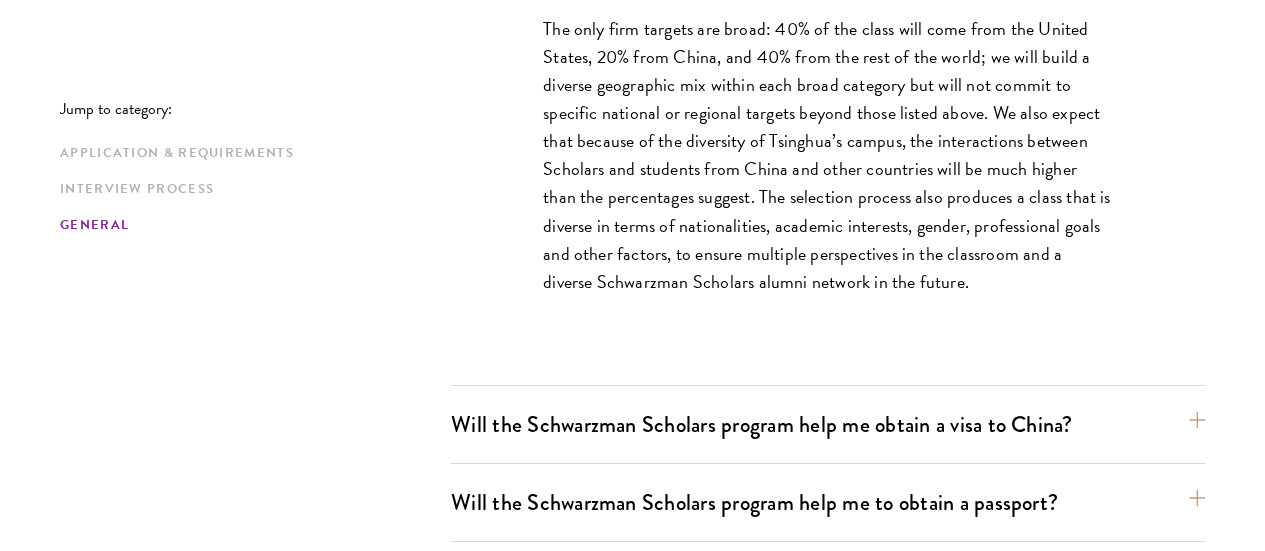 click on "How long is the program of study for Schwarzman Scholars, one year or two?" at bounding box center (838, 580) 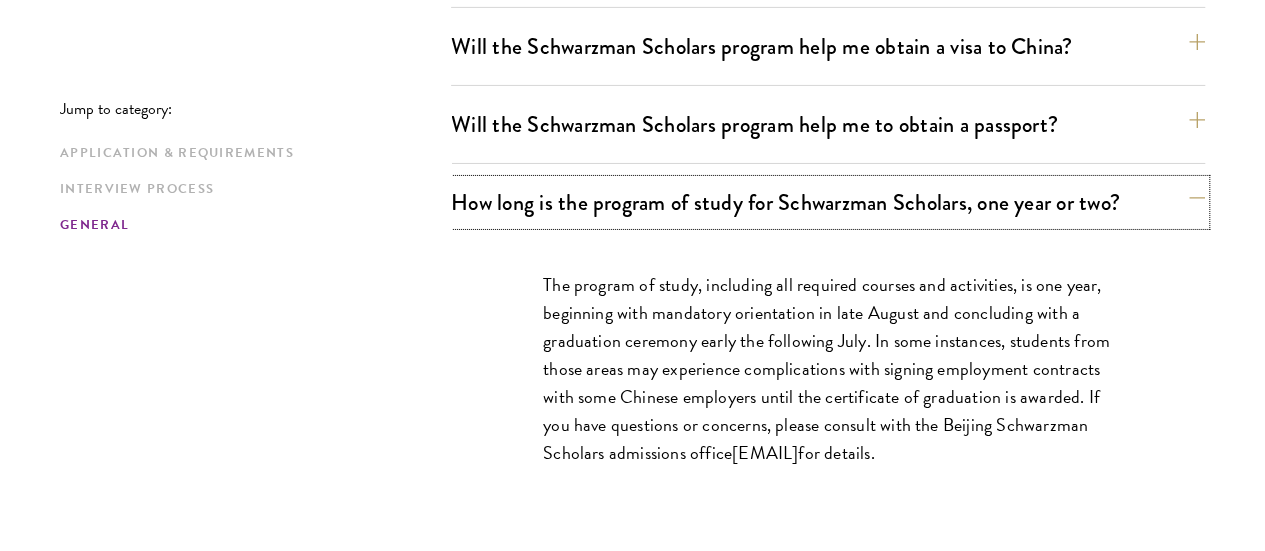 scroll, scrollTop: 3386, scrollLeft: 0, axis: vertical 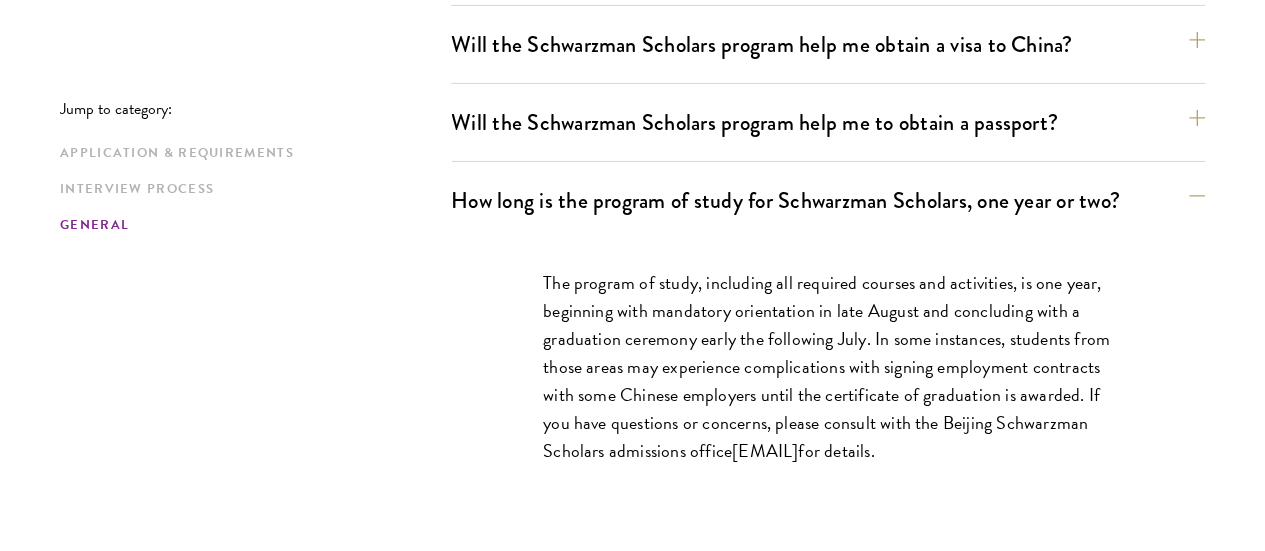 click on "If I am not selected to interview and therefore not admitted, can I request feedback from the selection committee regarding my application?" at bounding box center (838, 610) 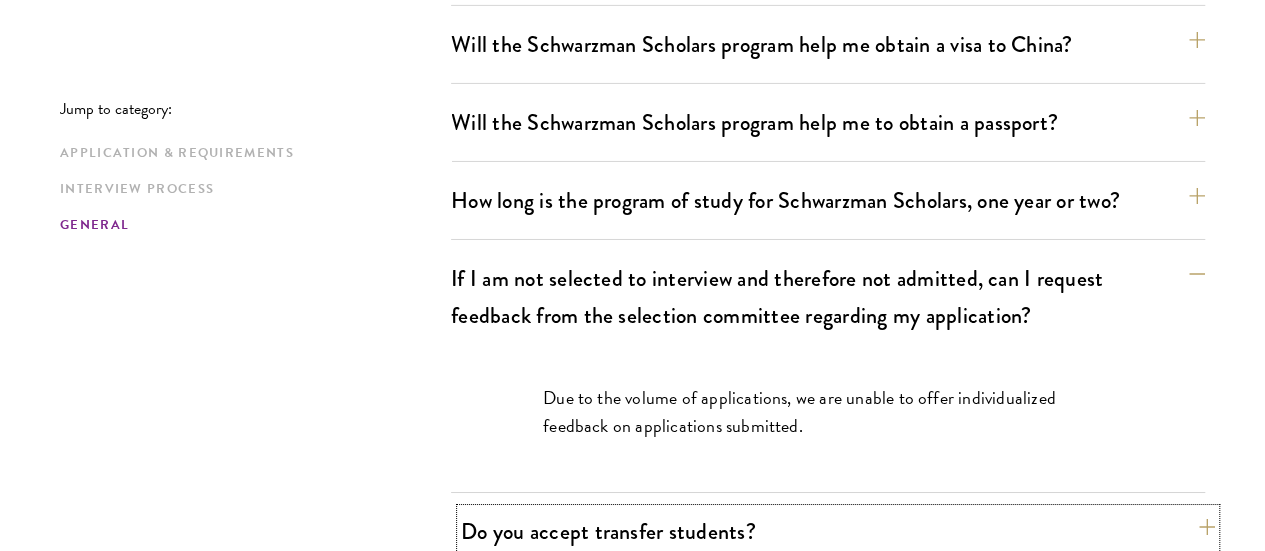 click on "Do you accept transfer students?" at bounding box center (838, 531) 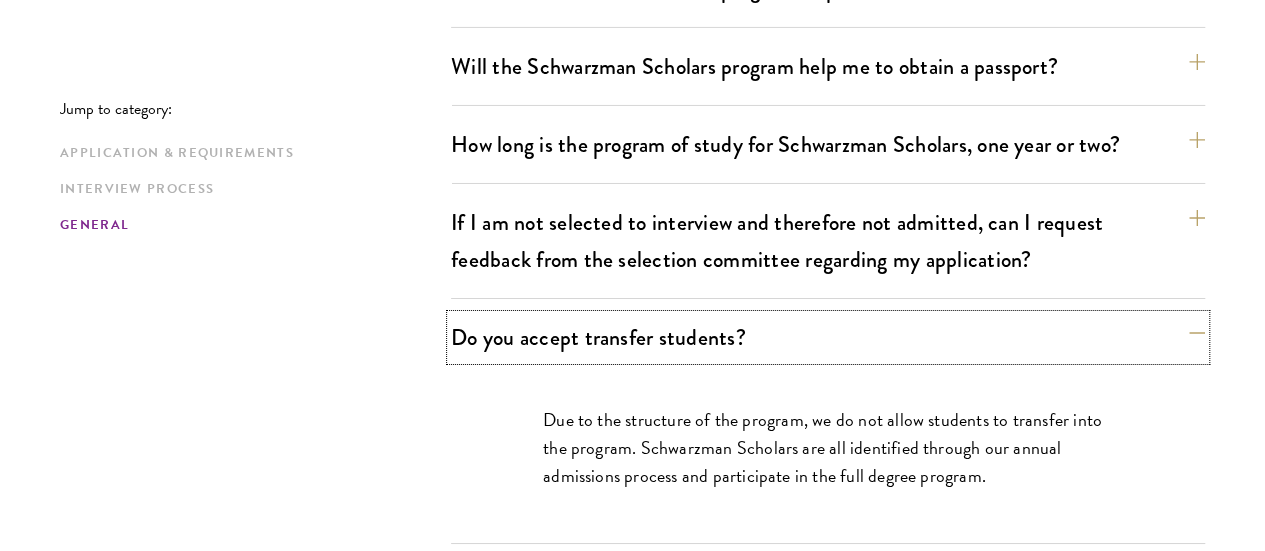 scroll, scrollTop: 3442, scrollLeft: 0, axis: vertical 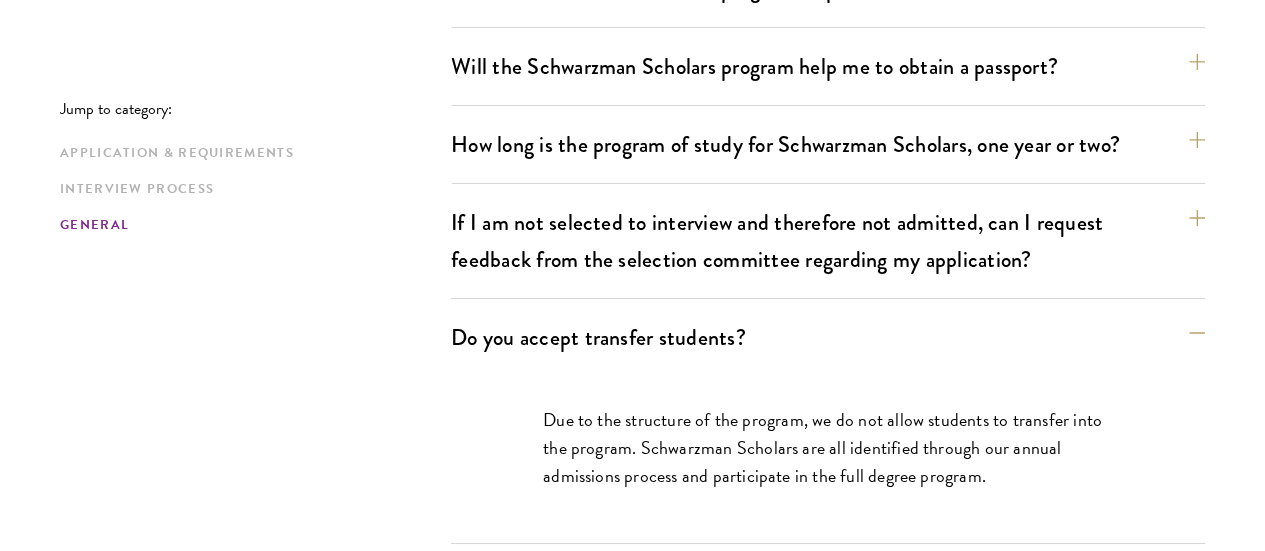 click on "Are funds available to support Scholars' spouses/partners? I am married and interested in applying, what opportunities are available to my spouse? Is married housing available?" at bounding box center [838, 619] 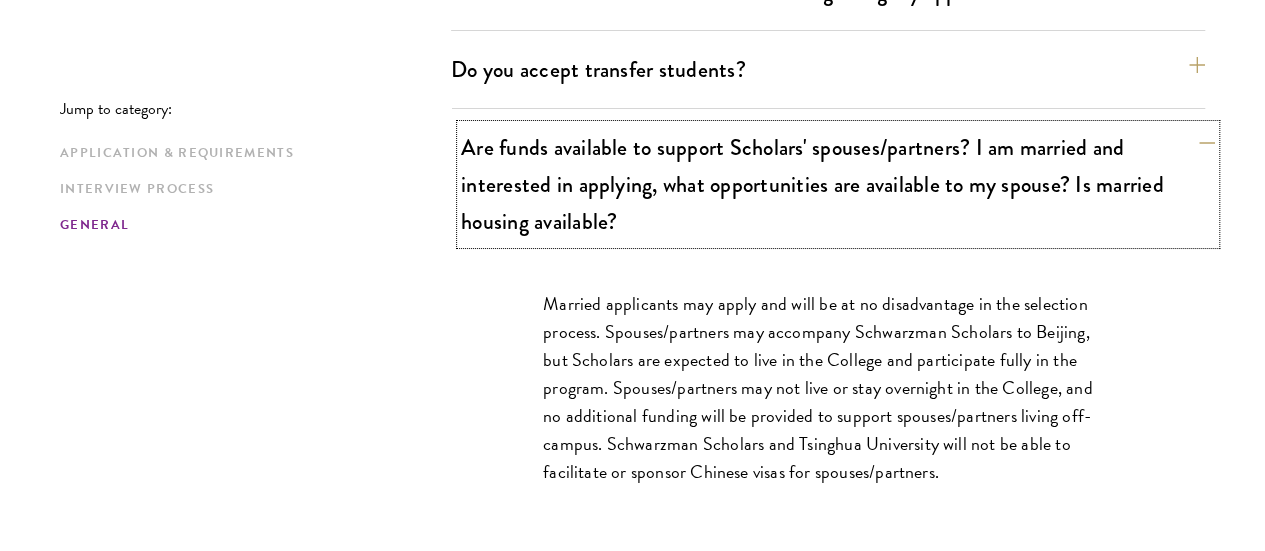 scroll, scrollTop: 3710, scrollLeft: 0, axis: vertical 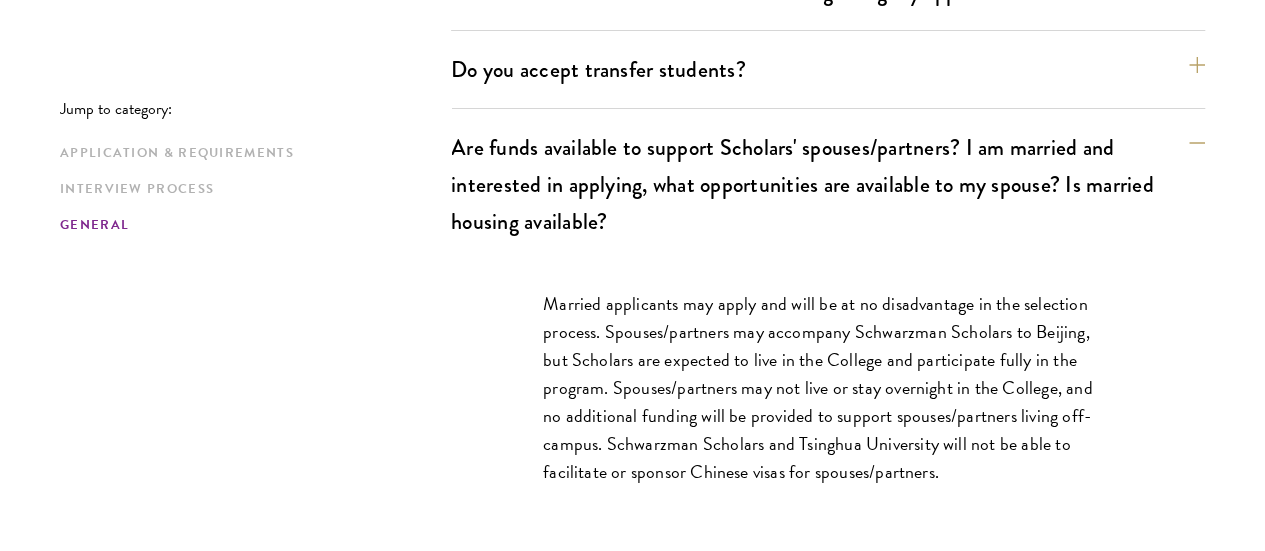 click on "What is Schwarzman Scholars' Communications Policy?" at bounding box center [838, 612] 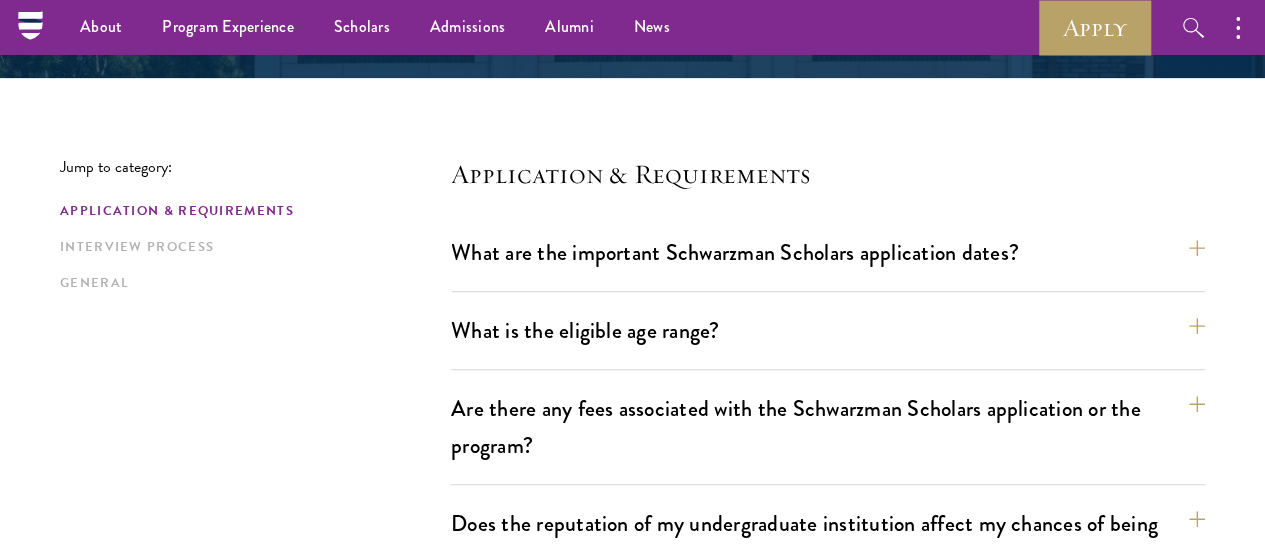 scroll, scrollTop: 422, scrollLeft: 0, axis: vertical 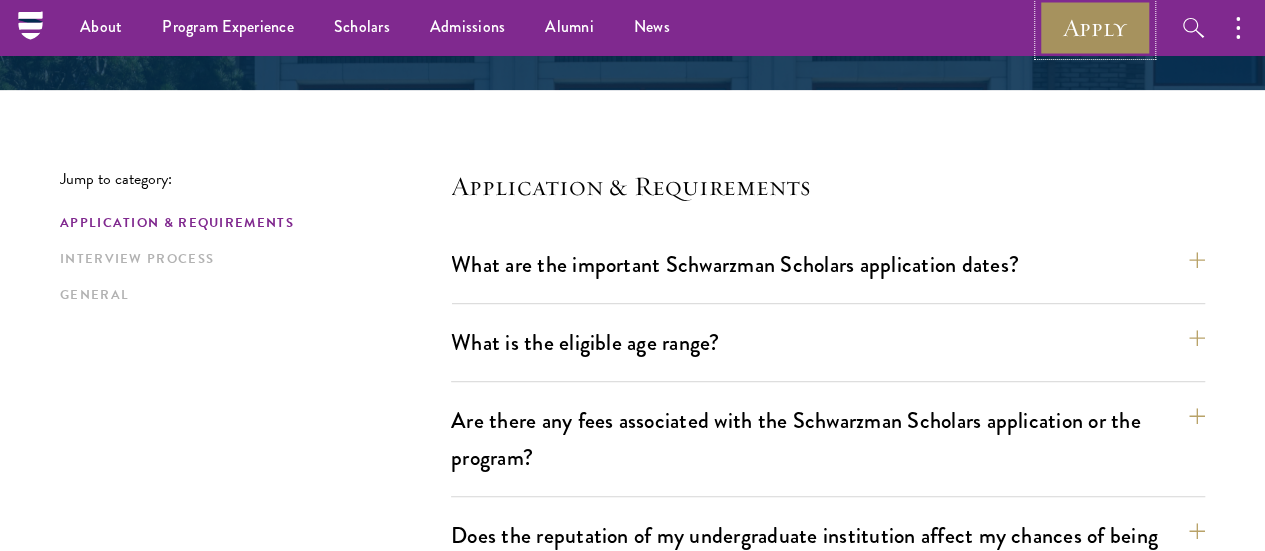 click on "Apply" at bounding box center [1095, 27] 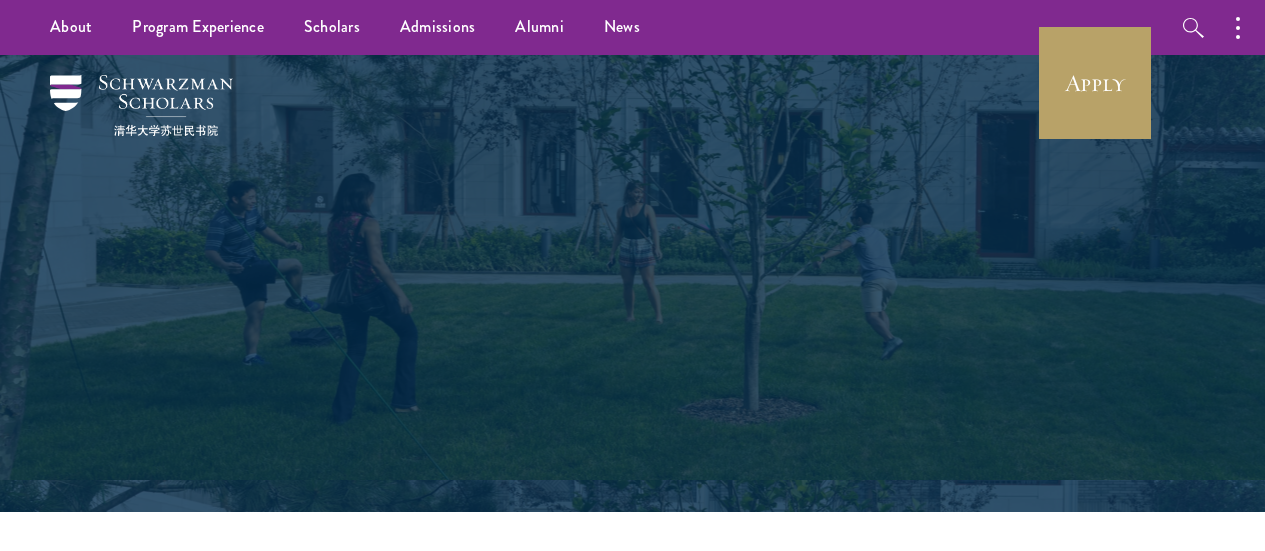 scroll, scrollTop: 0, scrollLeft: 0, axis: both 